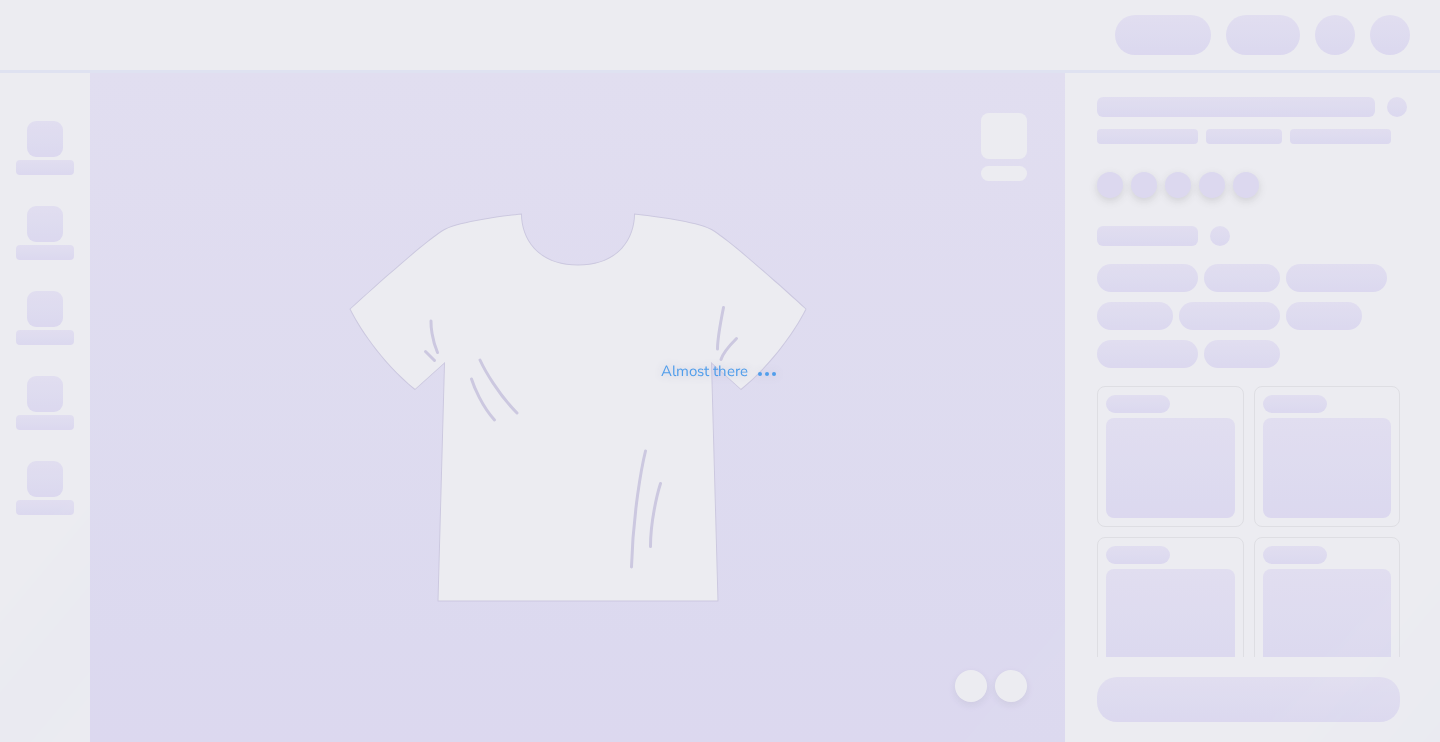 scroll, scrollTop: 0, scrollLeft: 0, axis: both 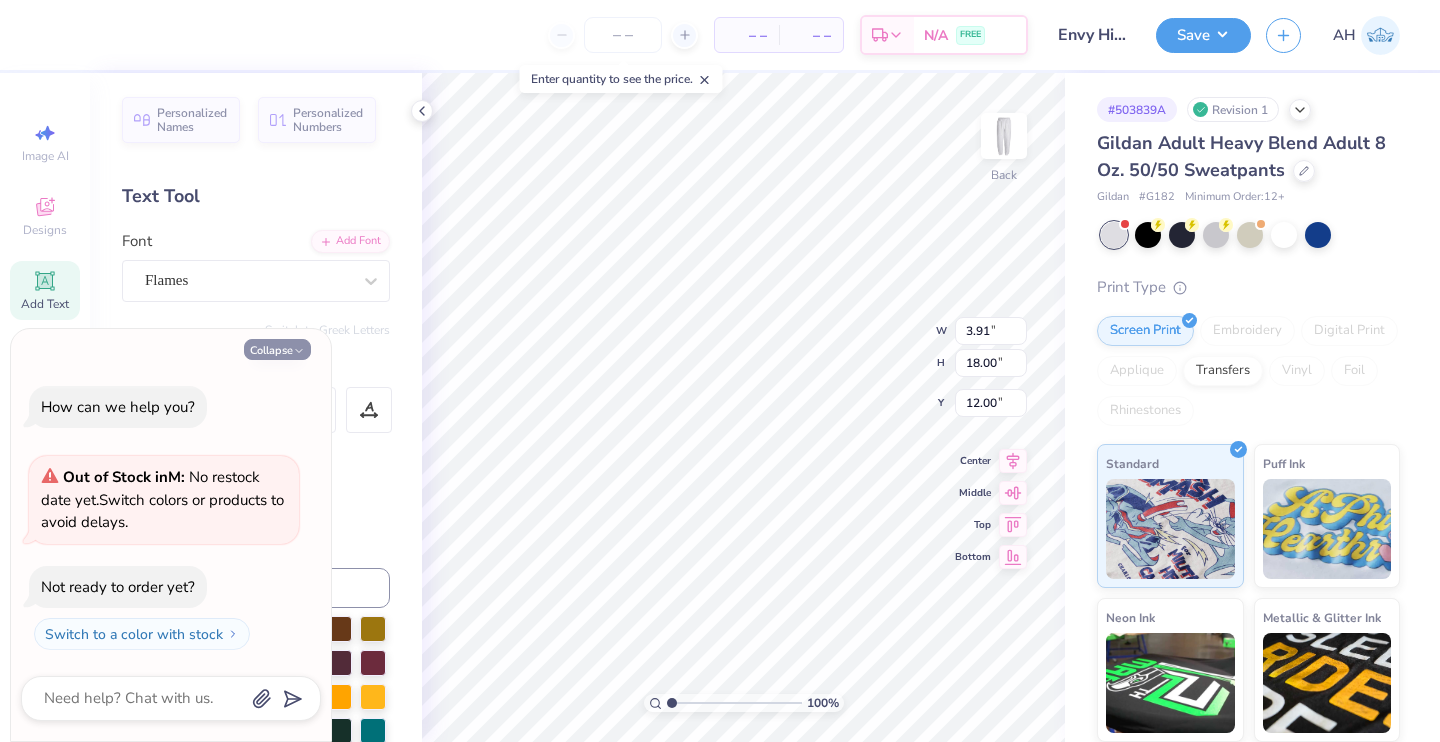 click on "Collapse" at bounding box center (277, 349) 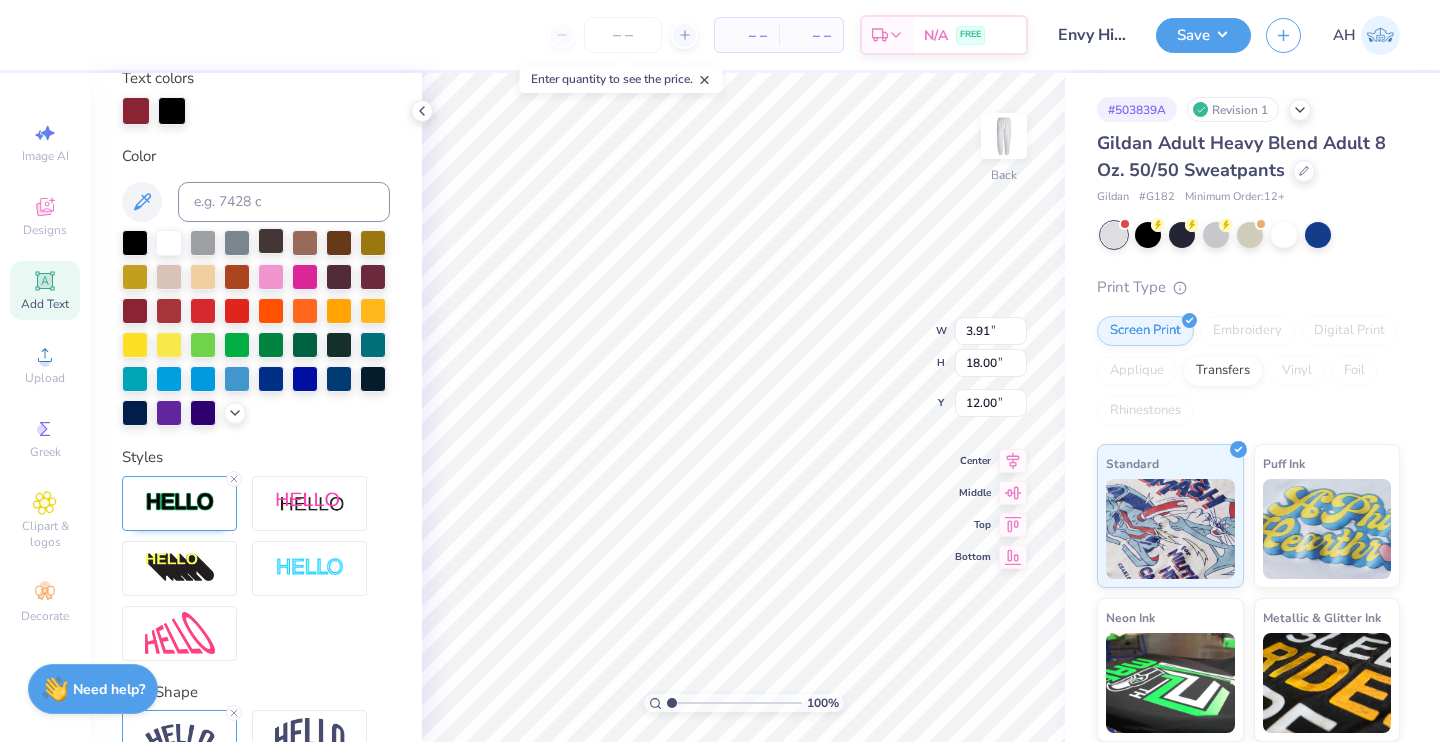 scroll, scrollTop: 532, scrollLeft: 0, axis: vertical 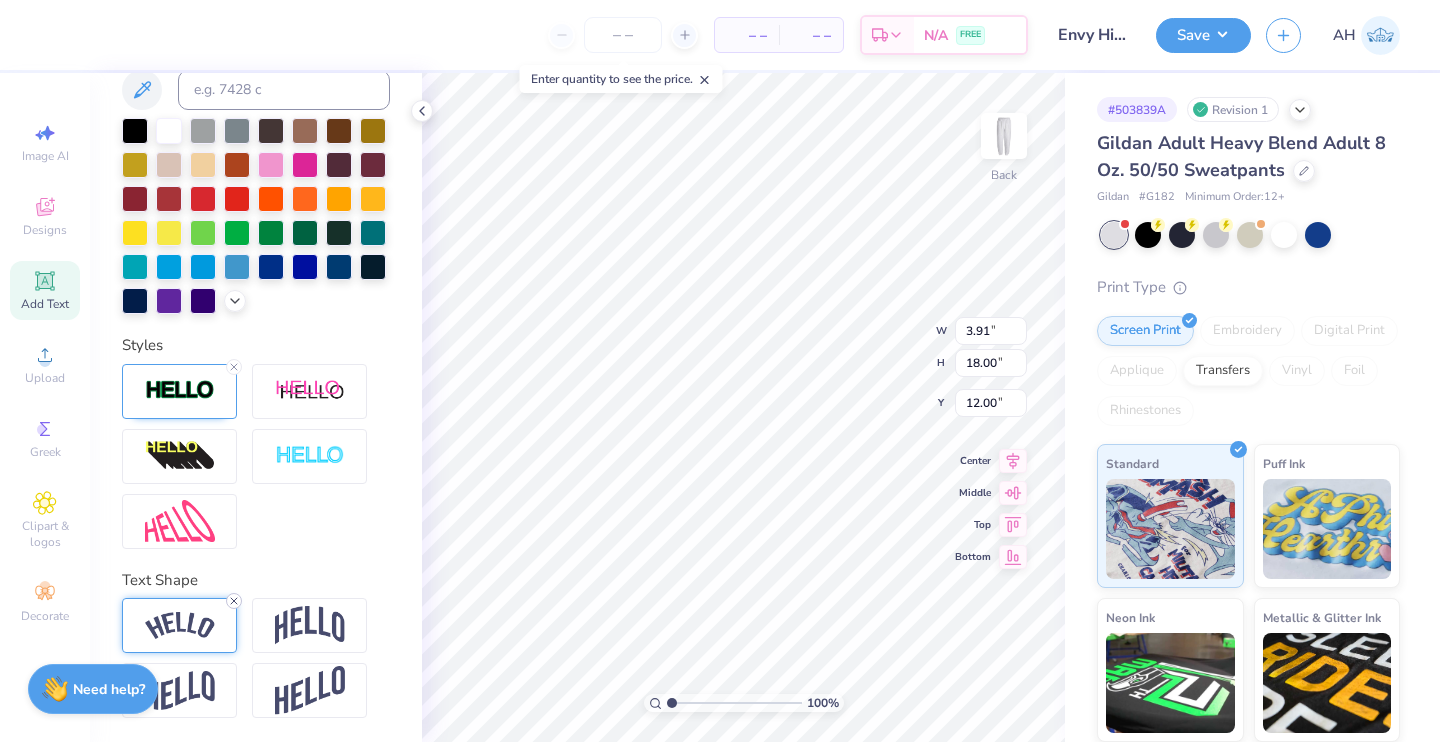click 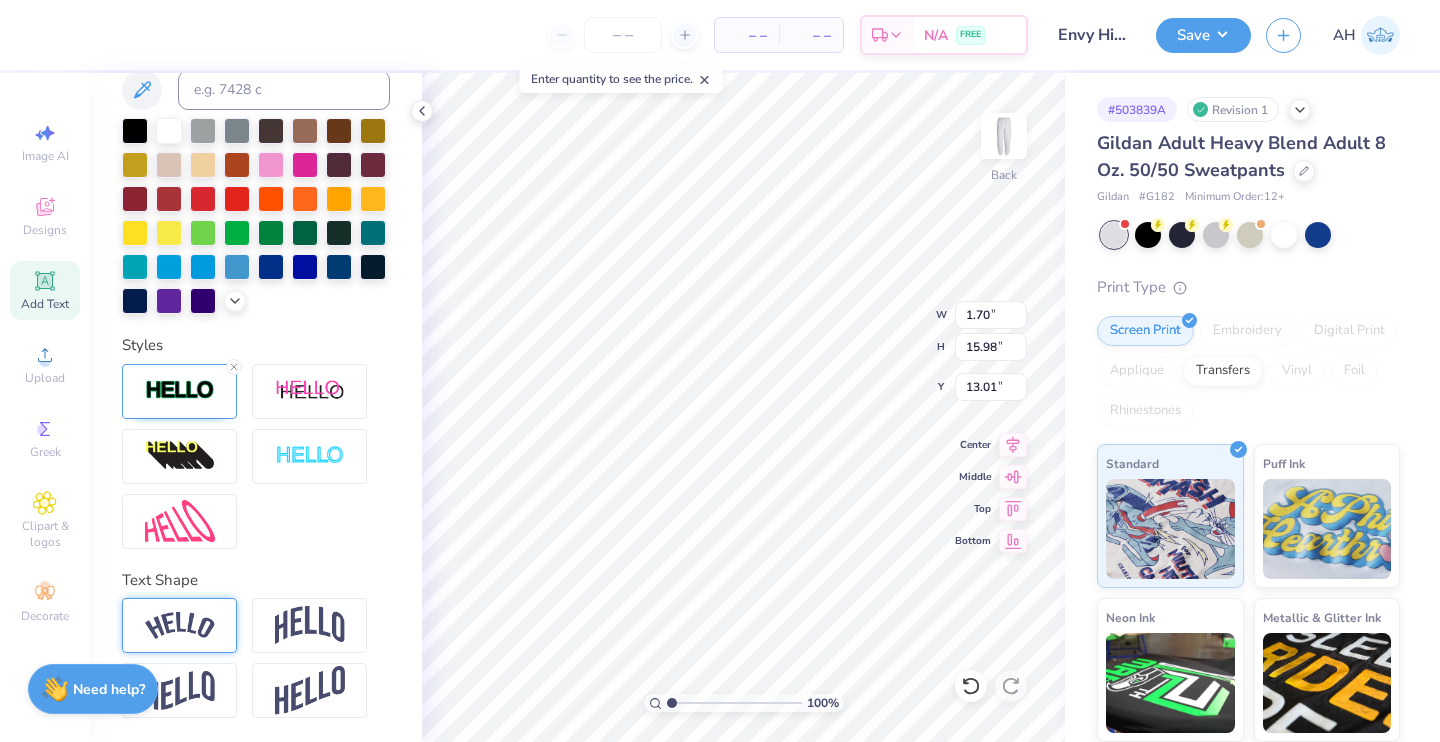 type on "1.70" 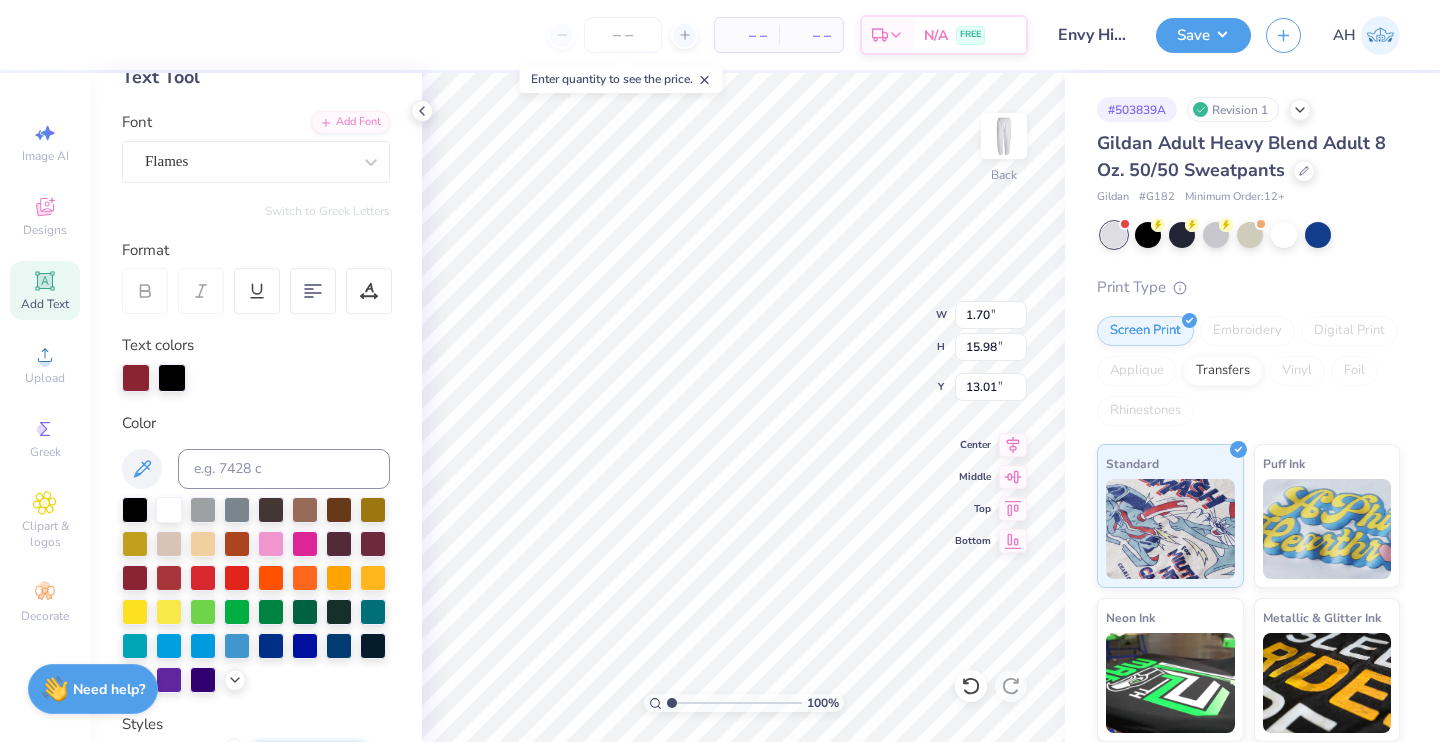 scroll, scrollTop: 4, scrollLeft: 0, axis: vertical 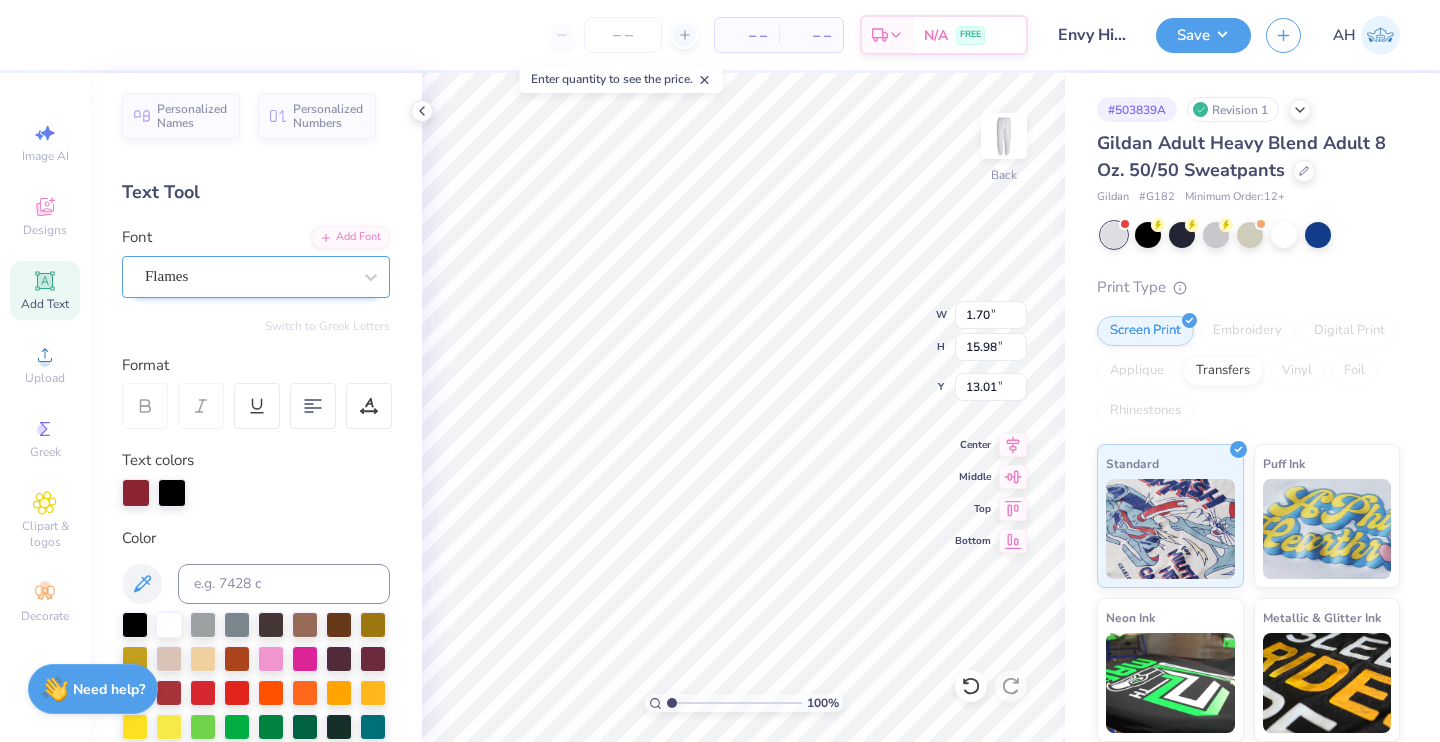 click on "Flames" at bounding box center [248, 276] 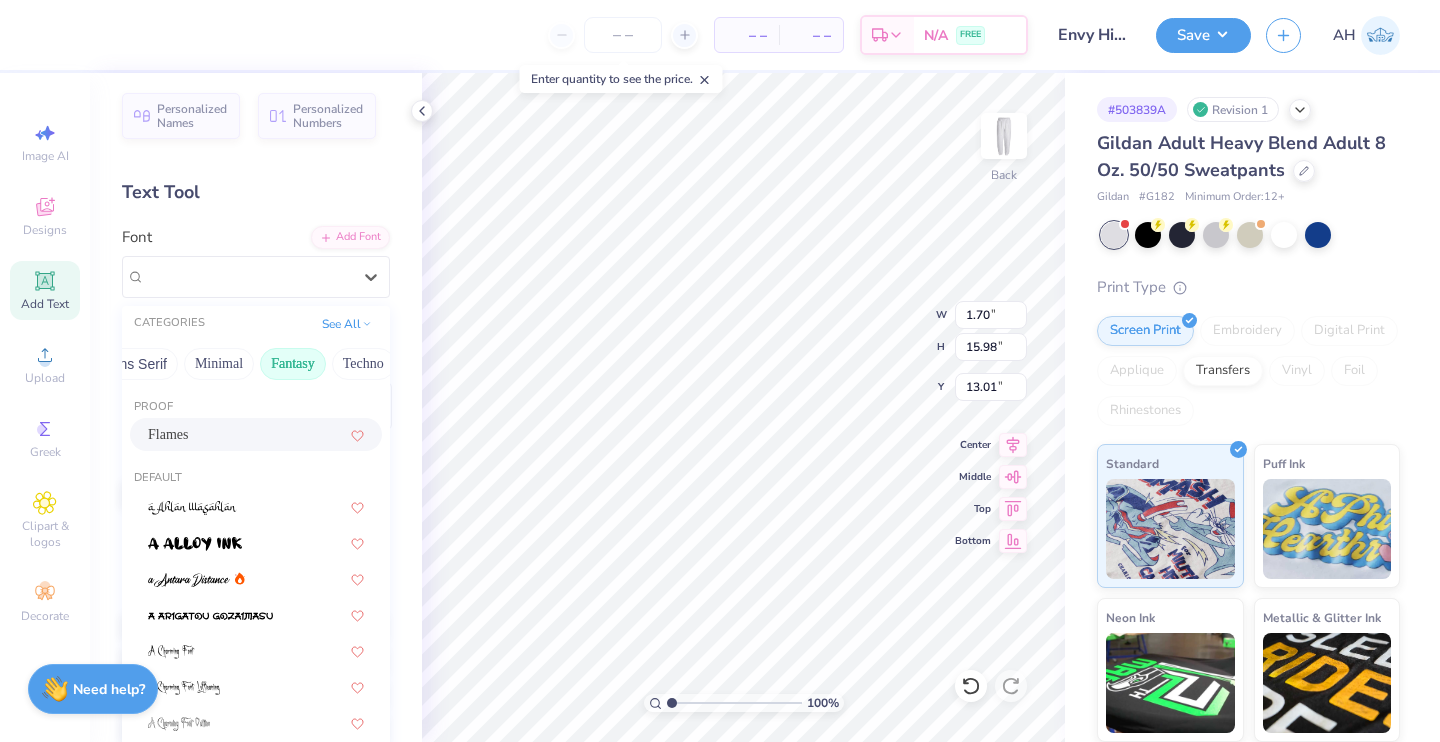 scroll, scrollTop: 0, scrollLeft: 603, axis: horizontal 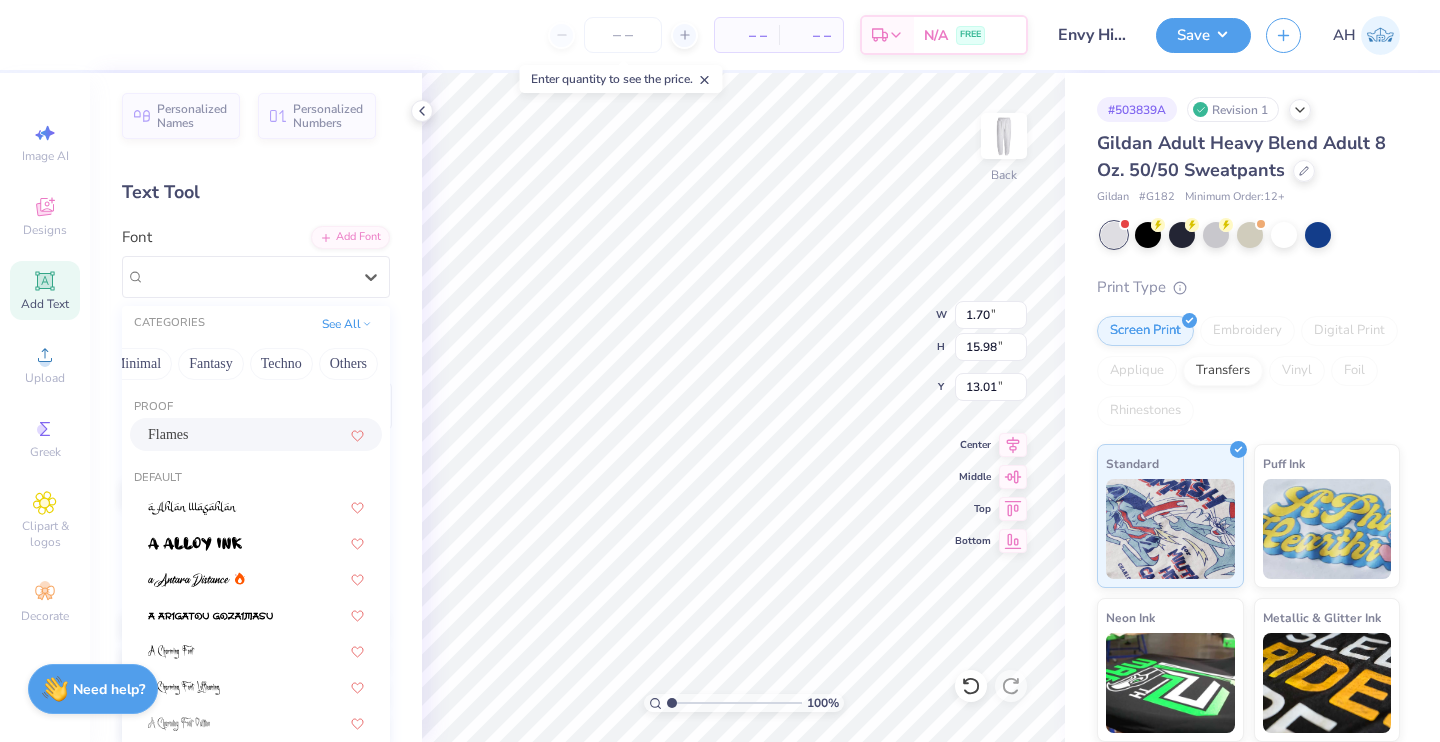 click on "Greek Handwriting Puff Serif Bold Calligraphy Retro Sans Serif Minimal Fantasy Techno Others" at bounding box center (256, 364) 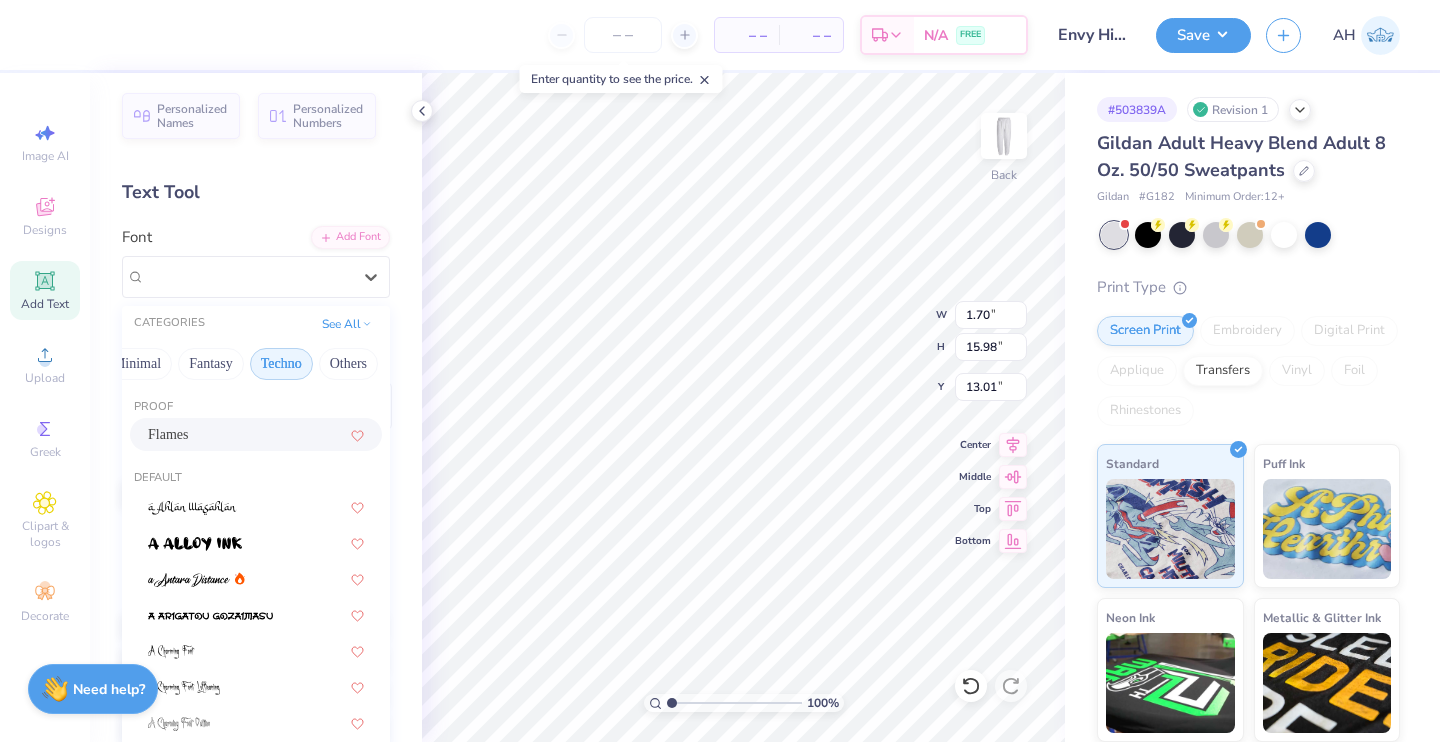 click on "Techno" at bounding box center (281, 364) 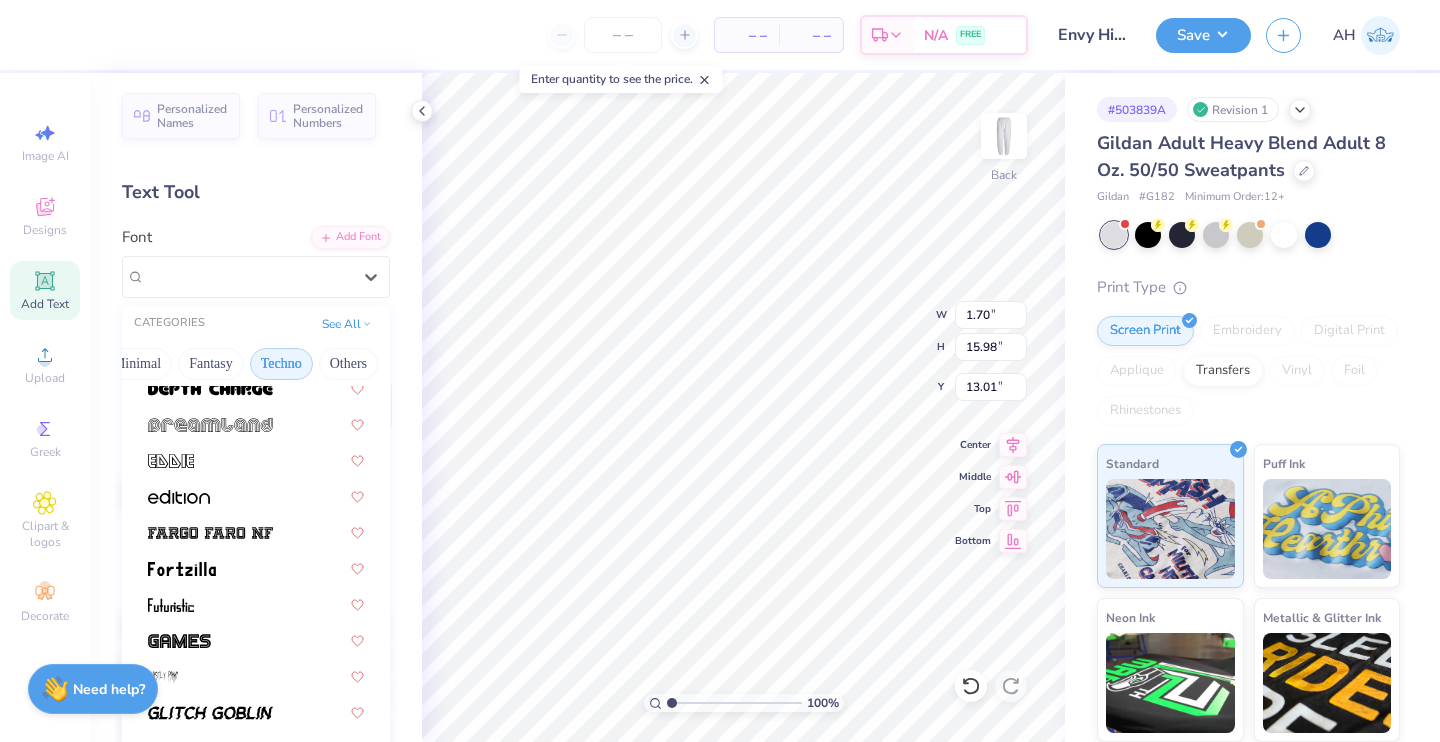 scroll, scrollTop: 346, scrollLeft: 0, axis: vertical 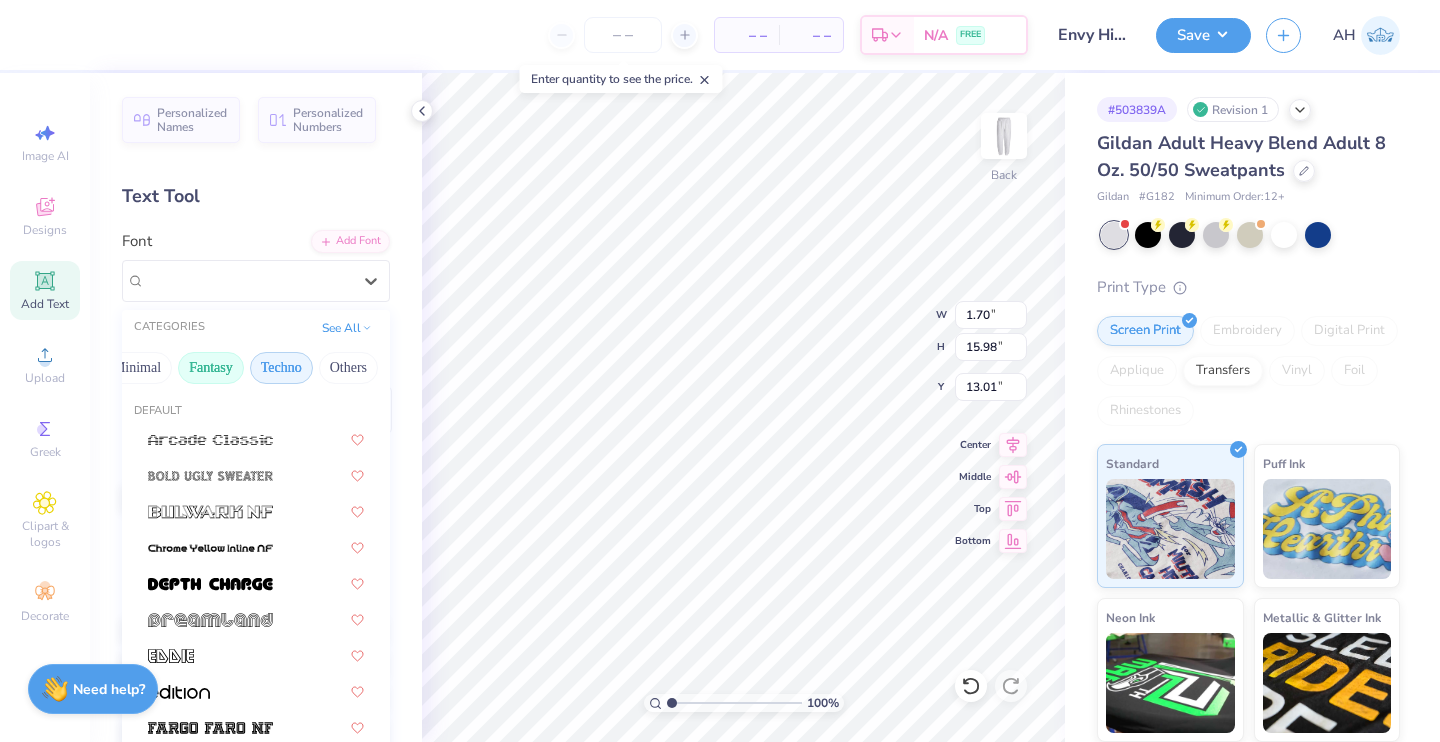 click on "Fantasy" at bounding box center (211, 368) 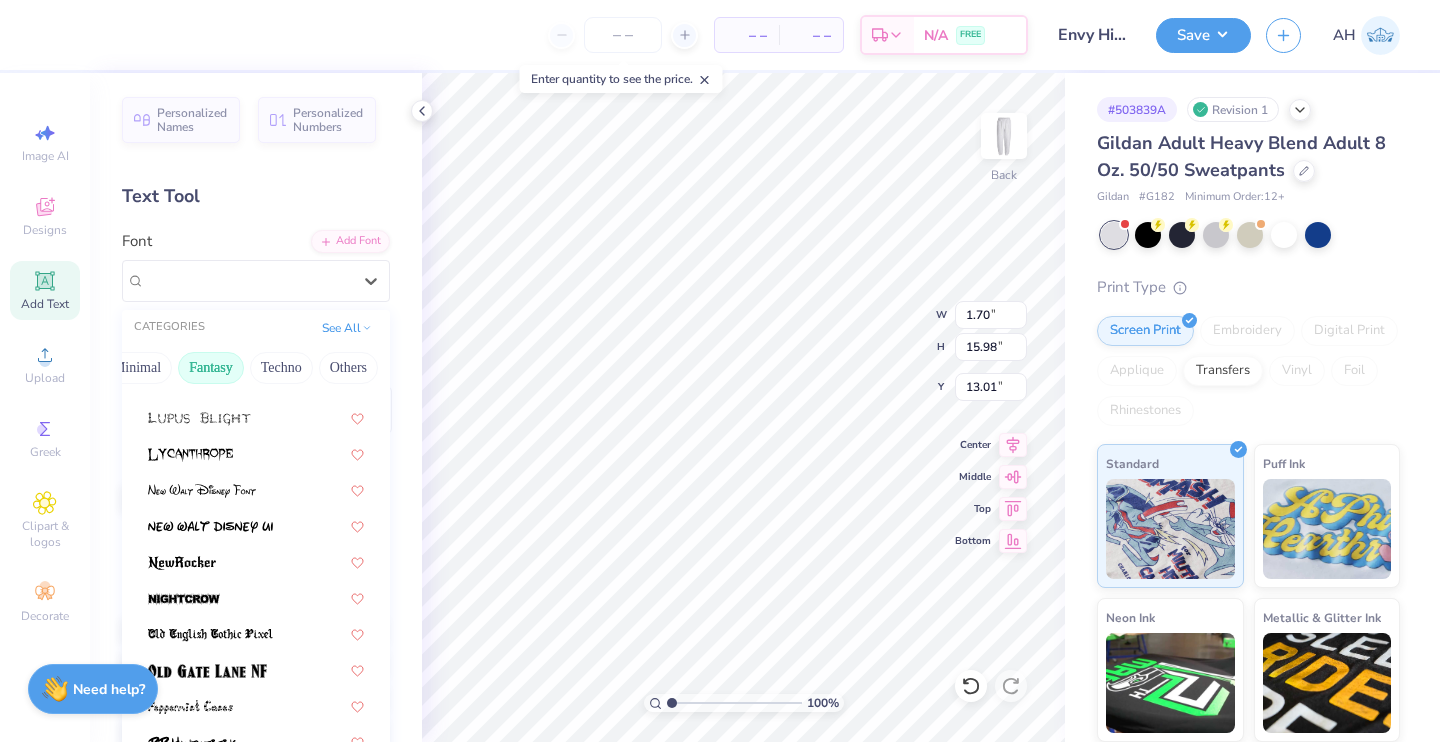 scroll, scrollTop: 382, scrollLeft: 0, axis: vertical 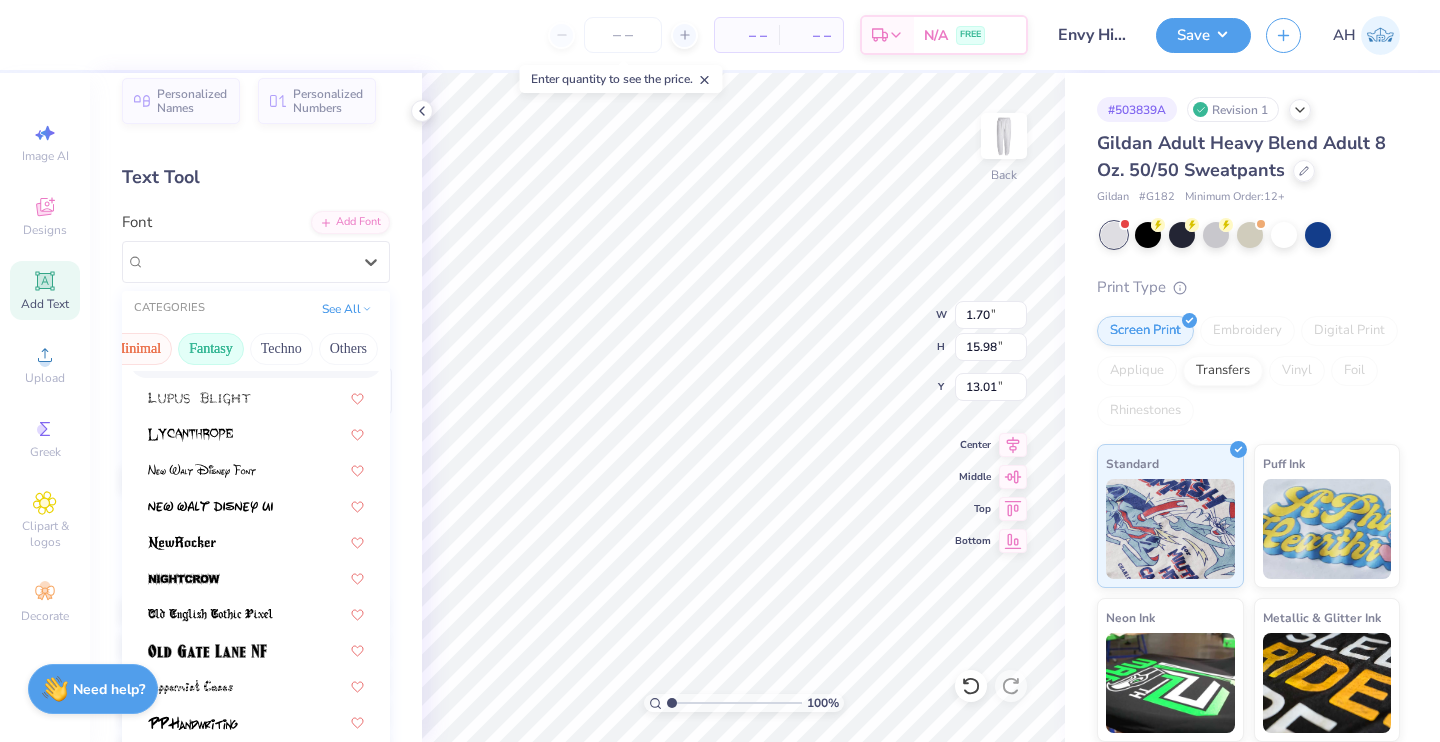click on "Minimal" at bounding box center (137, 349) 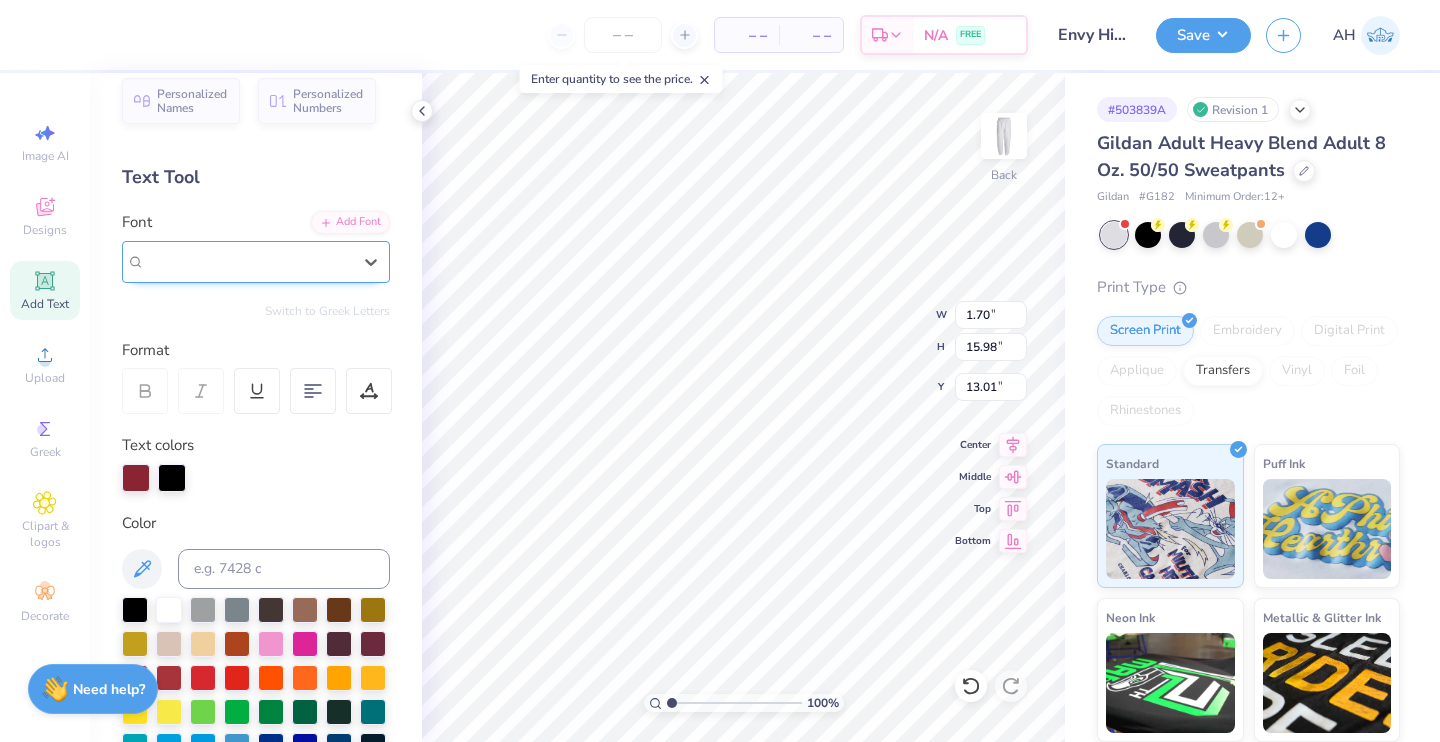 click on "Flames" at bounding box center (166, 261) 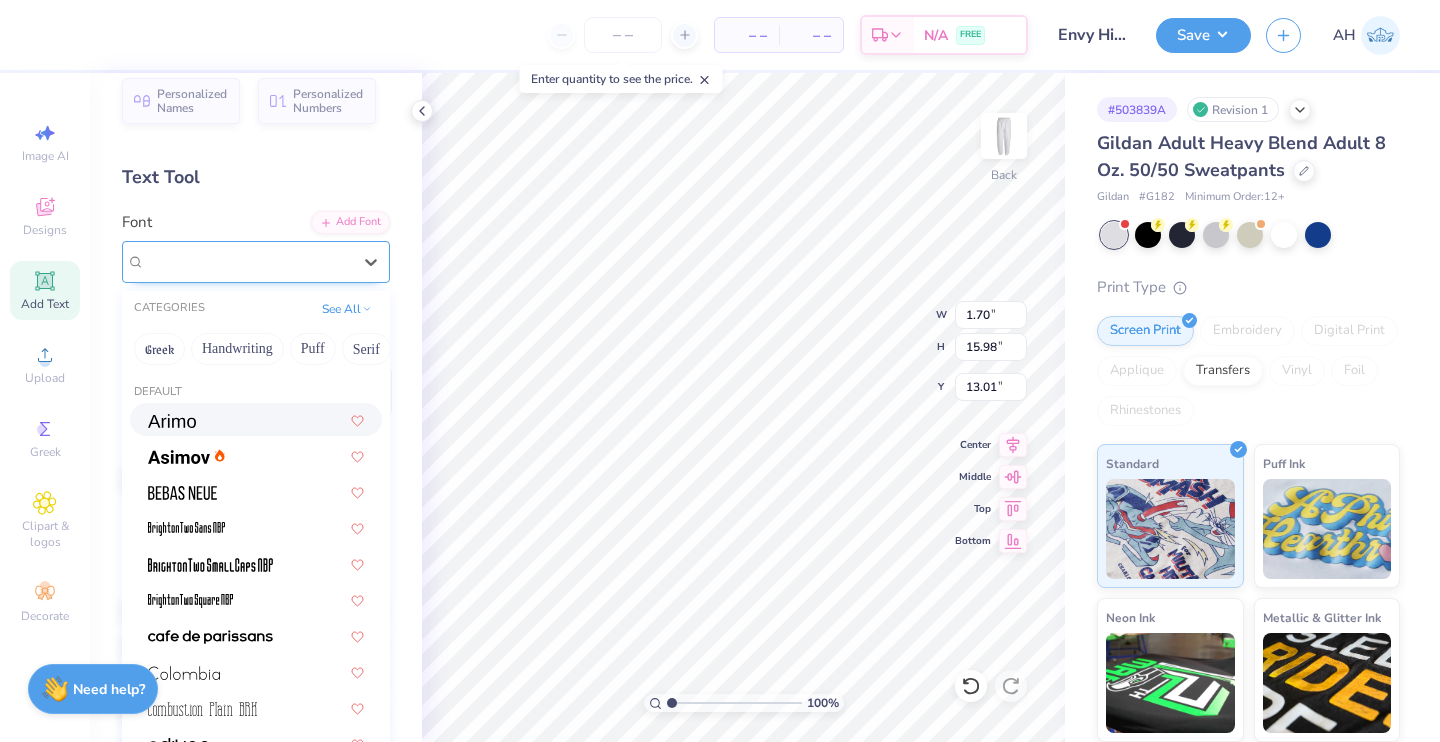 click on "Flames" at bounding box center [248, 261] 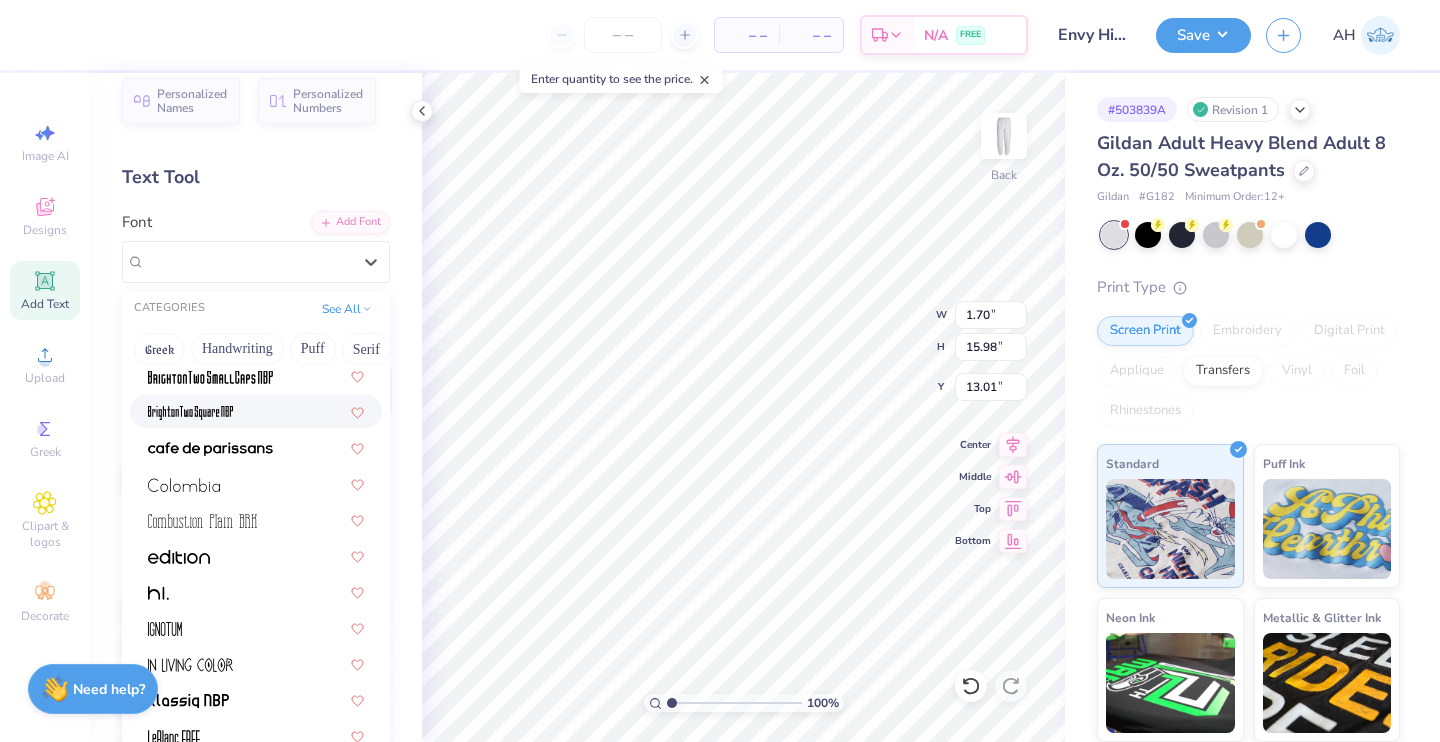 scroll, scrollTop: 382, scrollLeft: 0, axis: vertical 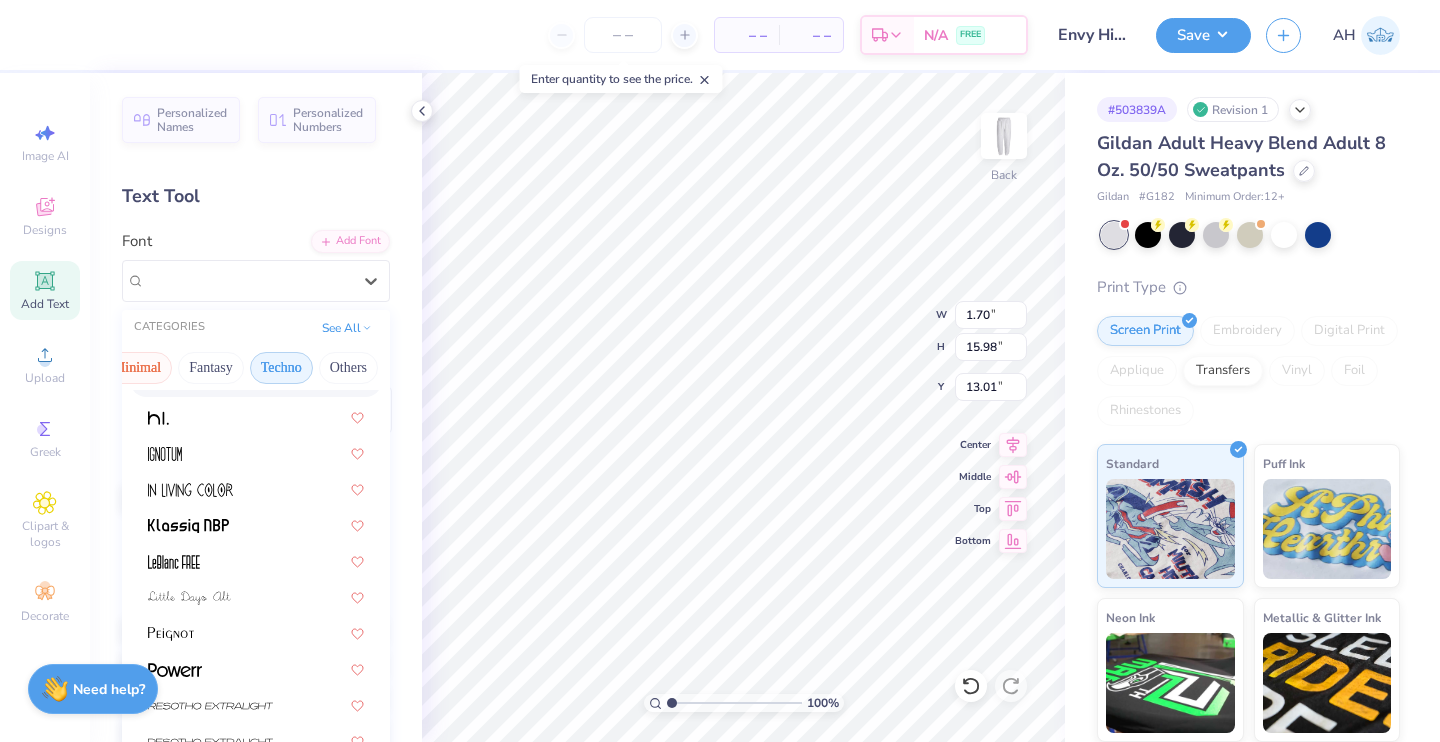 click on "Techno" at bounding box center [281, 368] 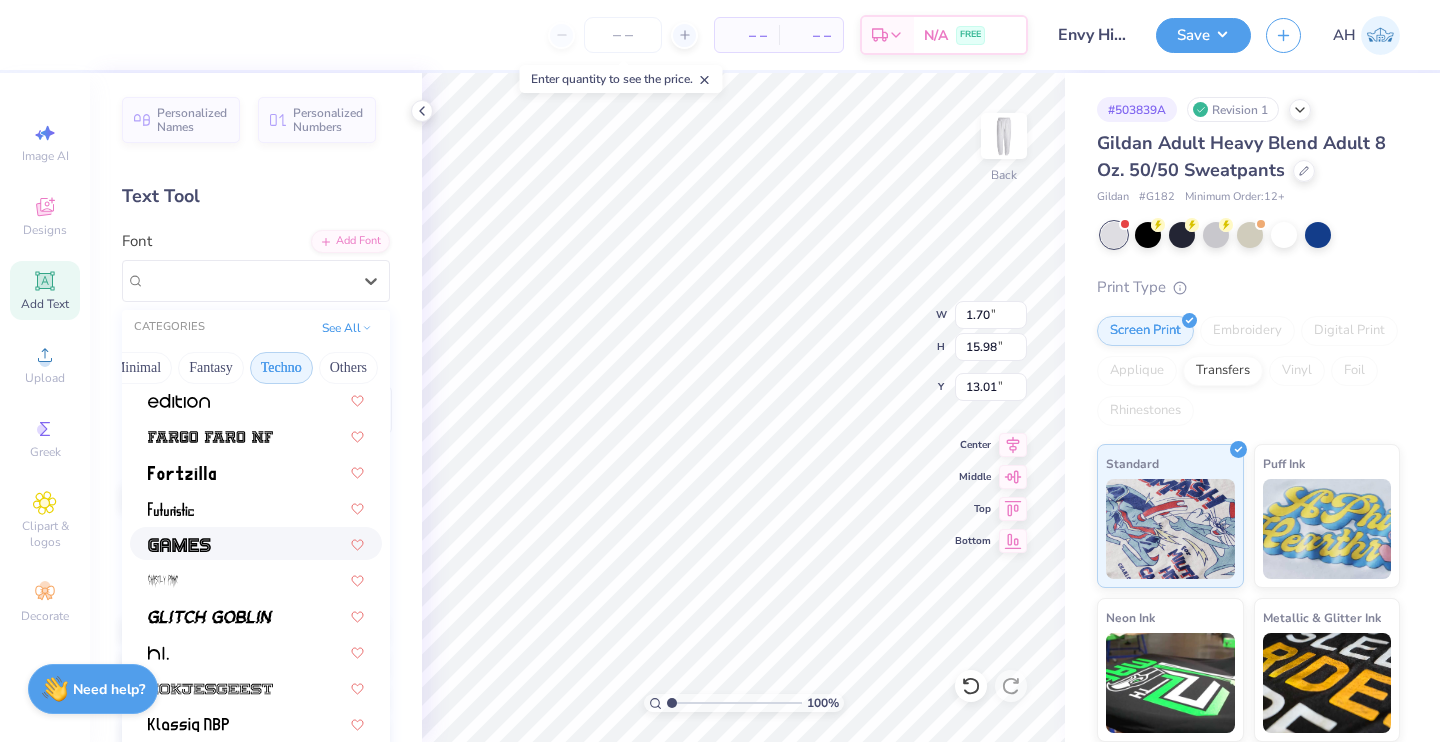 scroll, scrollTop: 346, scrollLeft: 0, axis: vertical 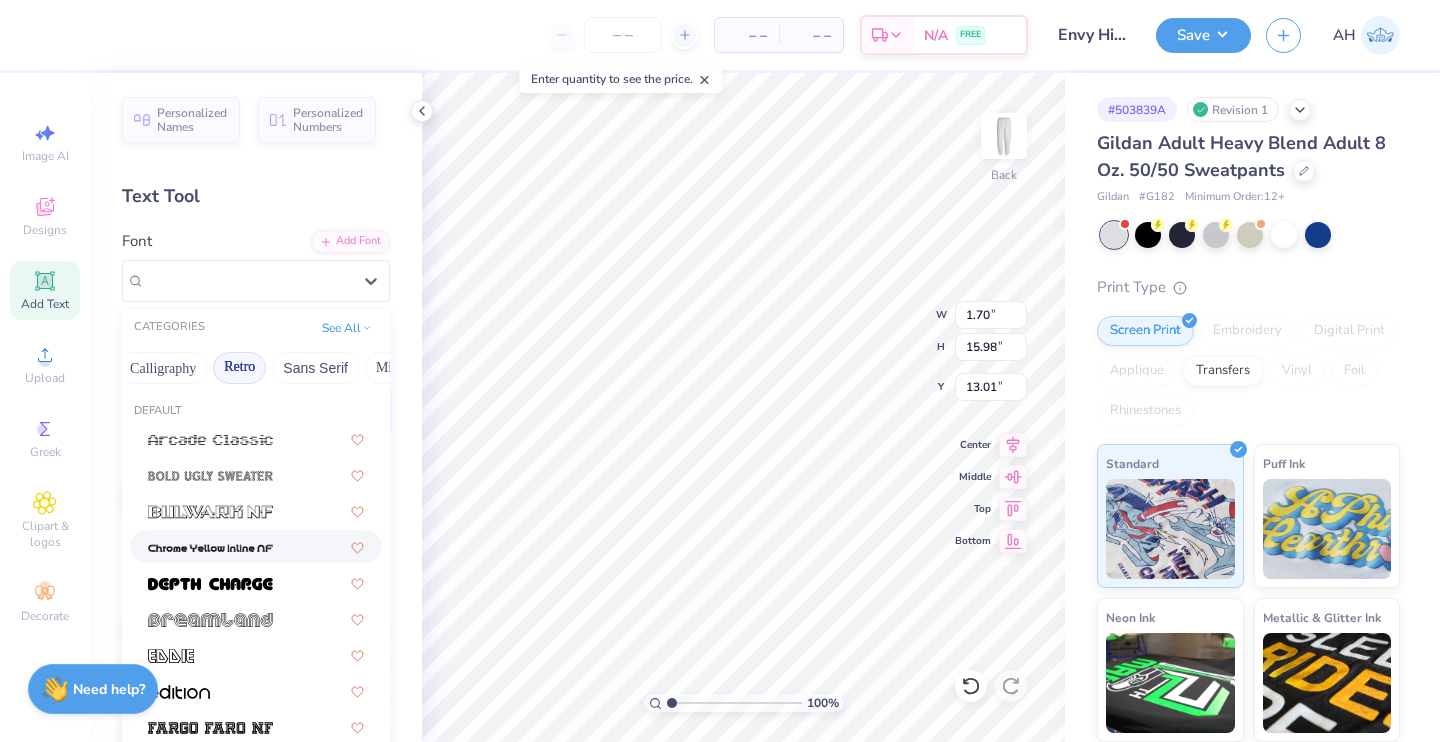 click on "Retro" at bounding box center [239, 368] 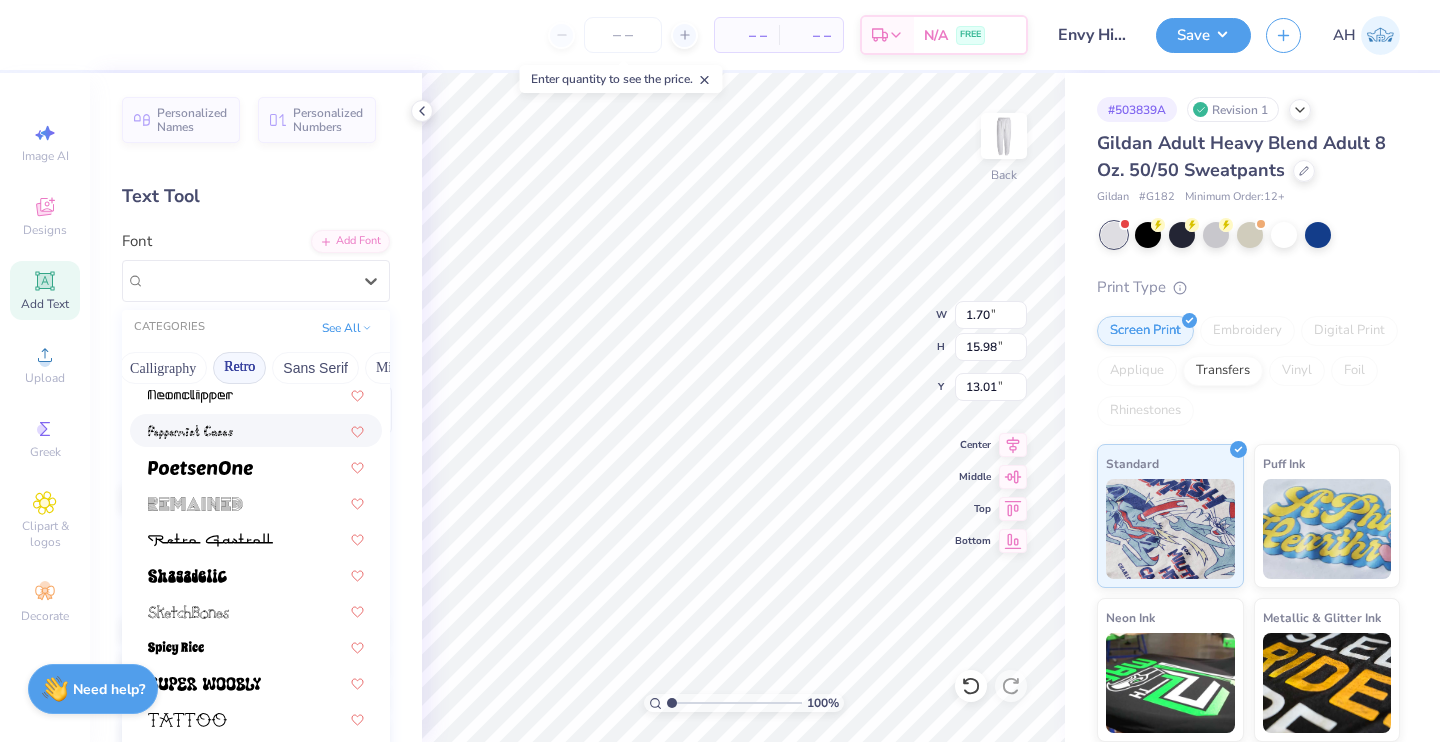 scroll, scrollTop: 2542, scrollLeft: 0, axis: vertical 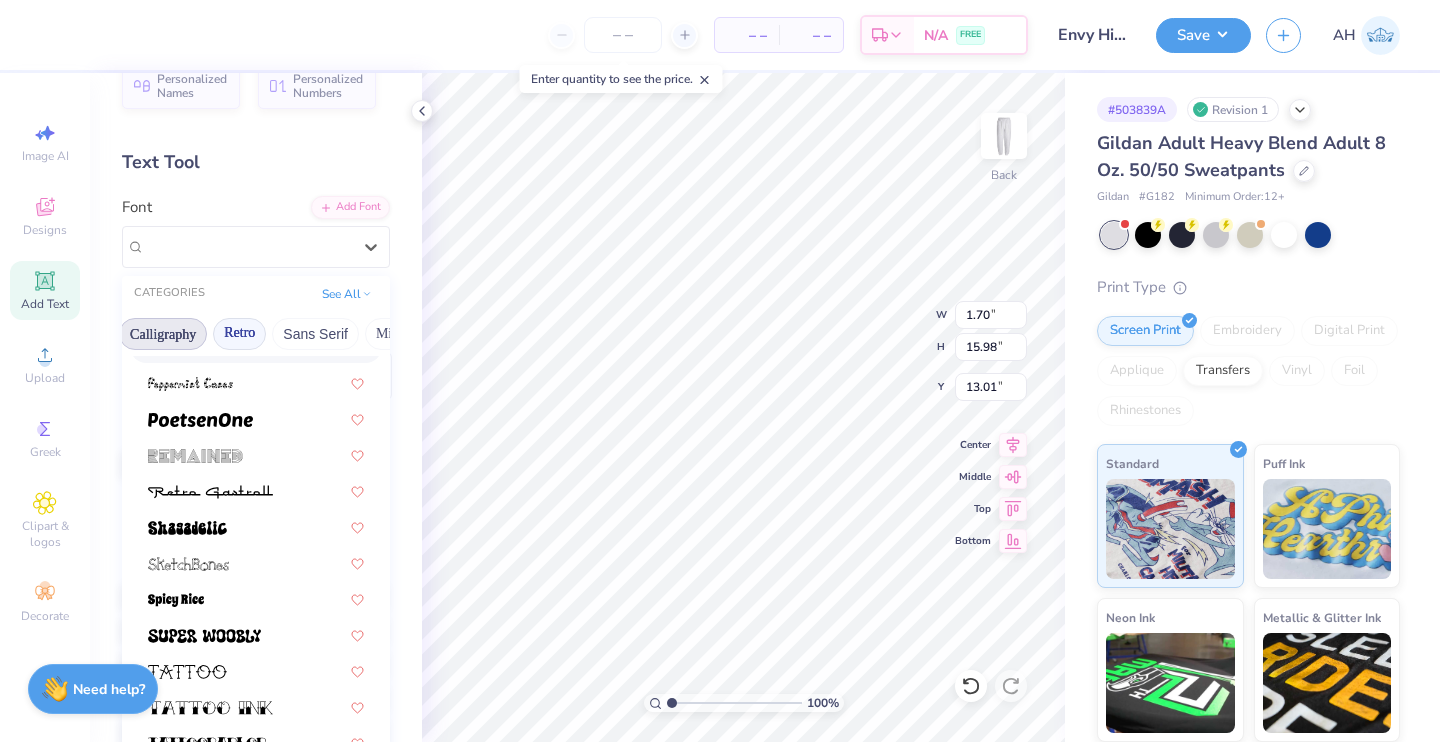 click on "Calligraphy" at bounding box center [163, 334] 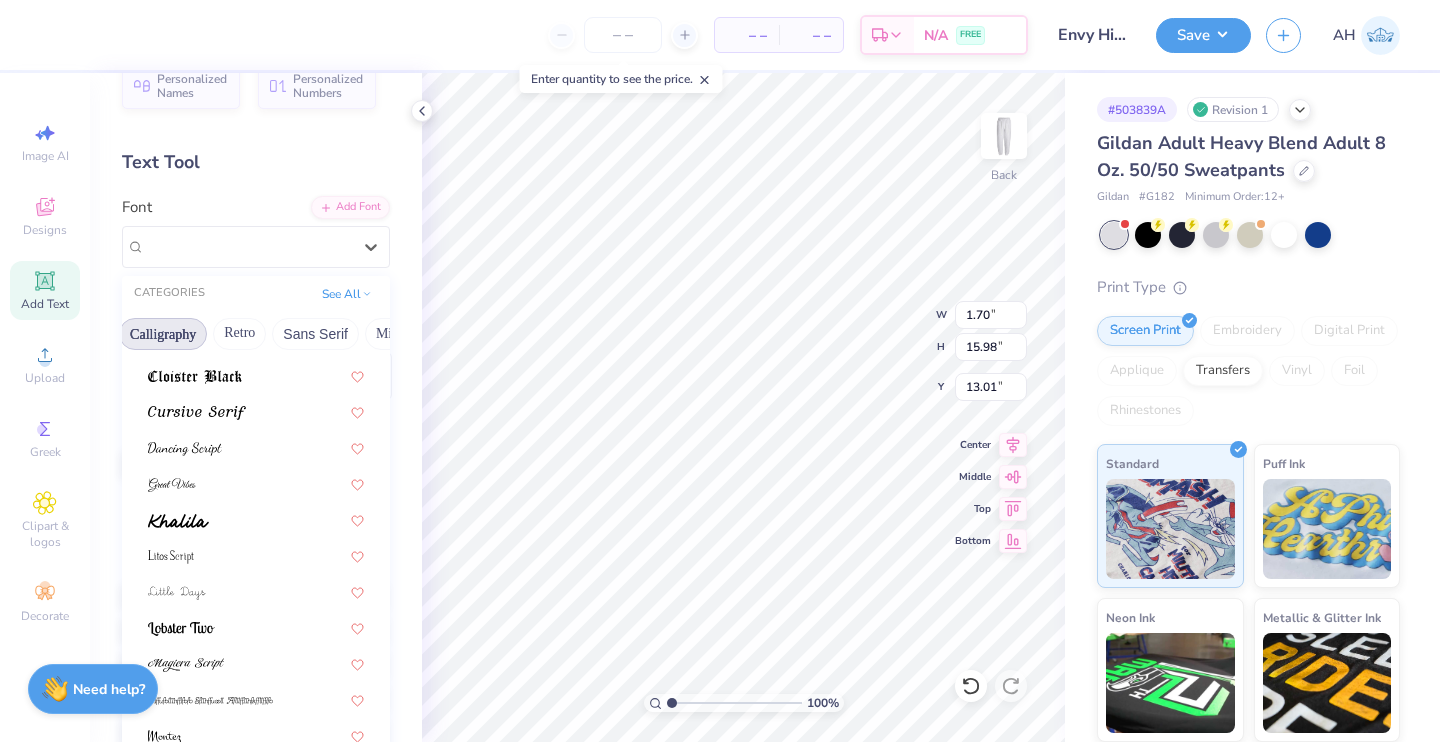 scroll, scrollTop: 490, scrollLeft: 0, axis: vertical 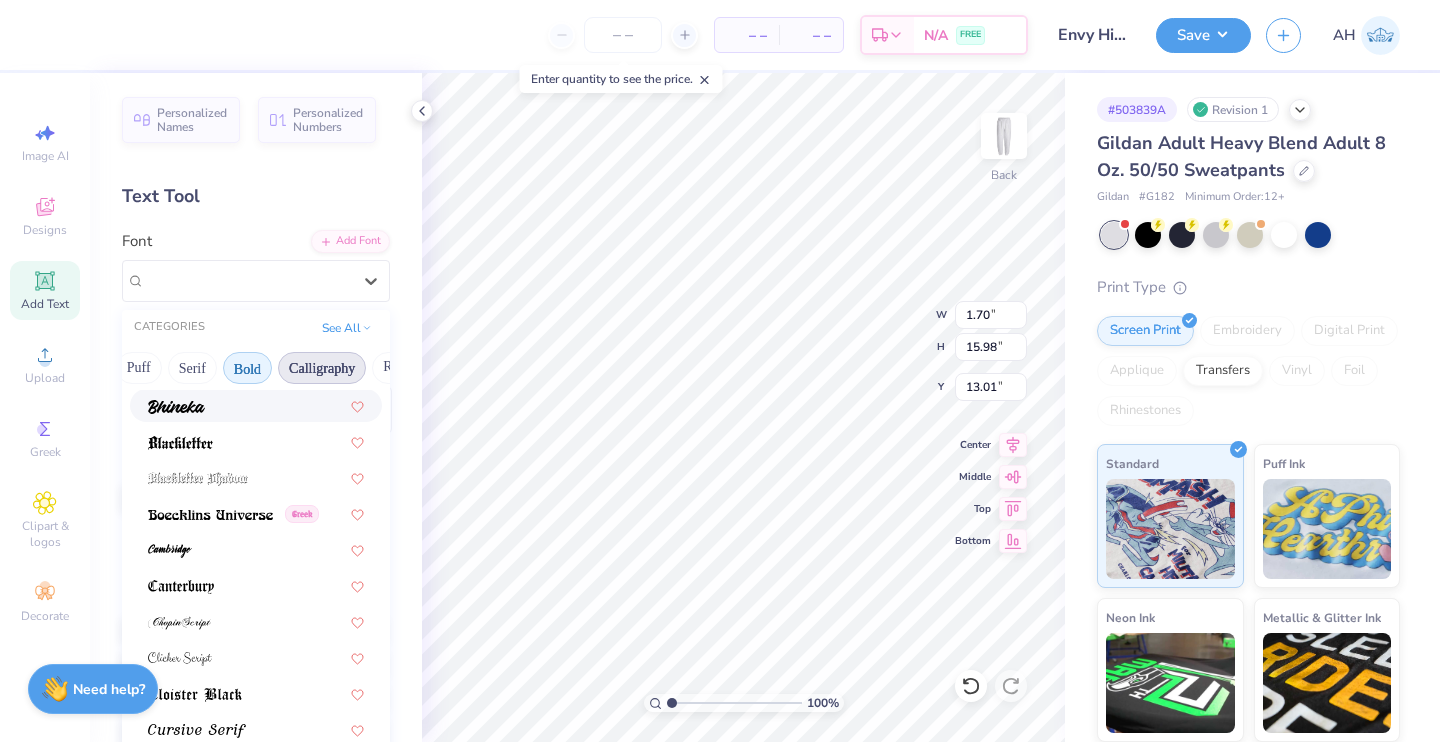 click on "Bold" at bounding box center [247, 368] 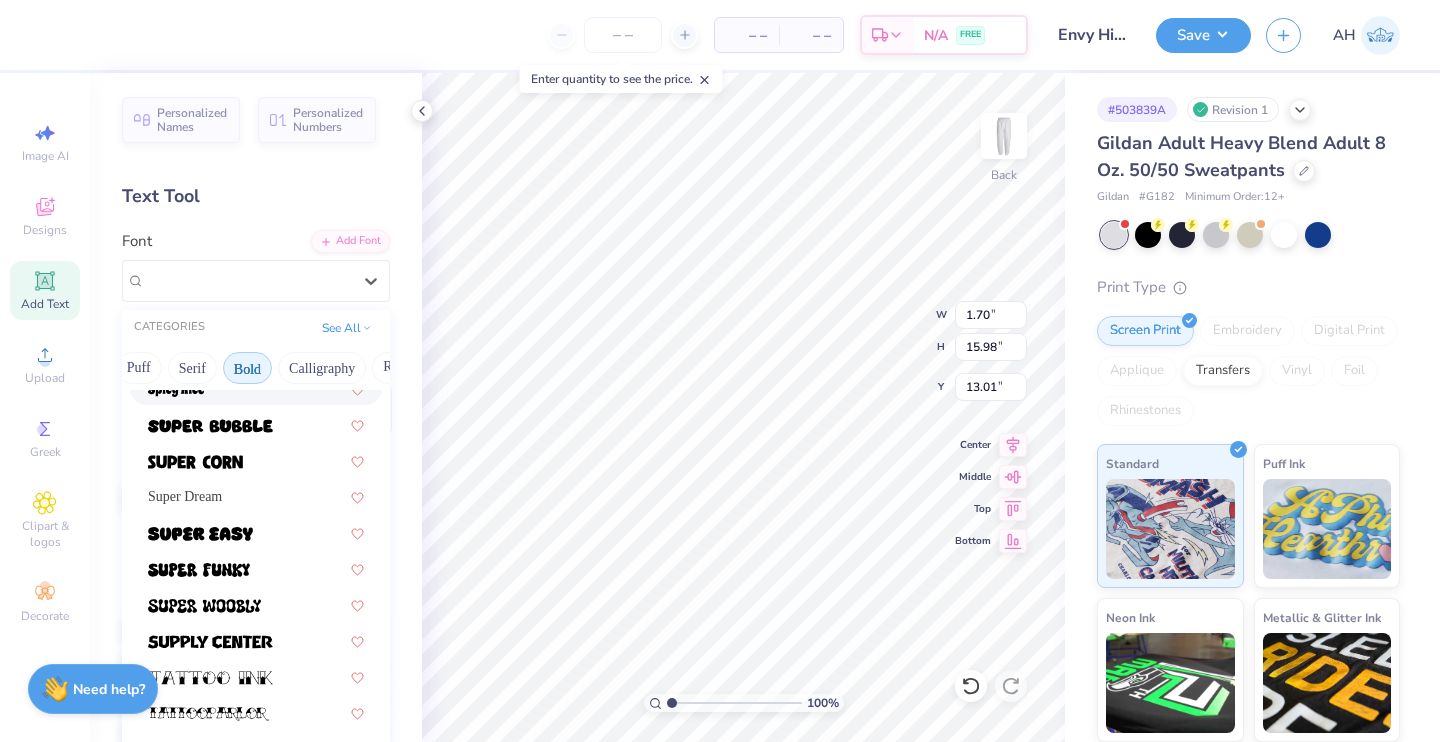 scroll, scrollTop: 2146, scrollLeft: 0, axis: vertical 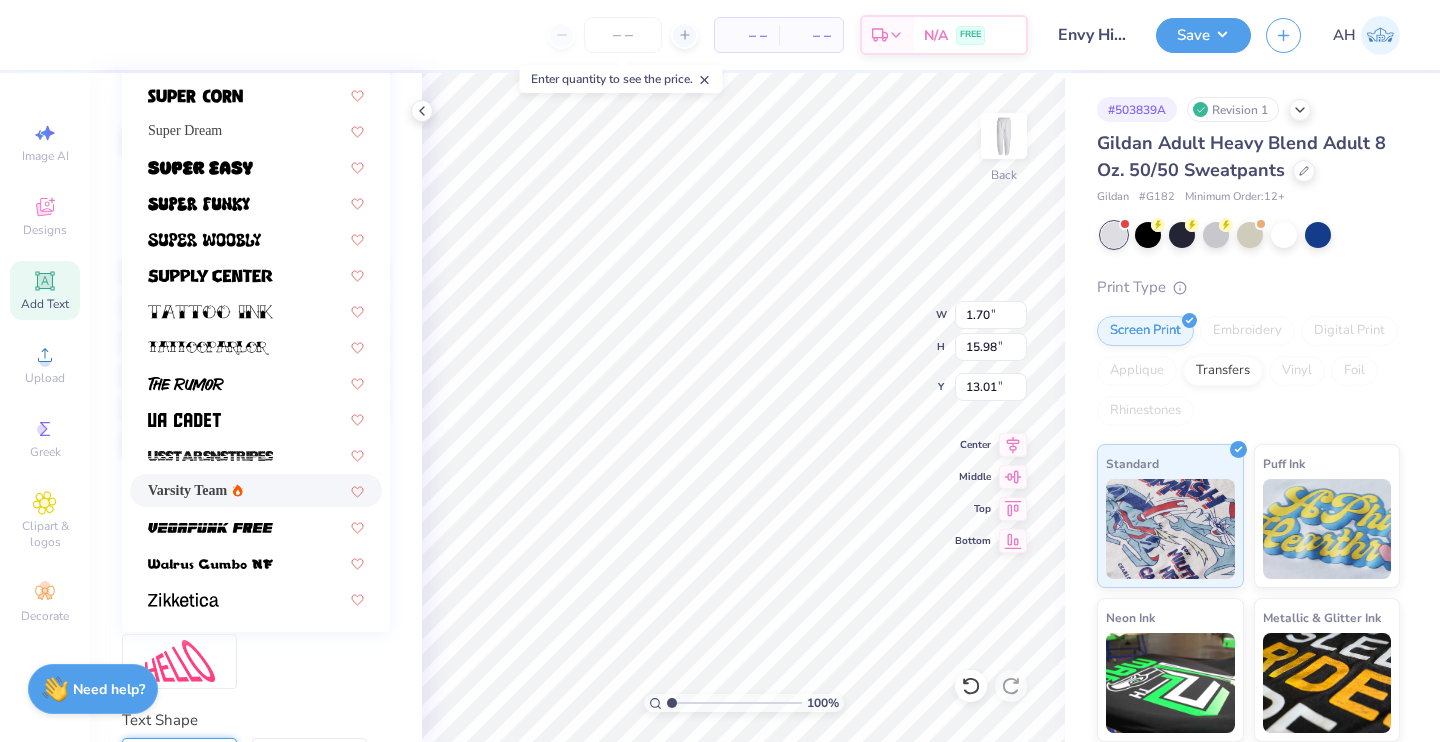 click on "Varsity Team" at bounding box center [187, 490] 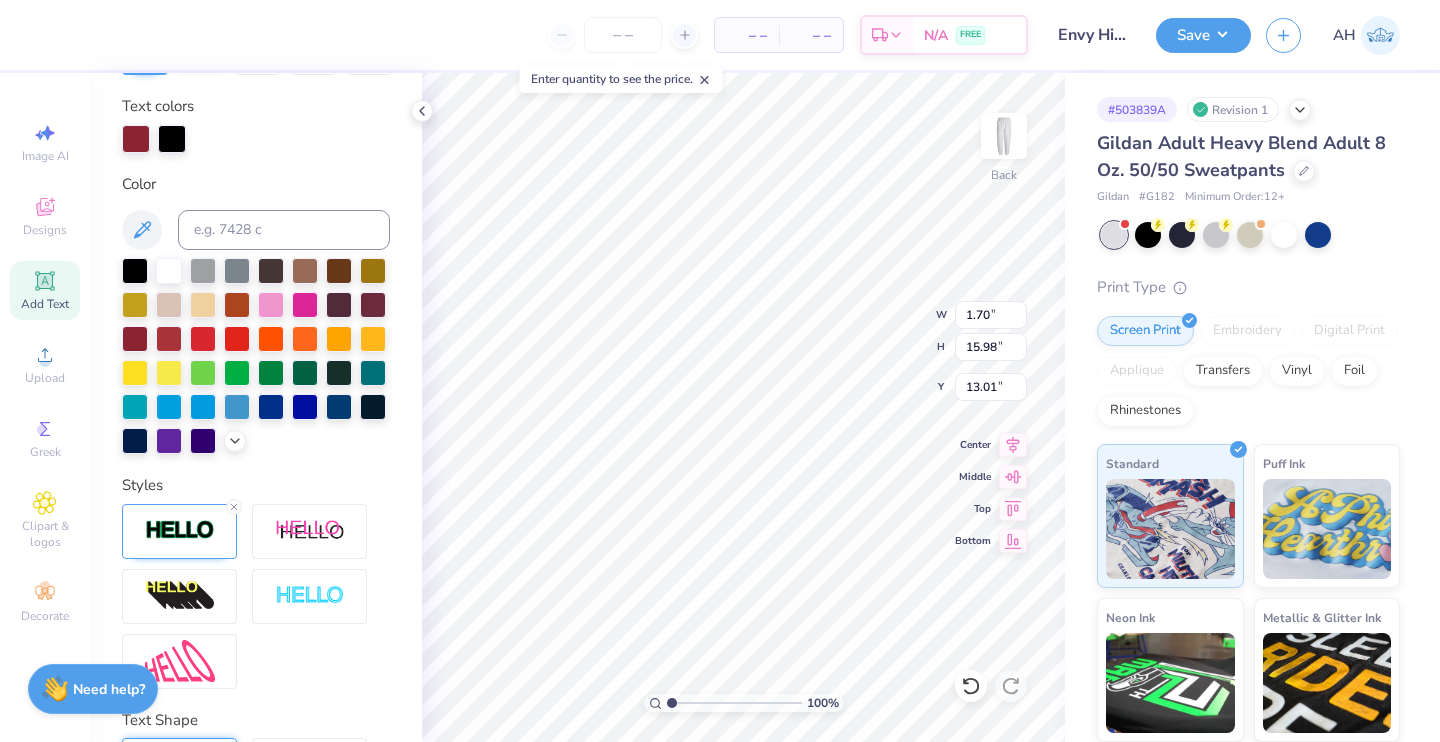 type on "1.44" 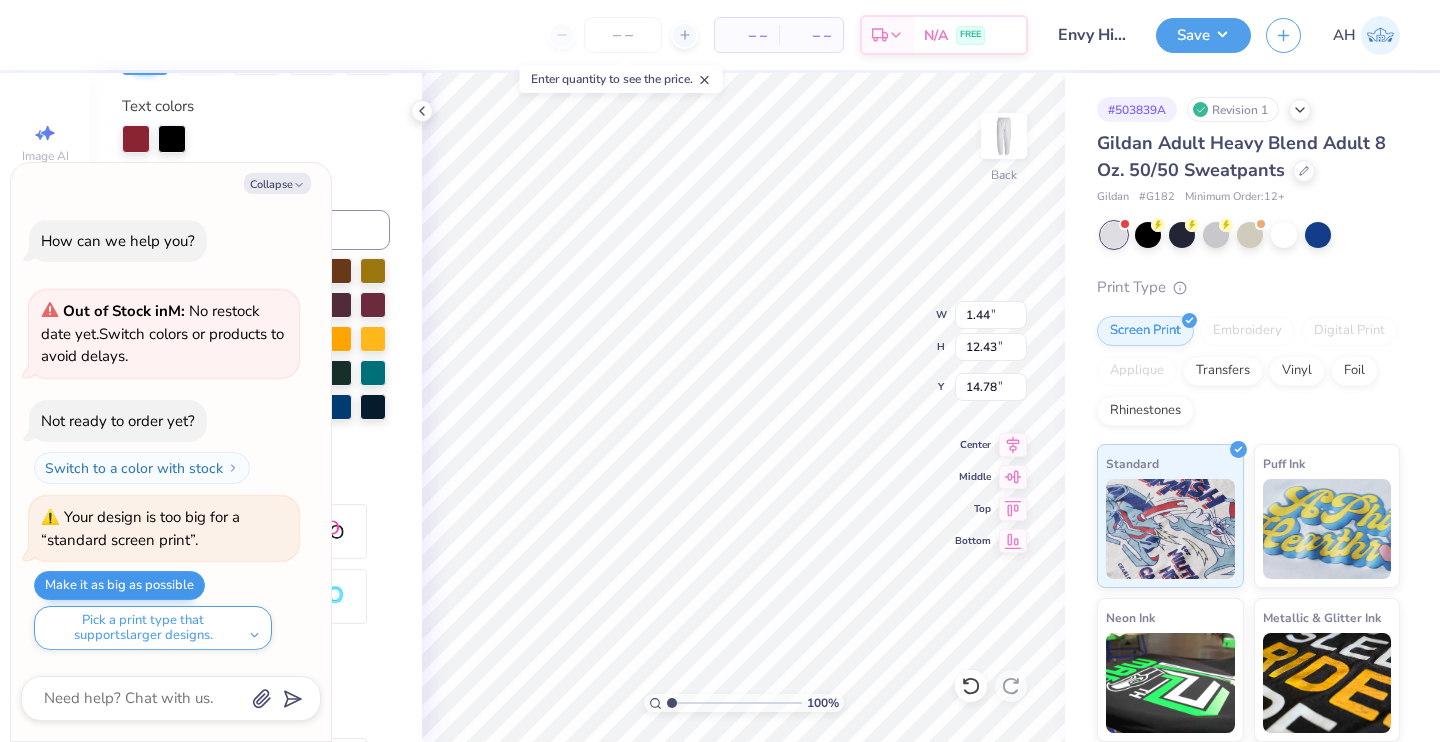 type on "x" 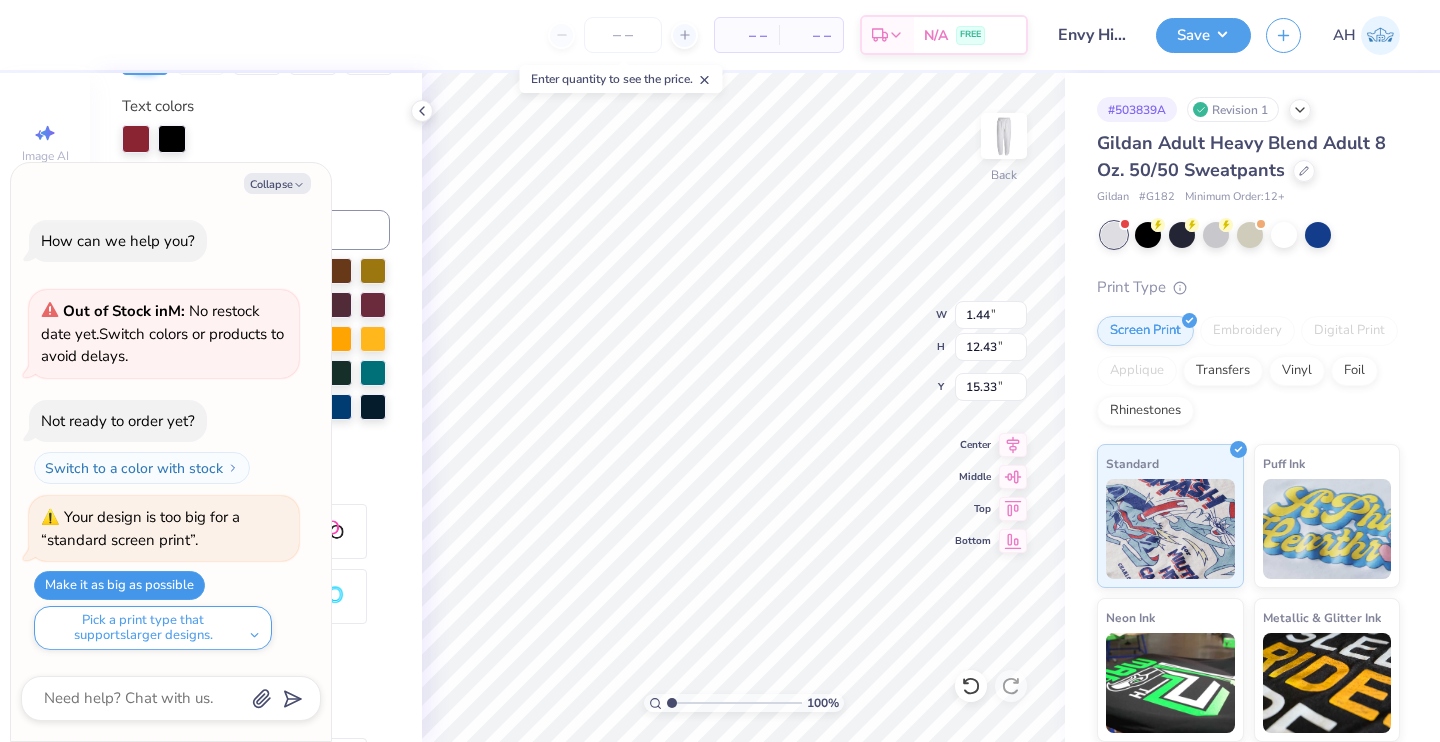 click on "Make it as big as possible" at bounding box center [119, 585] 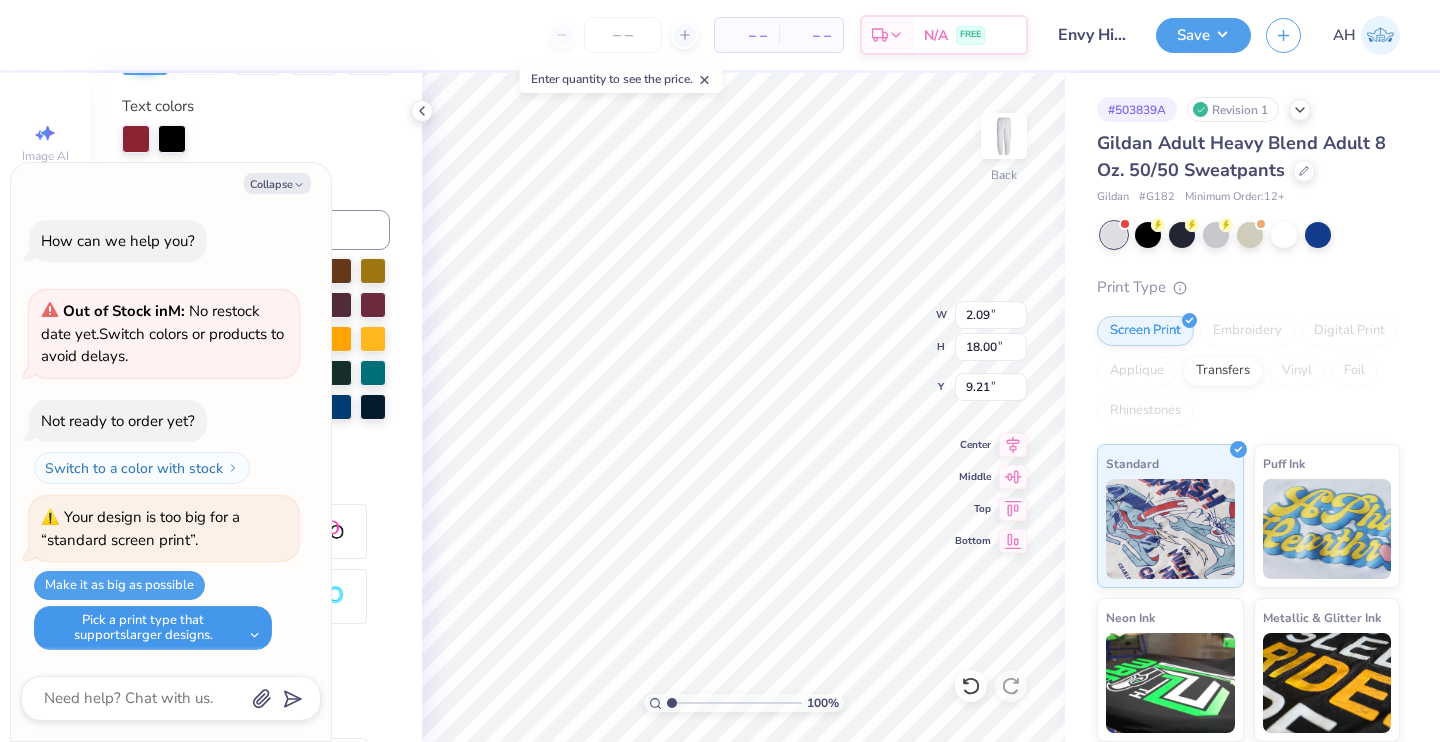 click on "Pick a print type that supports  larger   designs." at bounding box center (153, 628) 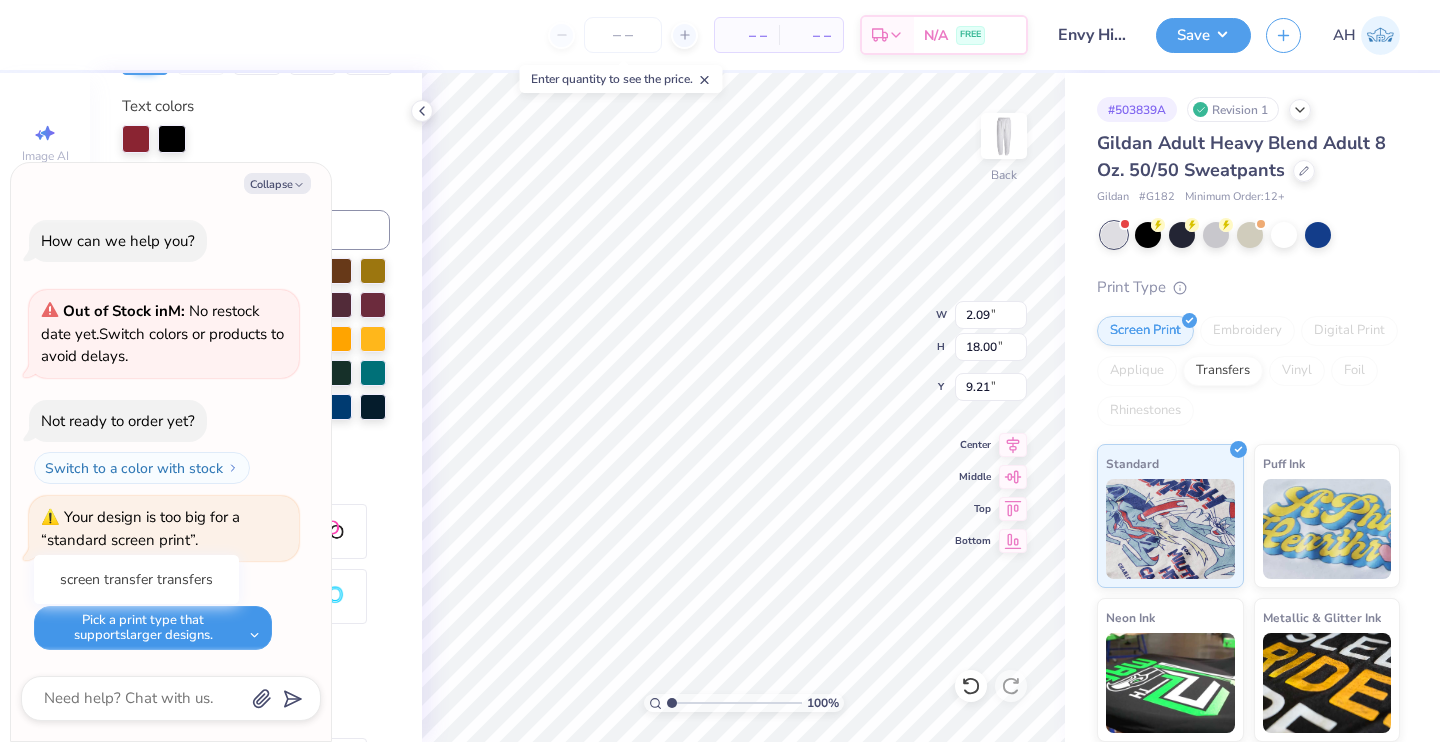 click on "Pick a print type that supports  larger   designs." at bounding box center [153, 628] 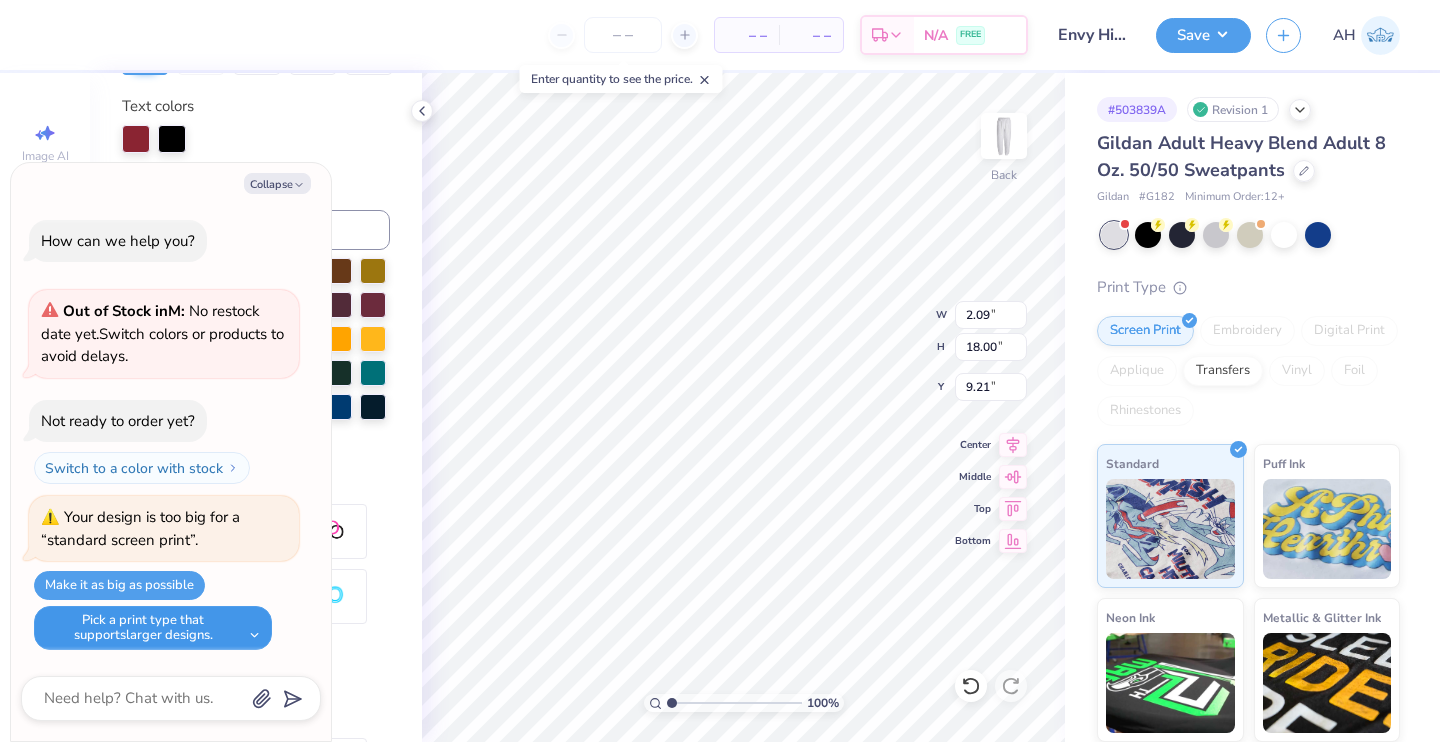 click on "Pick a print type that supports  larger   designs." at bounding box center [153, 628] 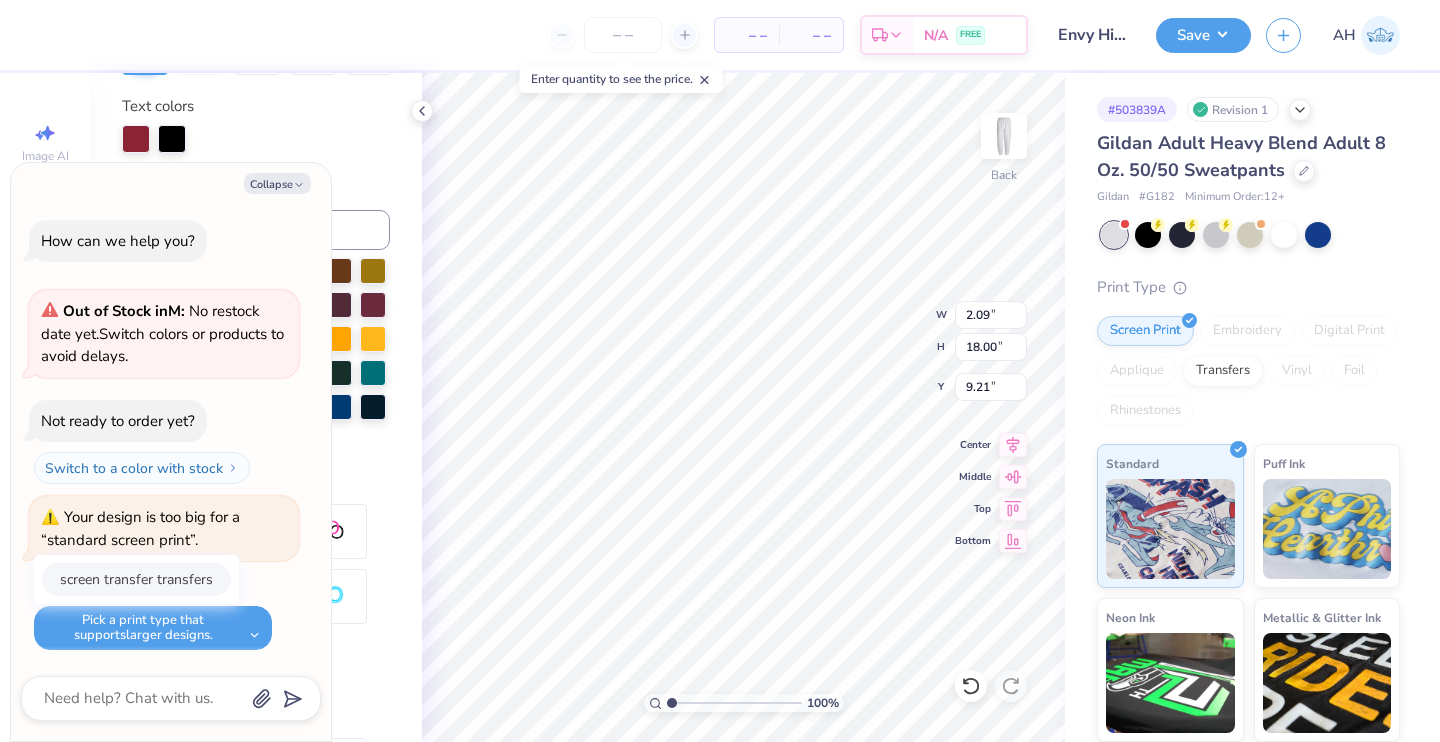 click on "screen transfer transfers" at bounding box center [136, 579] 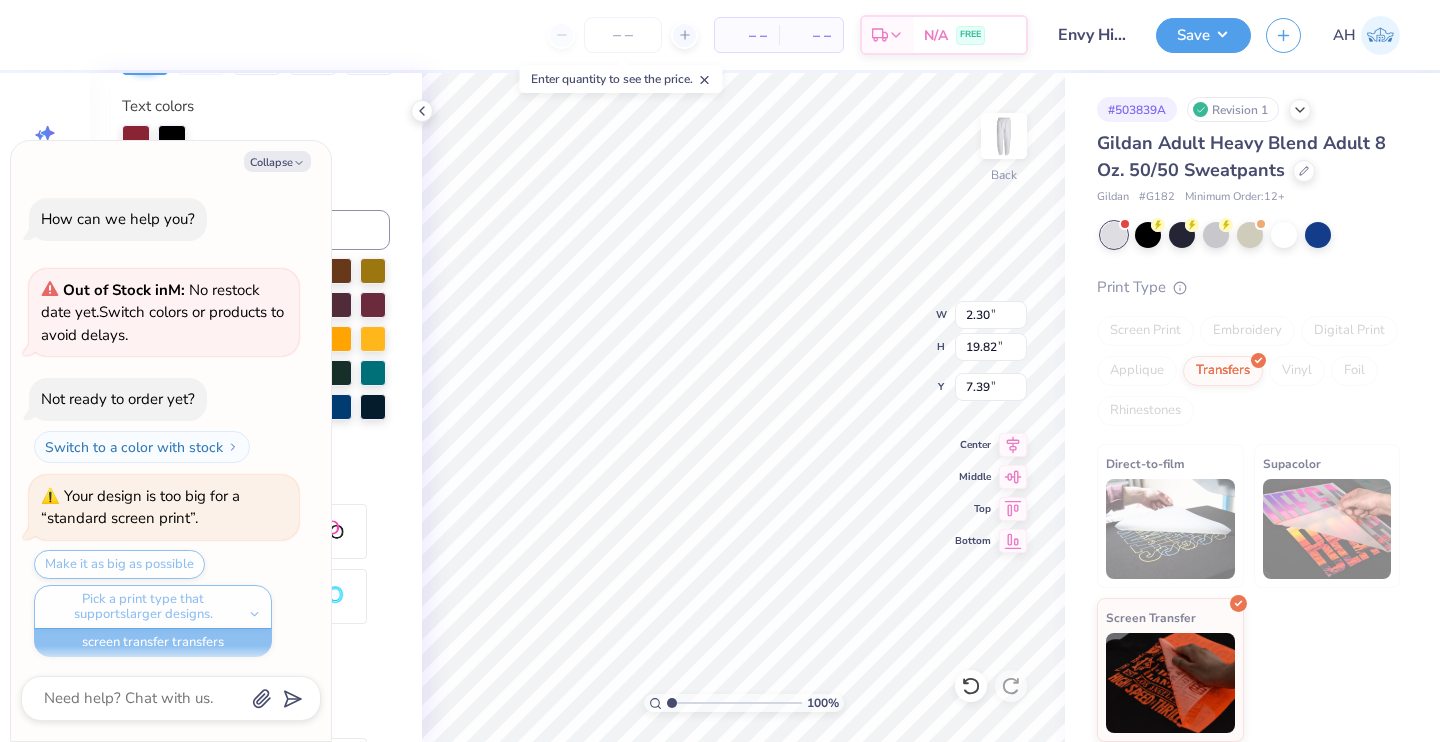 scroll, scrollTop: 161, scrollLeft: 0, axis: vertical 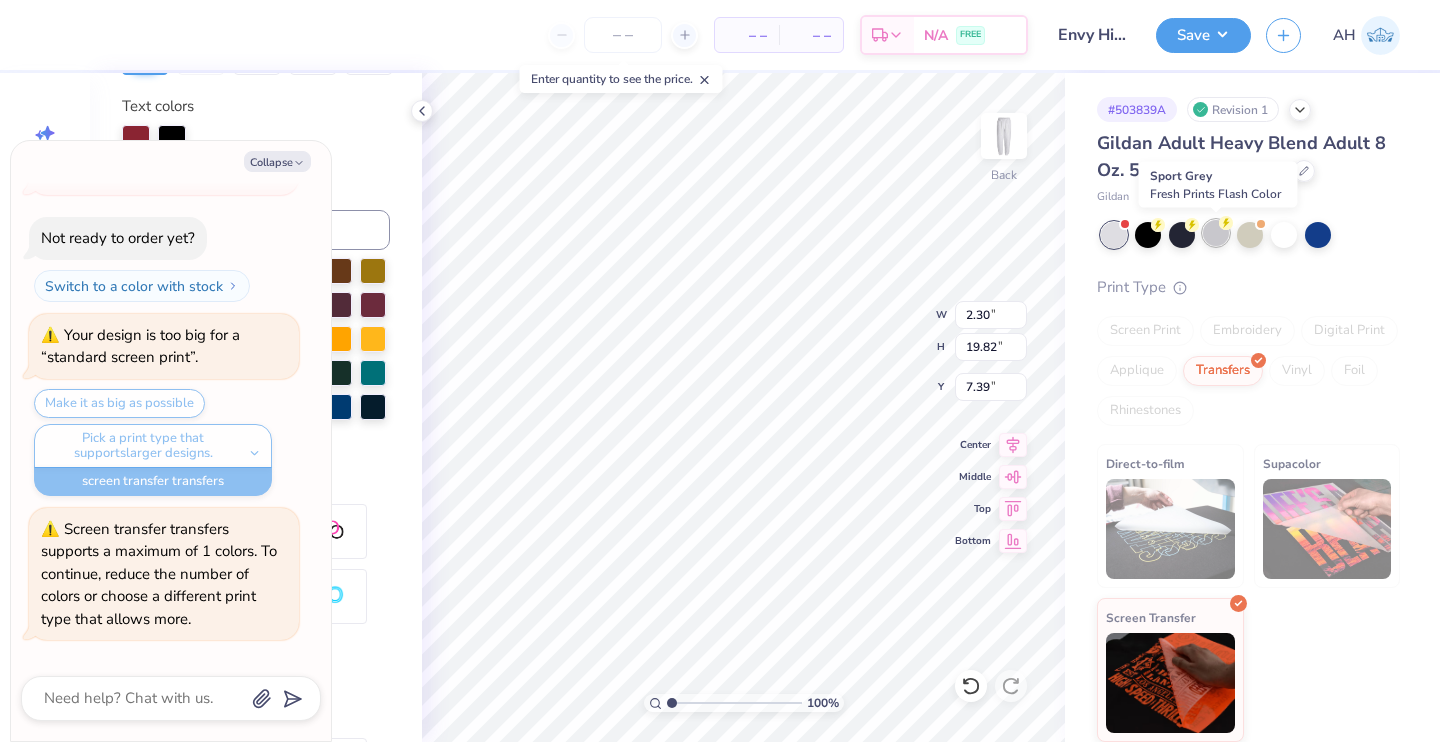 click at bounding box center (1216, 233) 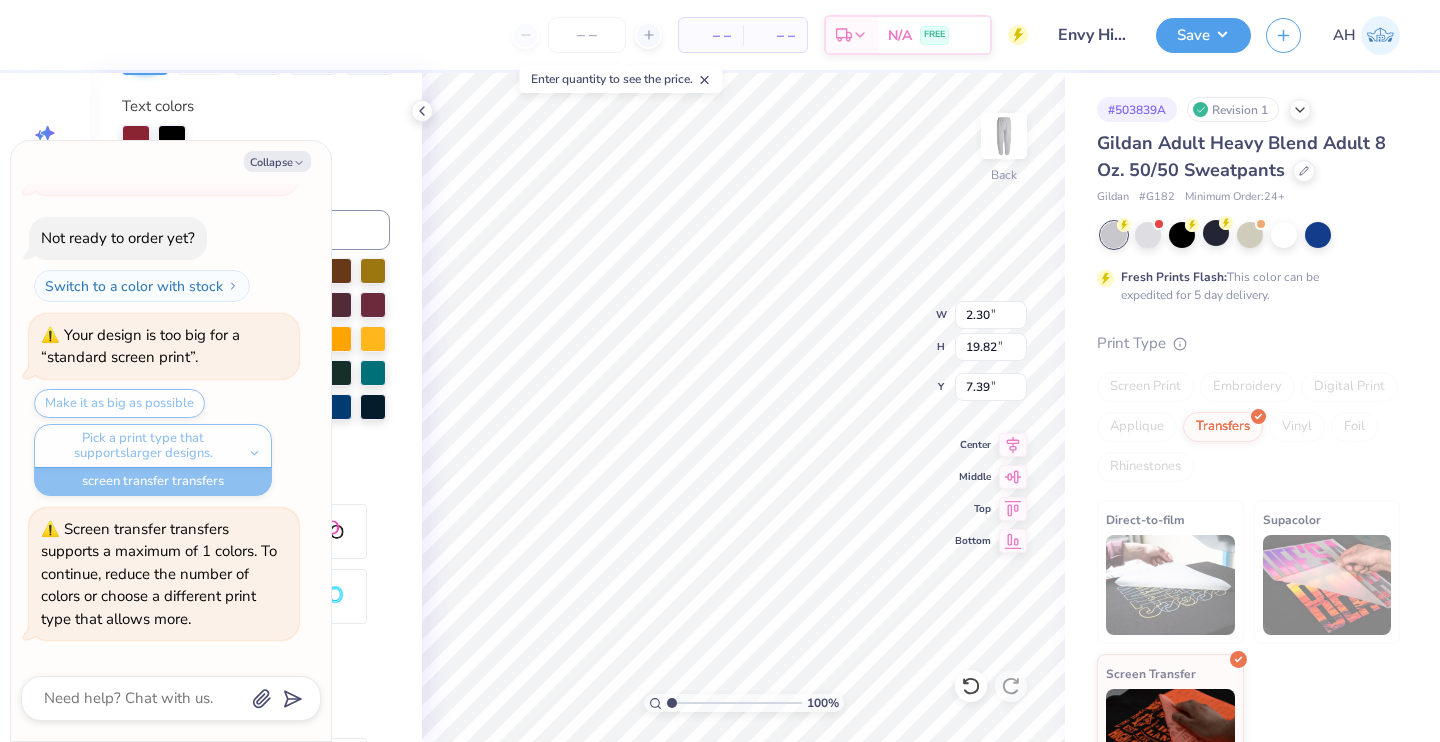 type on "x" 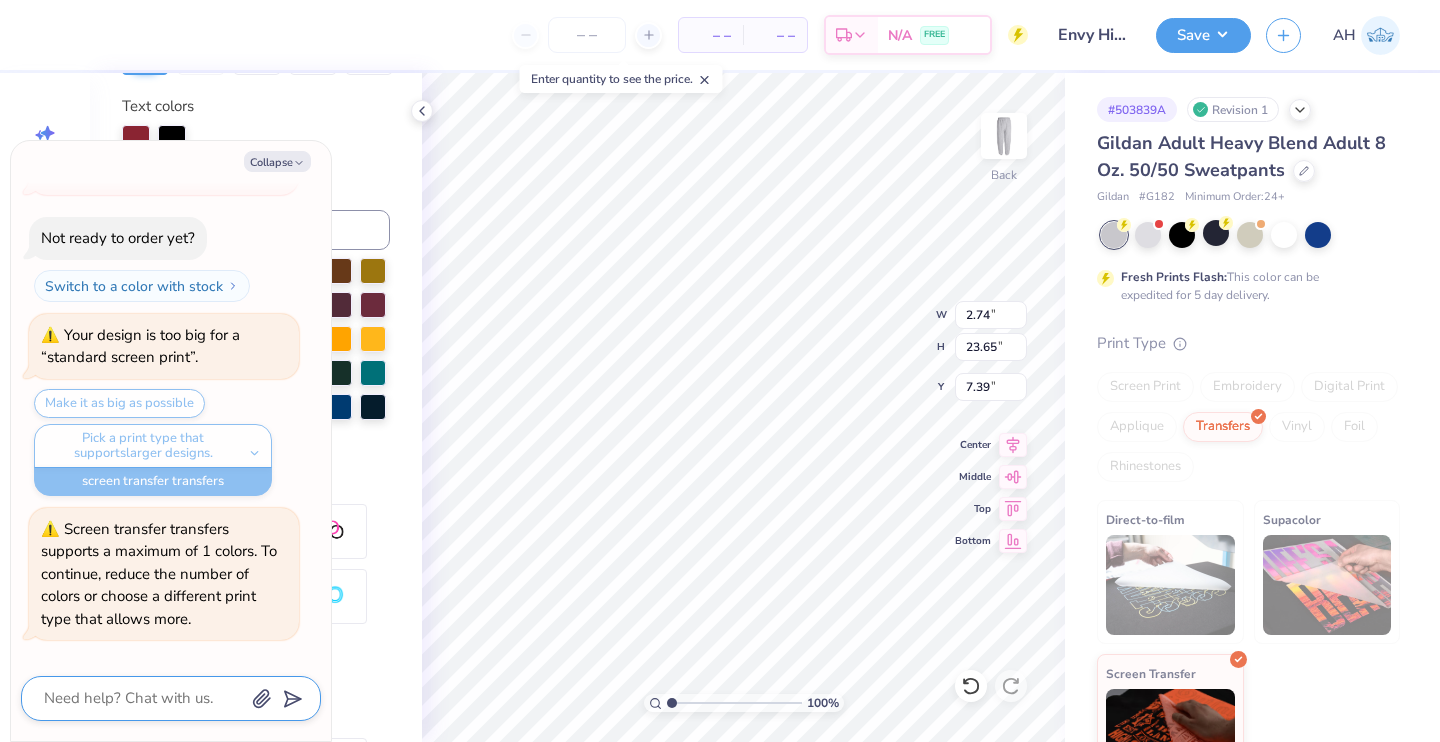 click at bounding box center (143, 698) 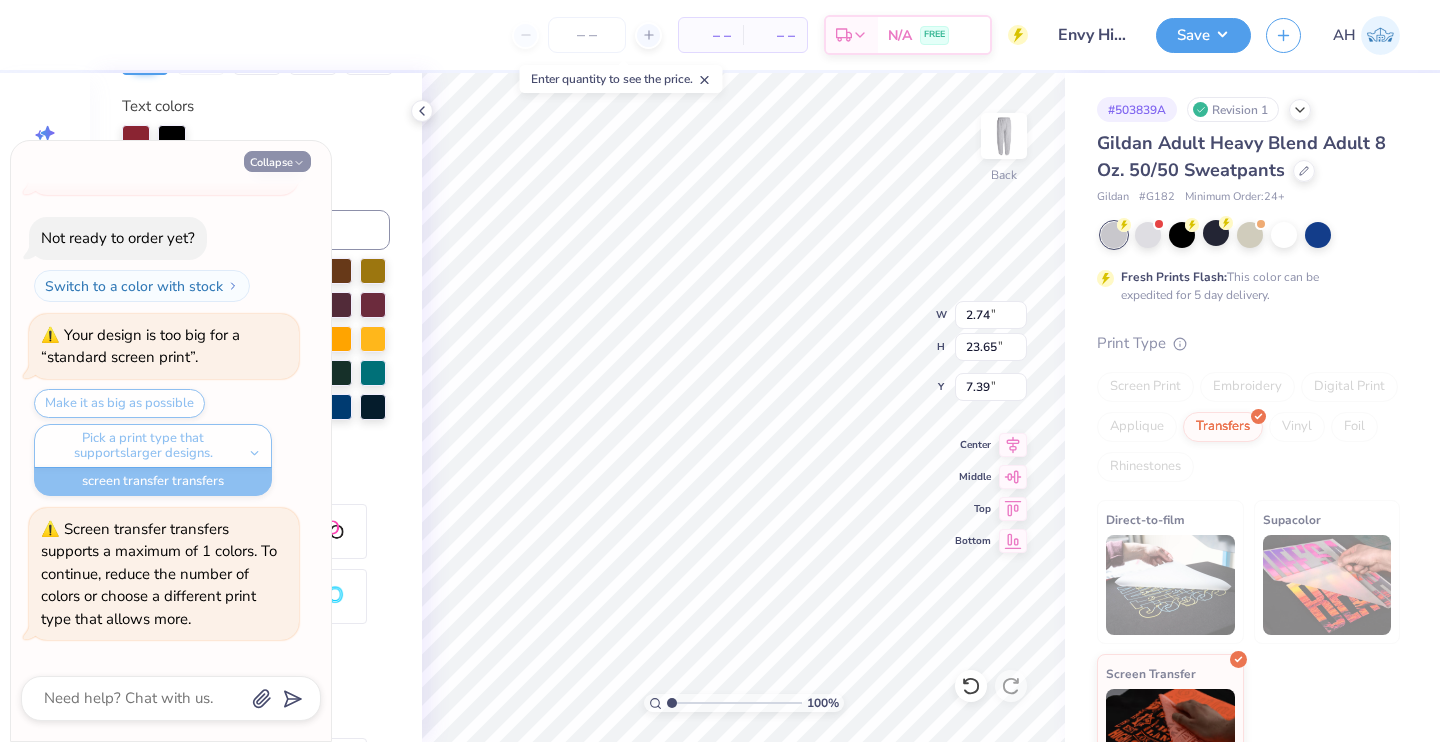 click 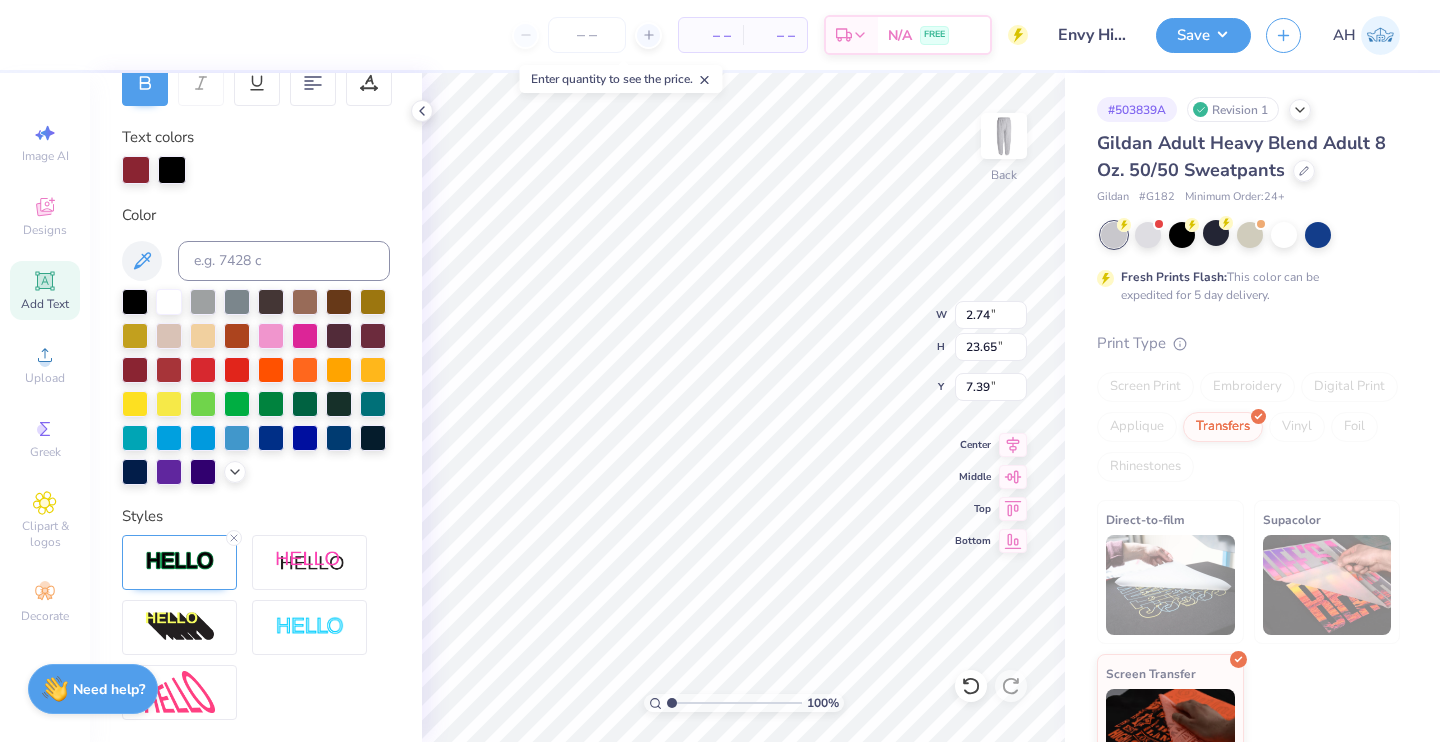 scroll, scrollTop: 328, scrollLeft: 0, axis: vertical 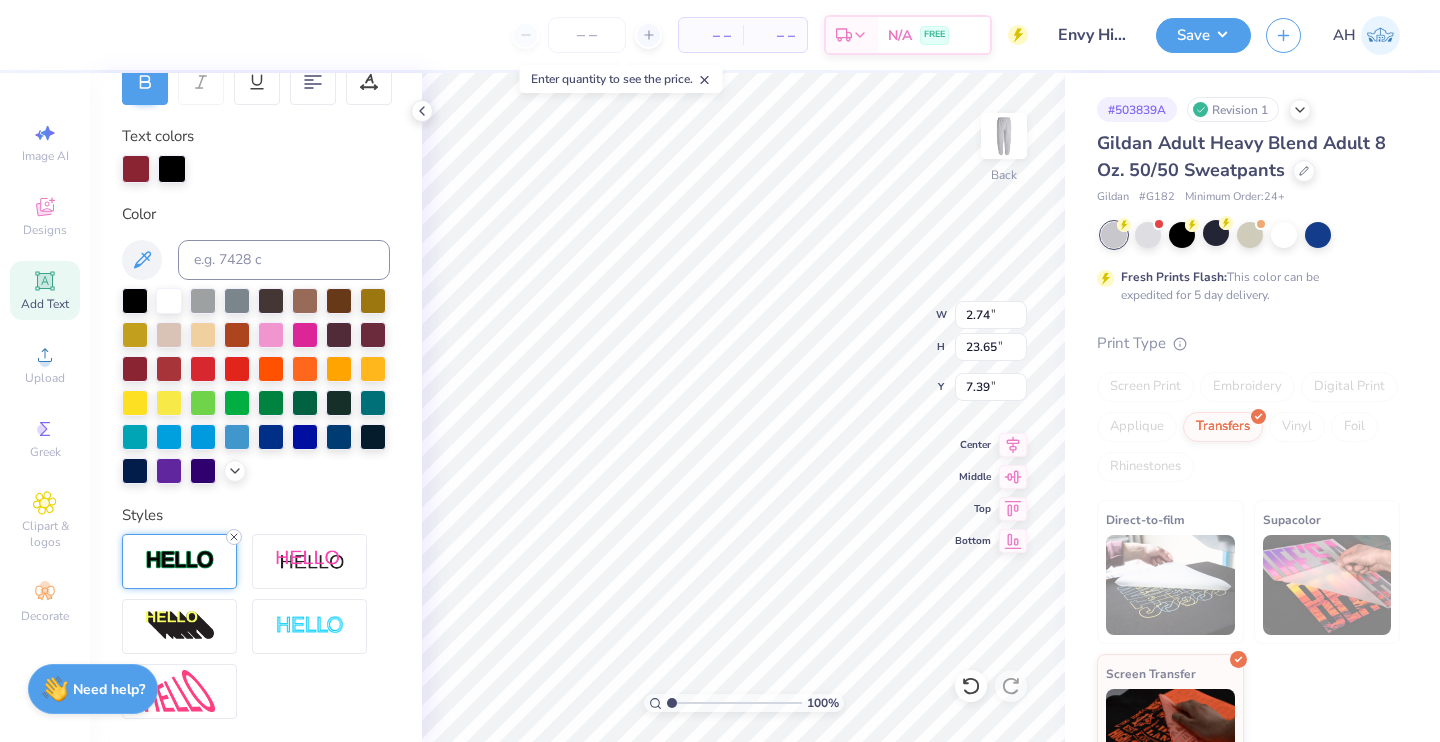 click 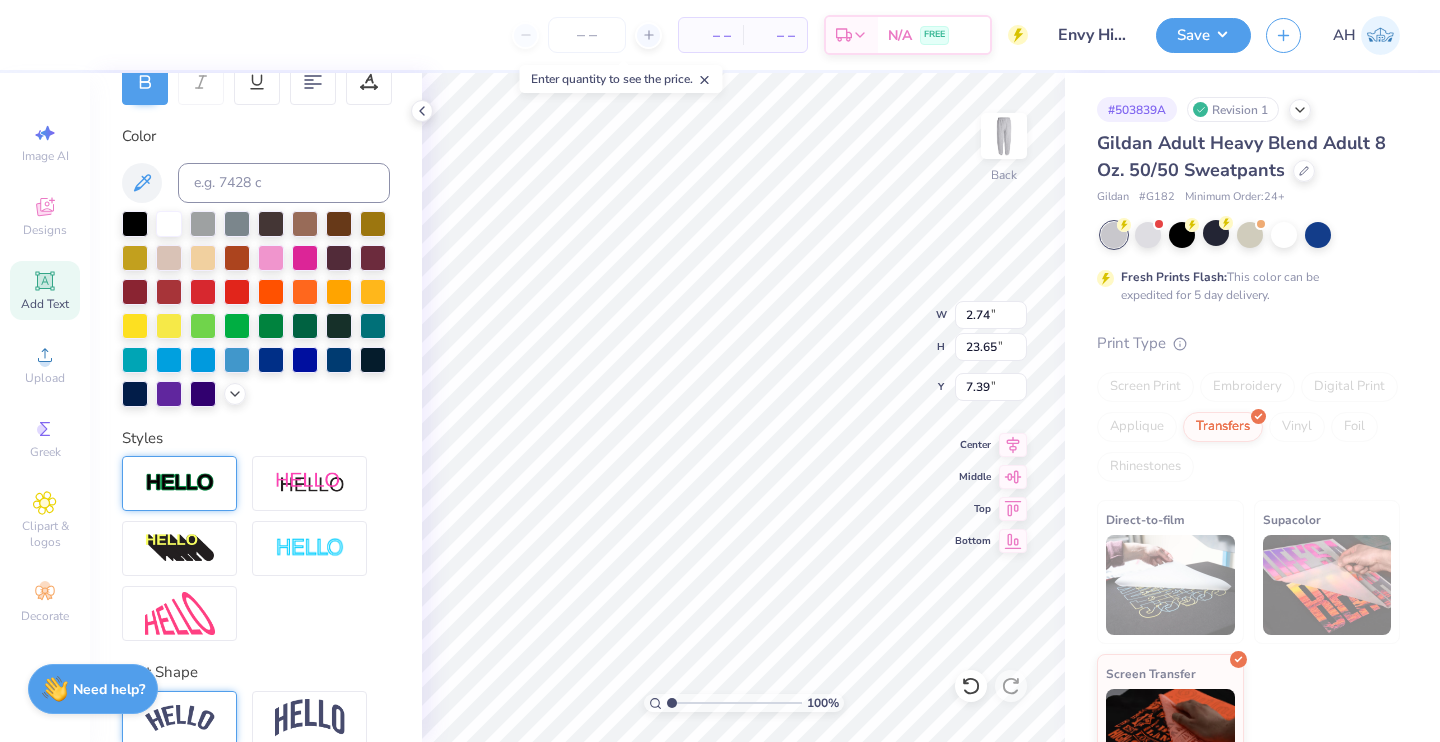 type on "2.69" 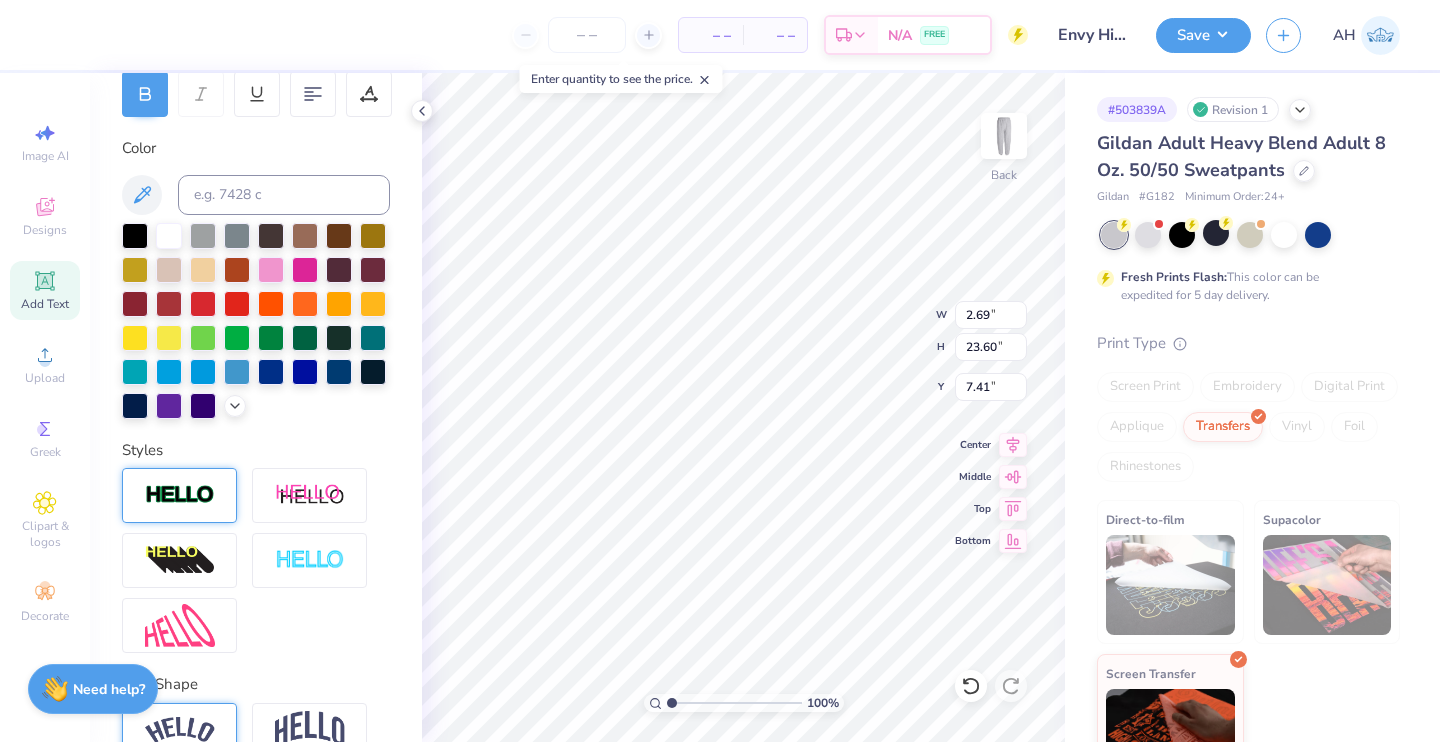 scroll, scrollTop: 338, scrollLeft: 0, axis: vertical 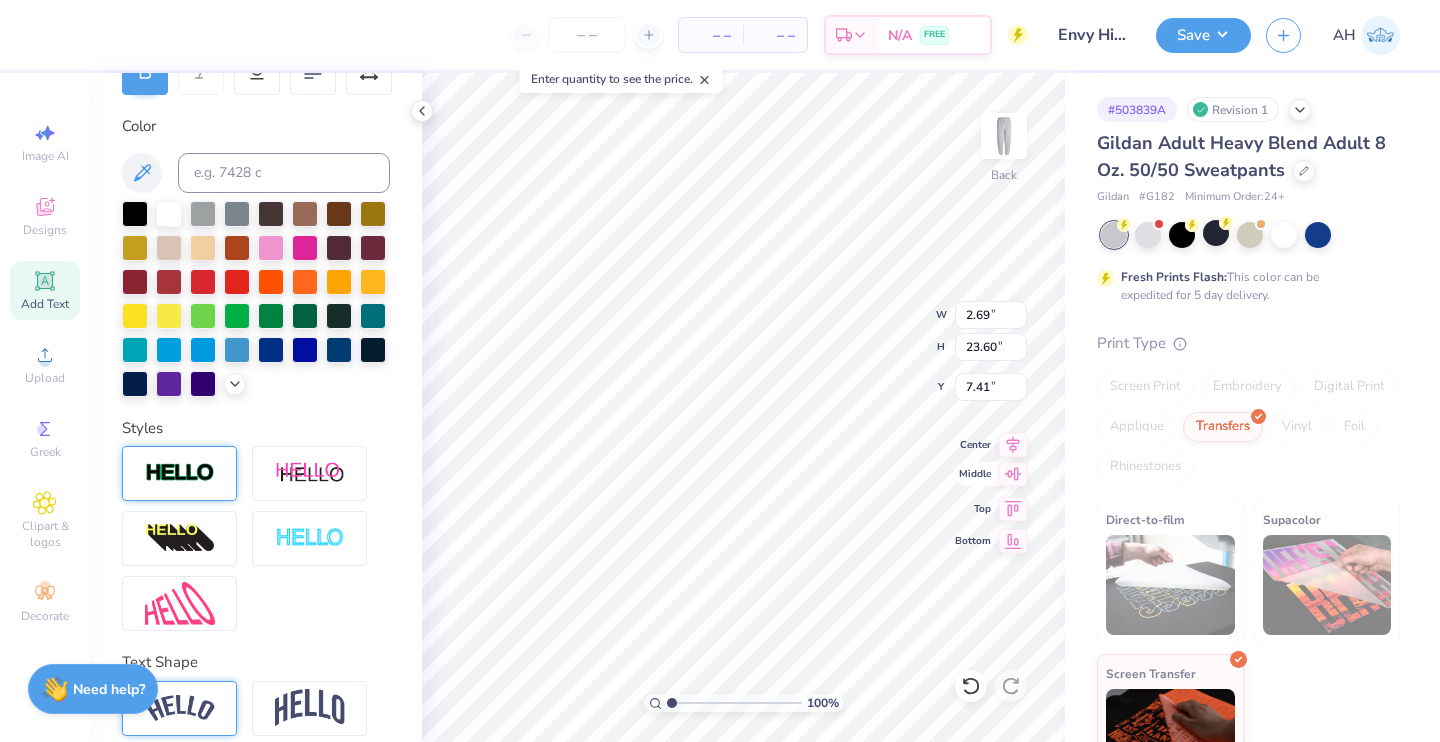 click 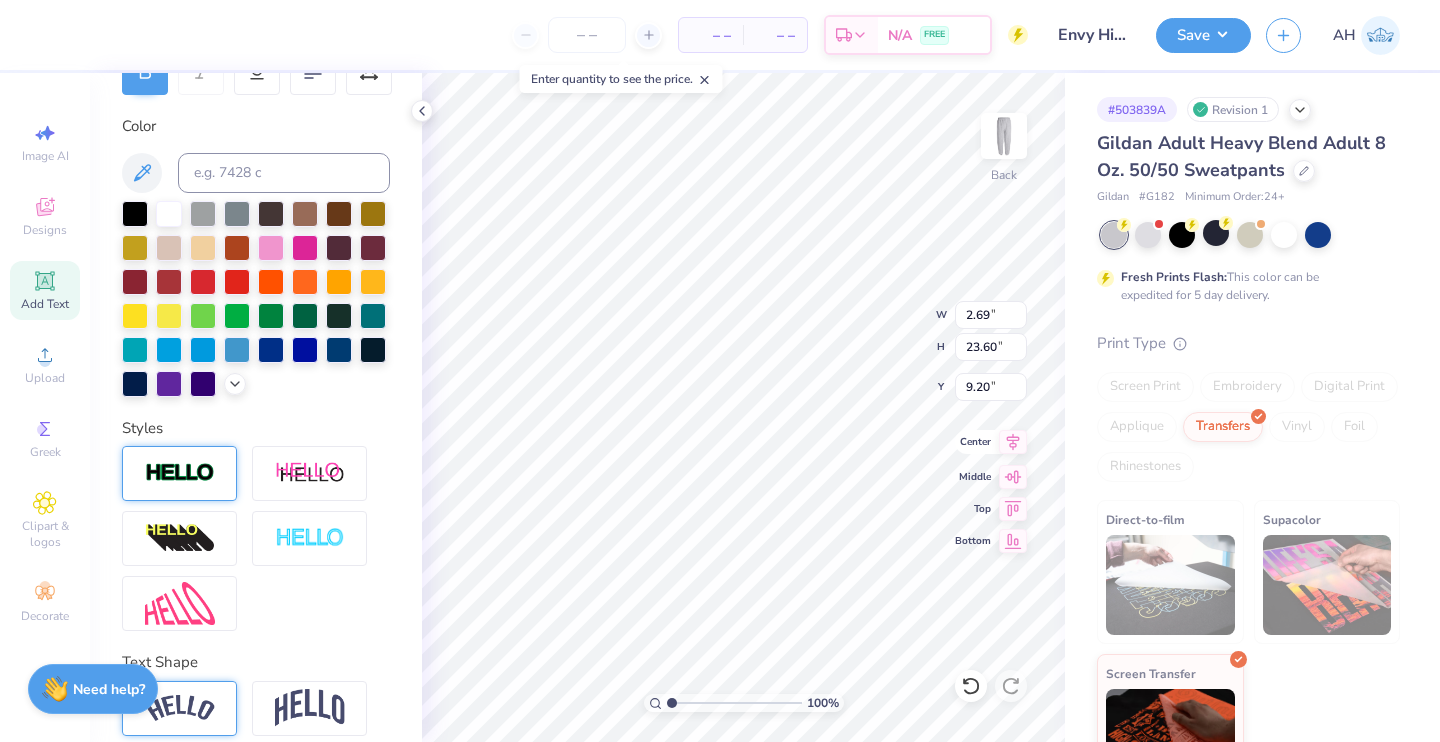 click 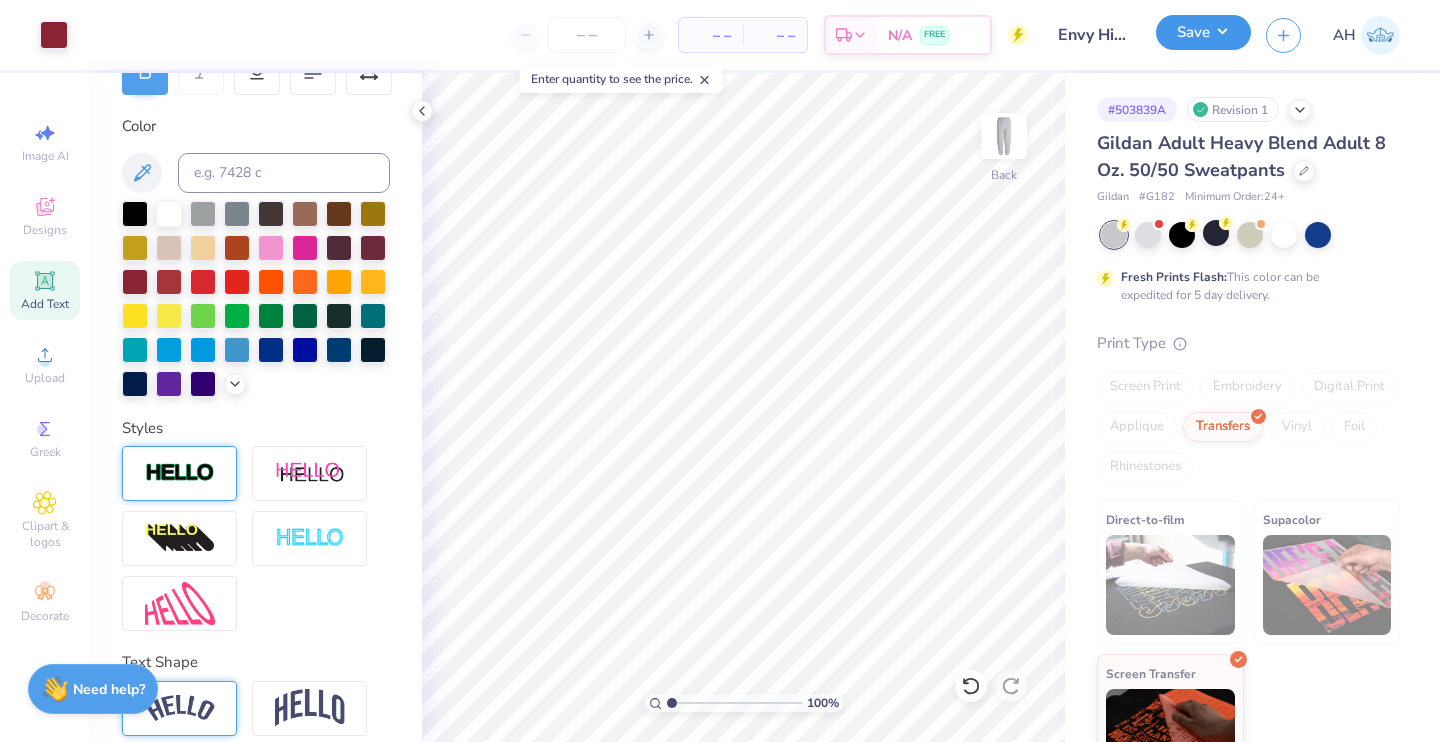 click on "Save" at bounding box center [1203, 32] 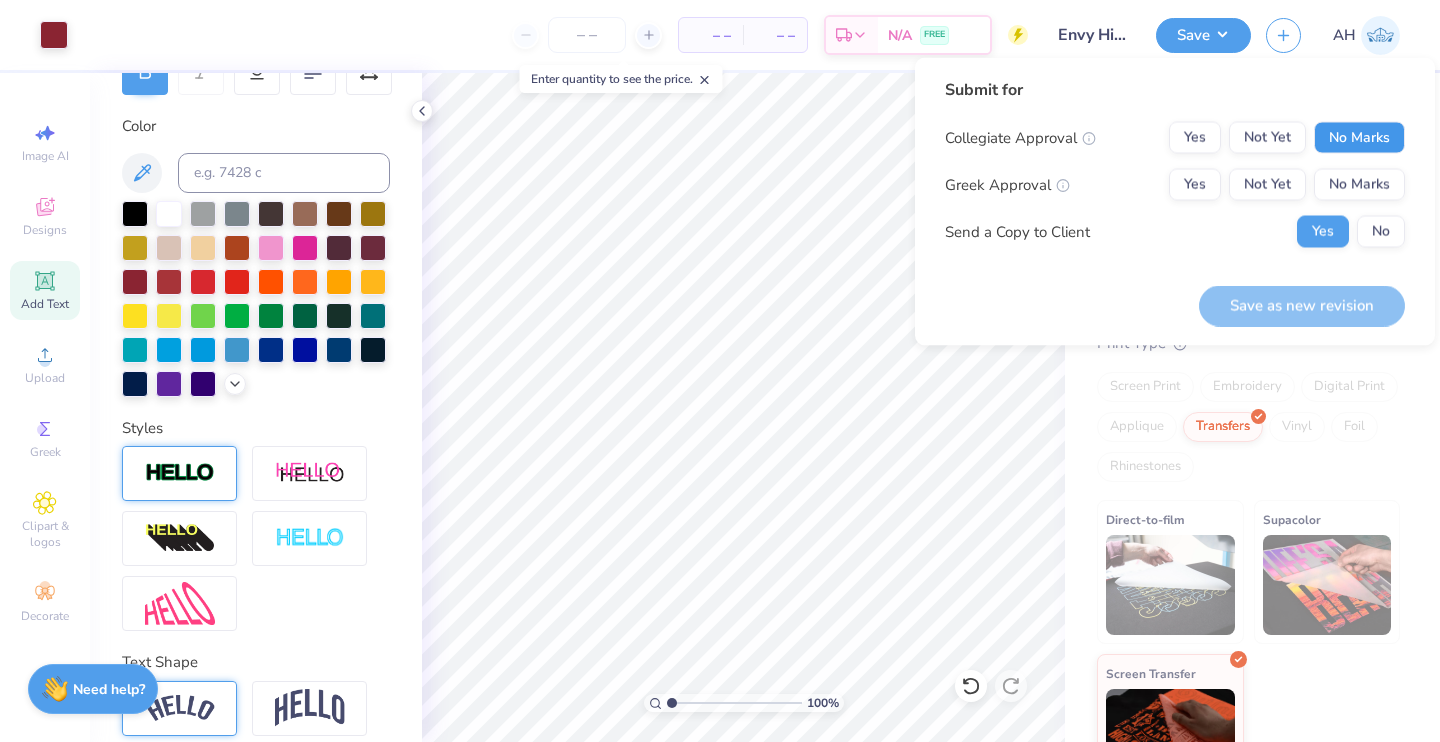 click on "No Marks" at bounding box center (1359, 138) 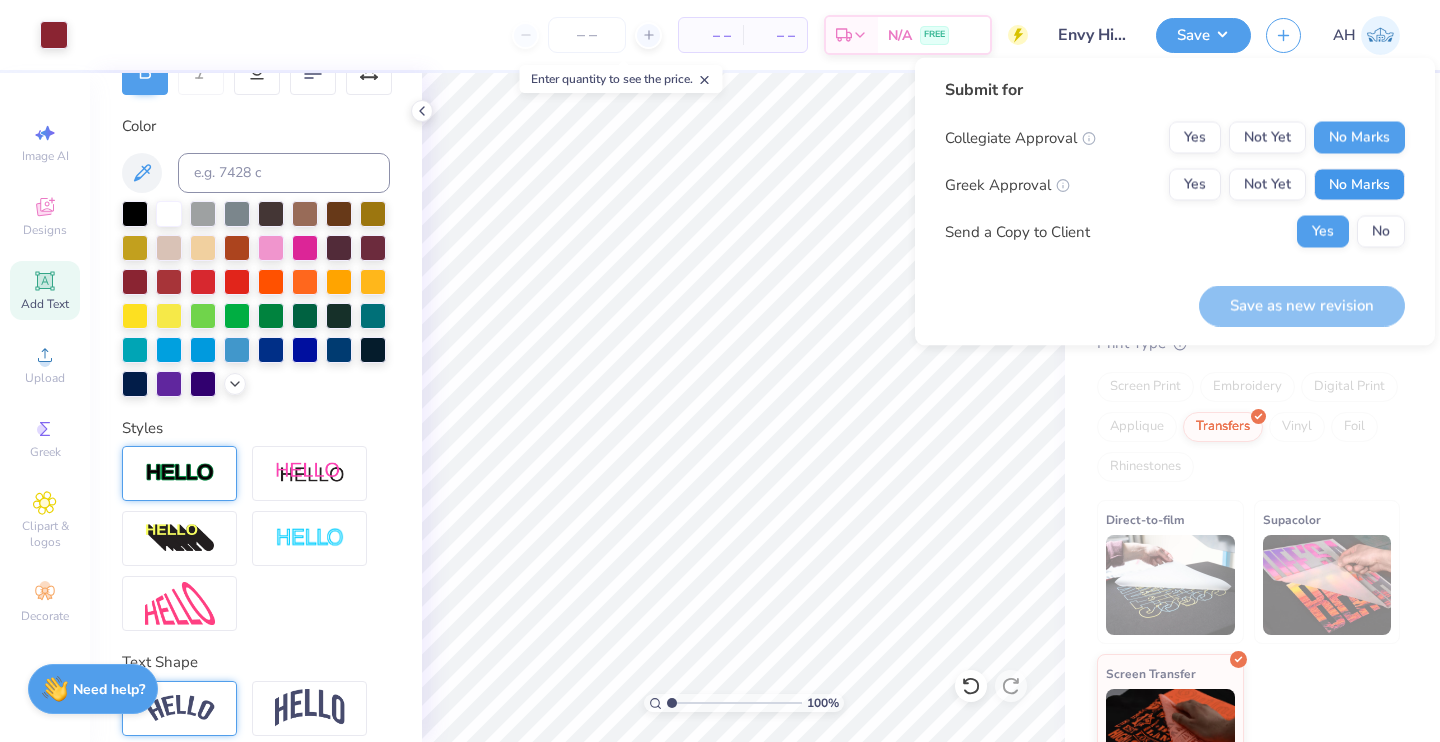 click on "No Marks" at bounding box center [1359, 185] 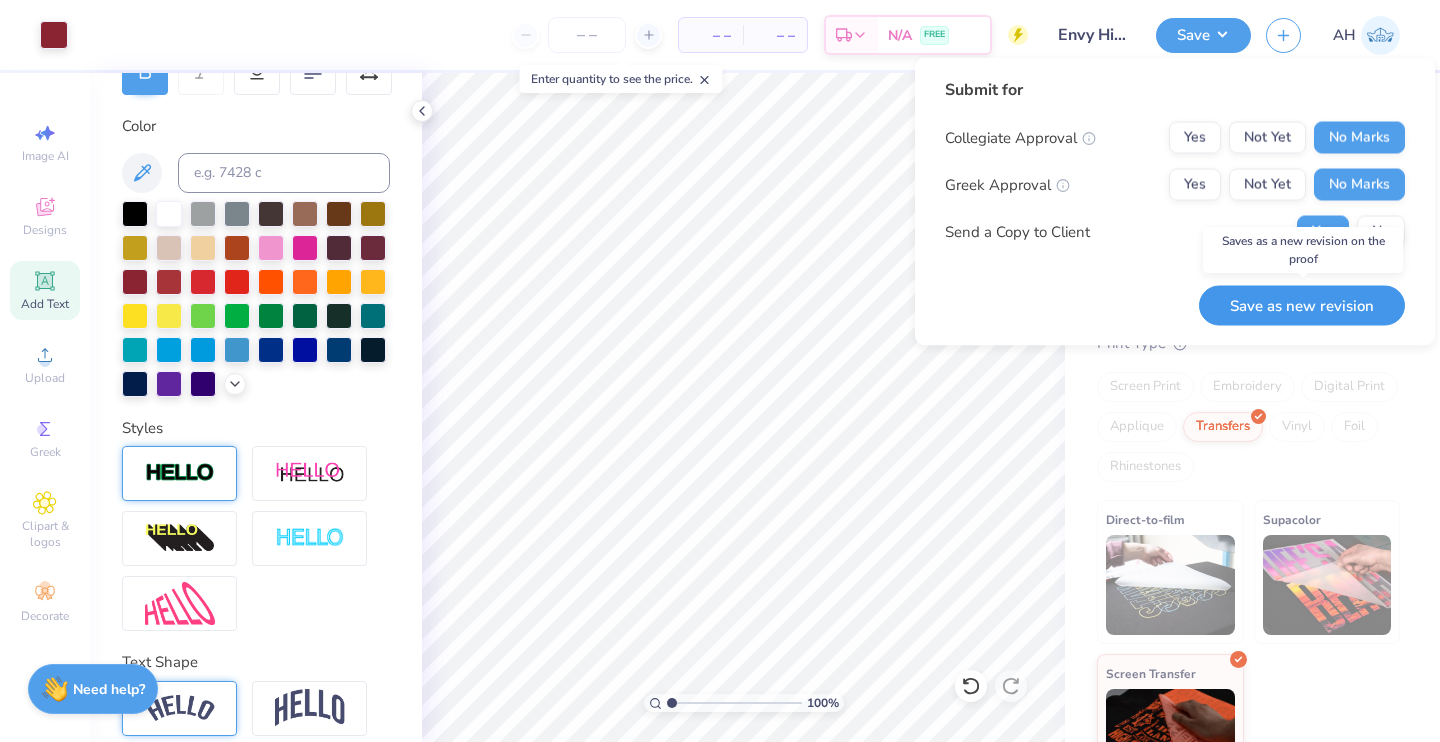 click on "Save as new revision" at bounding box center [1302, 305] 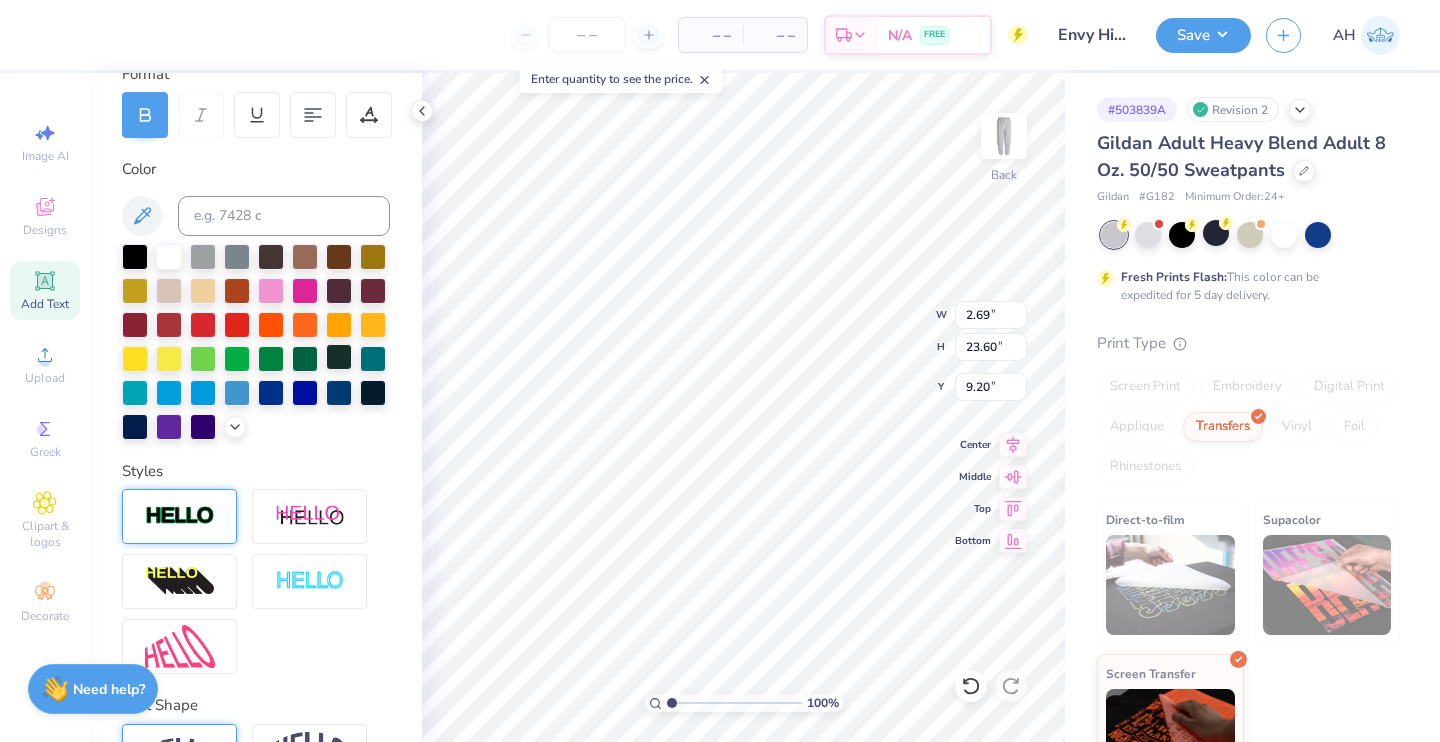 scroll, scrollTop: 298, scrollLeft: 0, axis: vertical 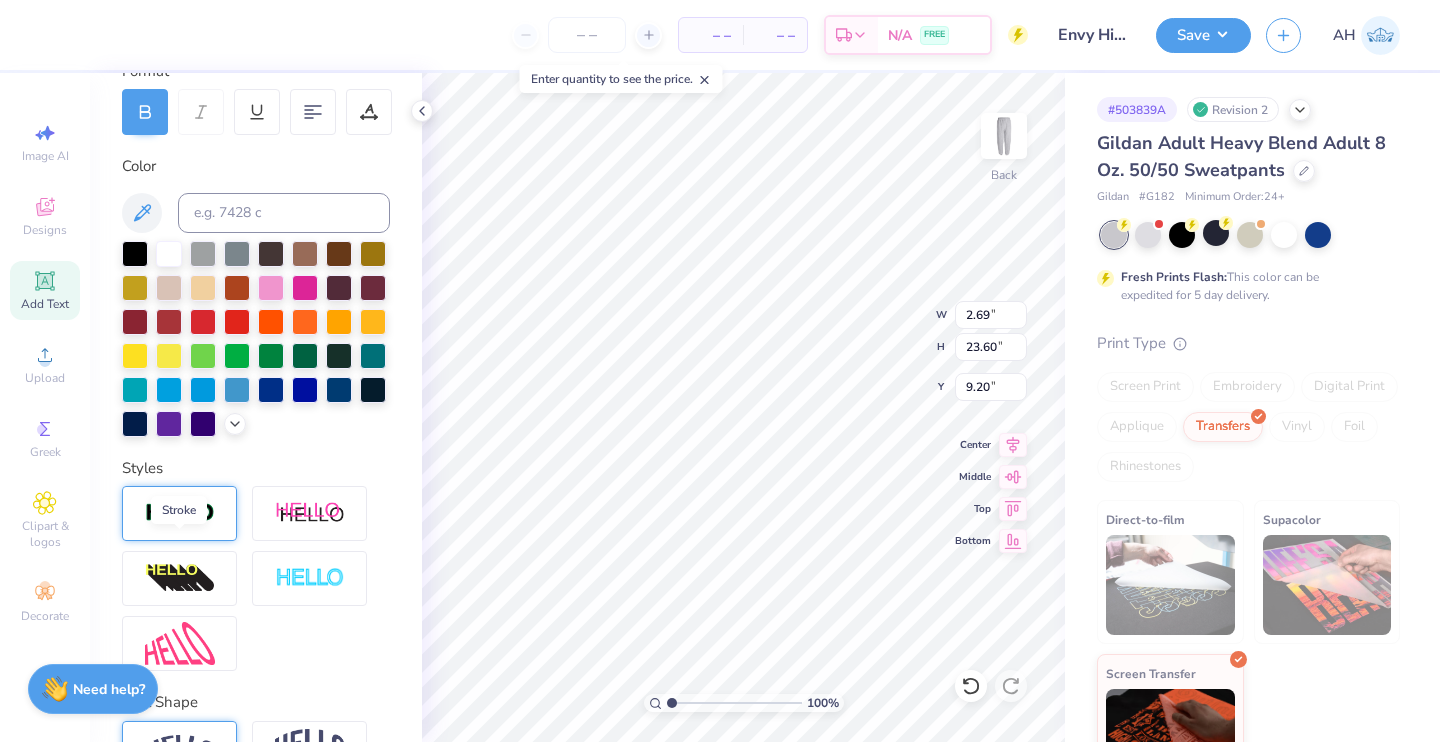 click at bounding box center (180, 513) 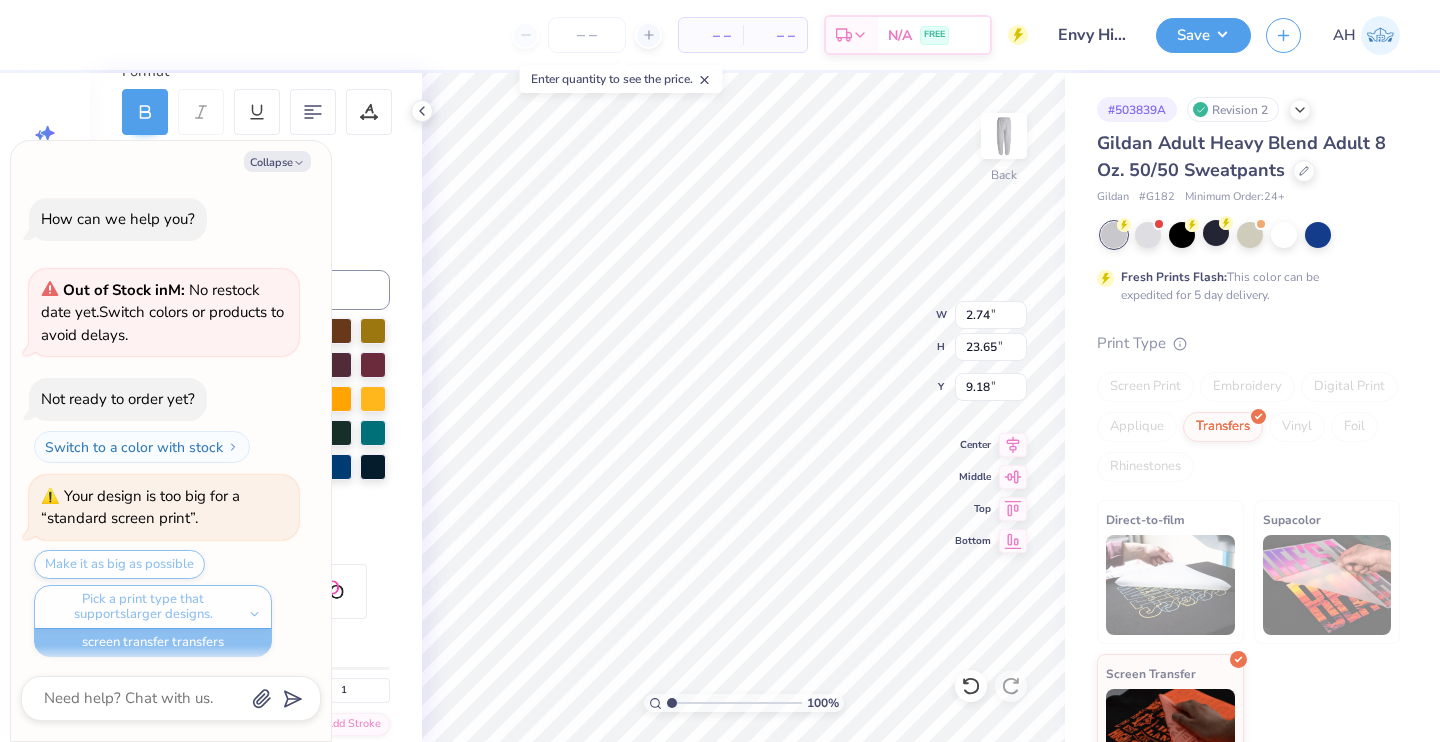 type on "x" 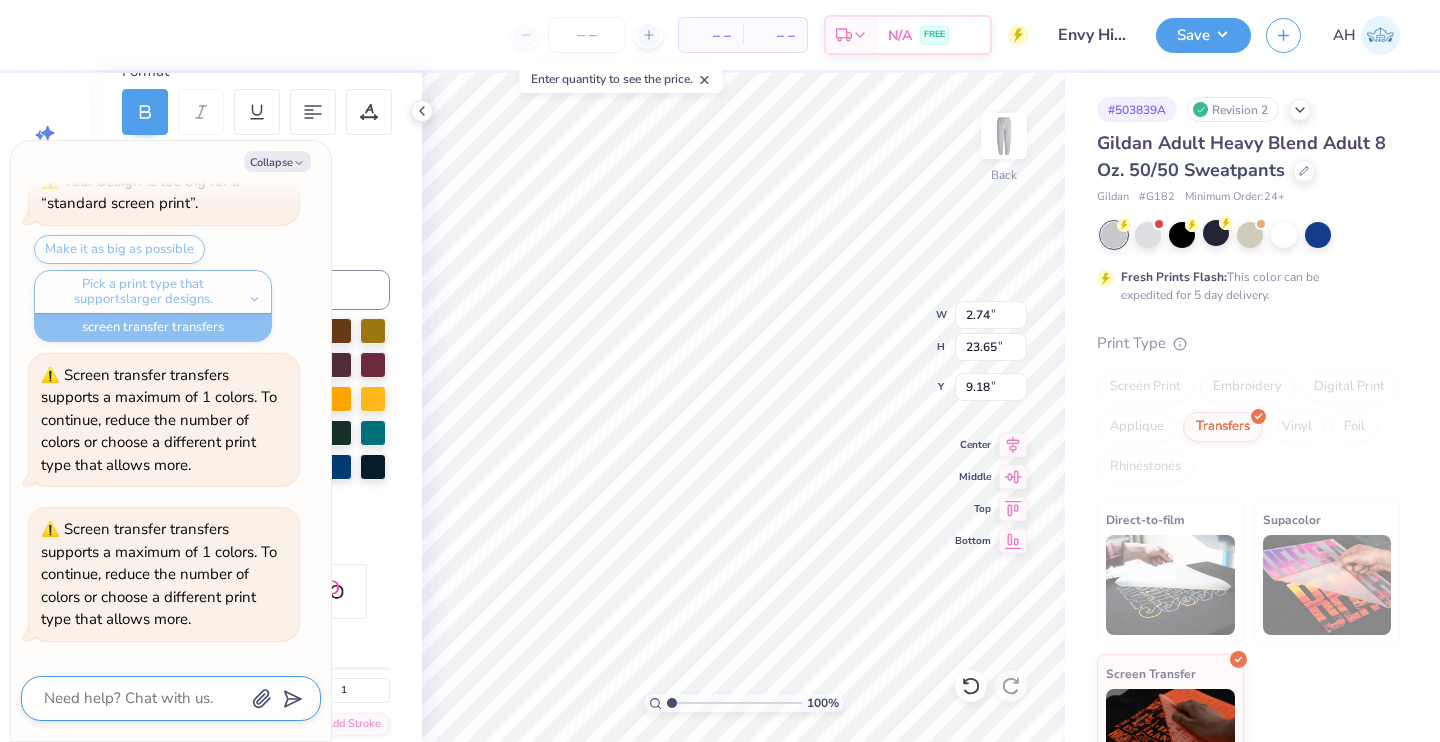 click at bounding box center [143, 698] 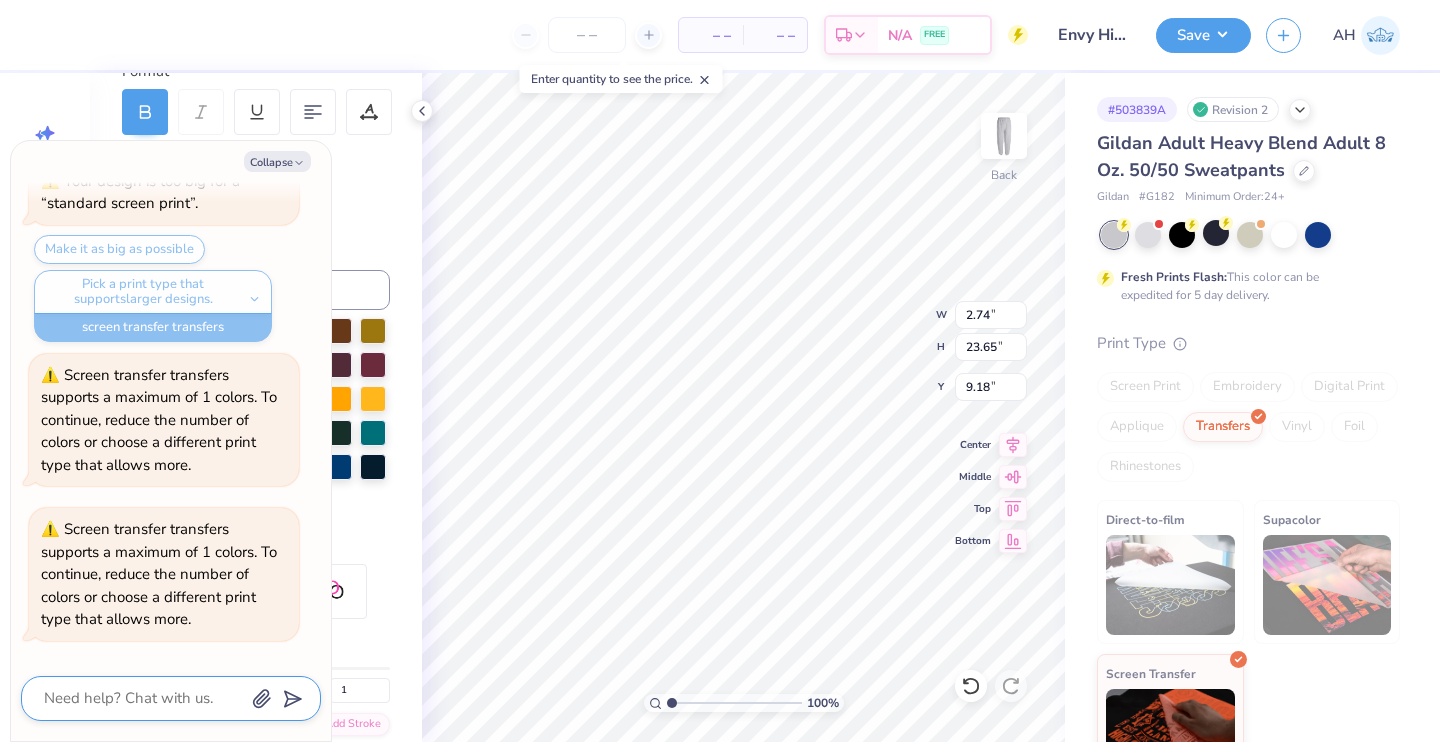 type on "x" 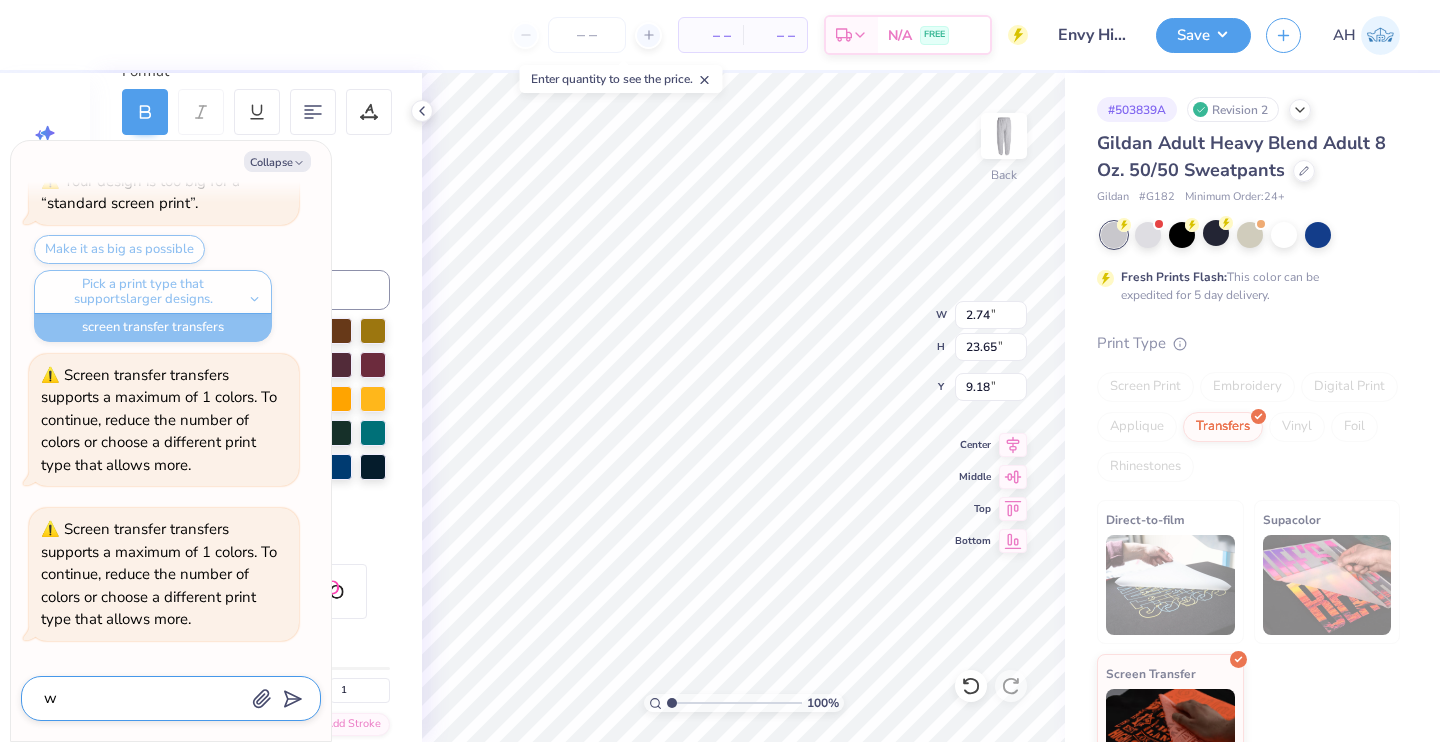 type on "x" 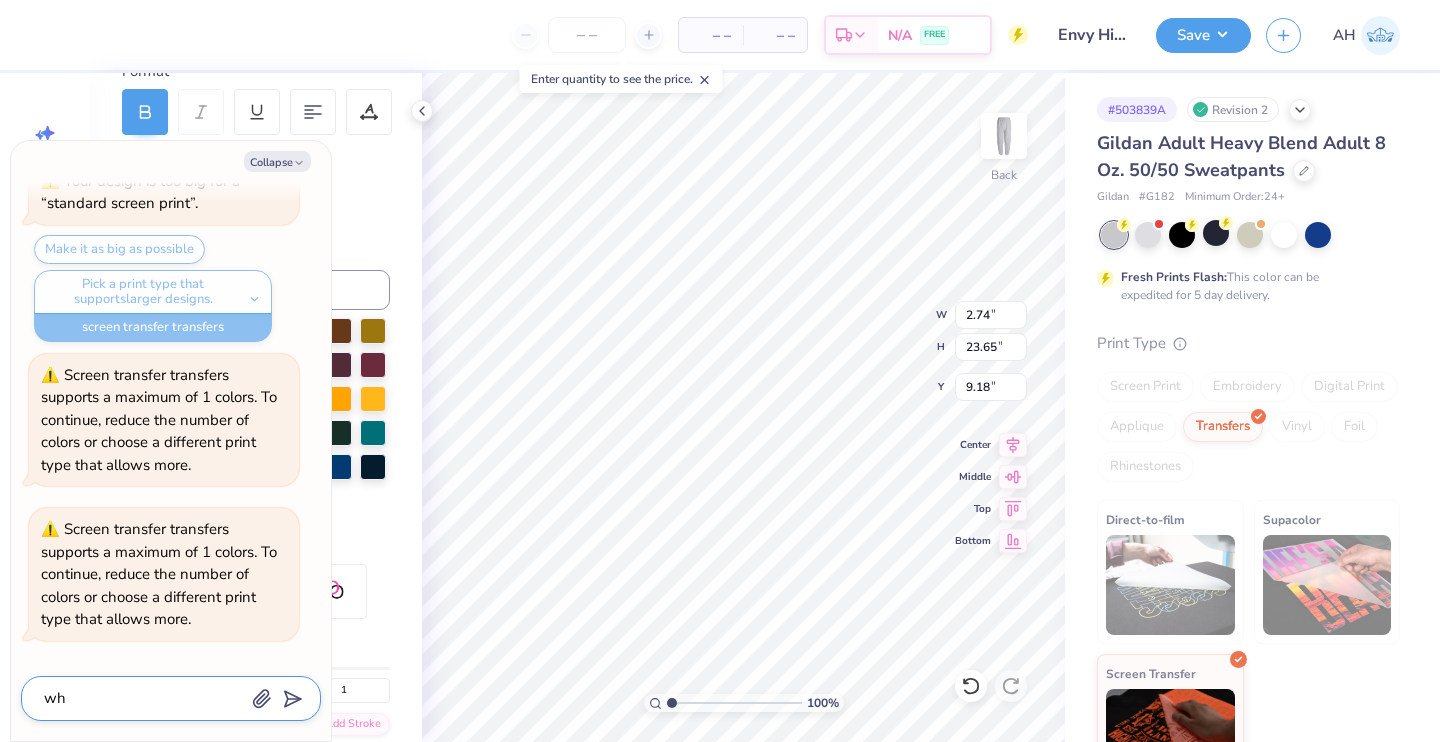 type on "x" 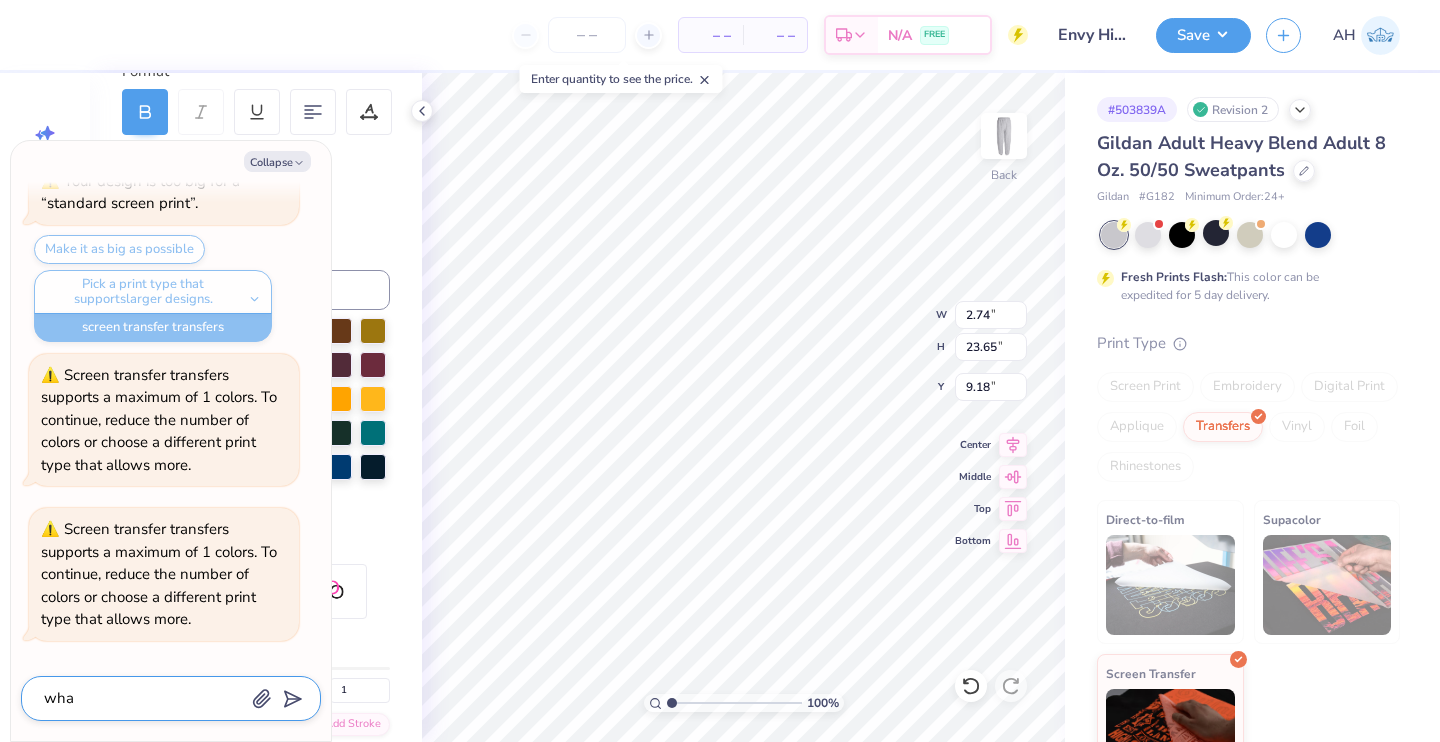 type on "x" 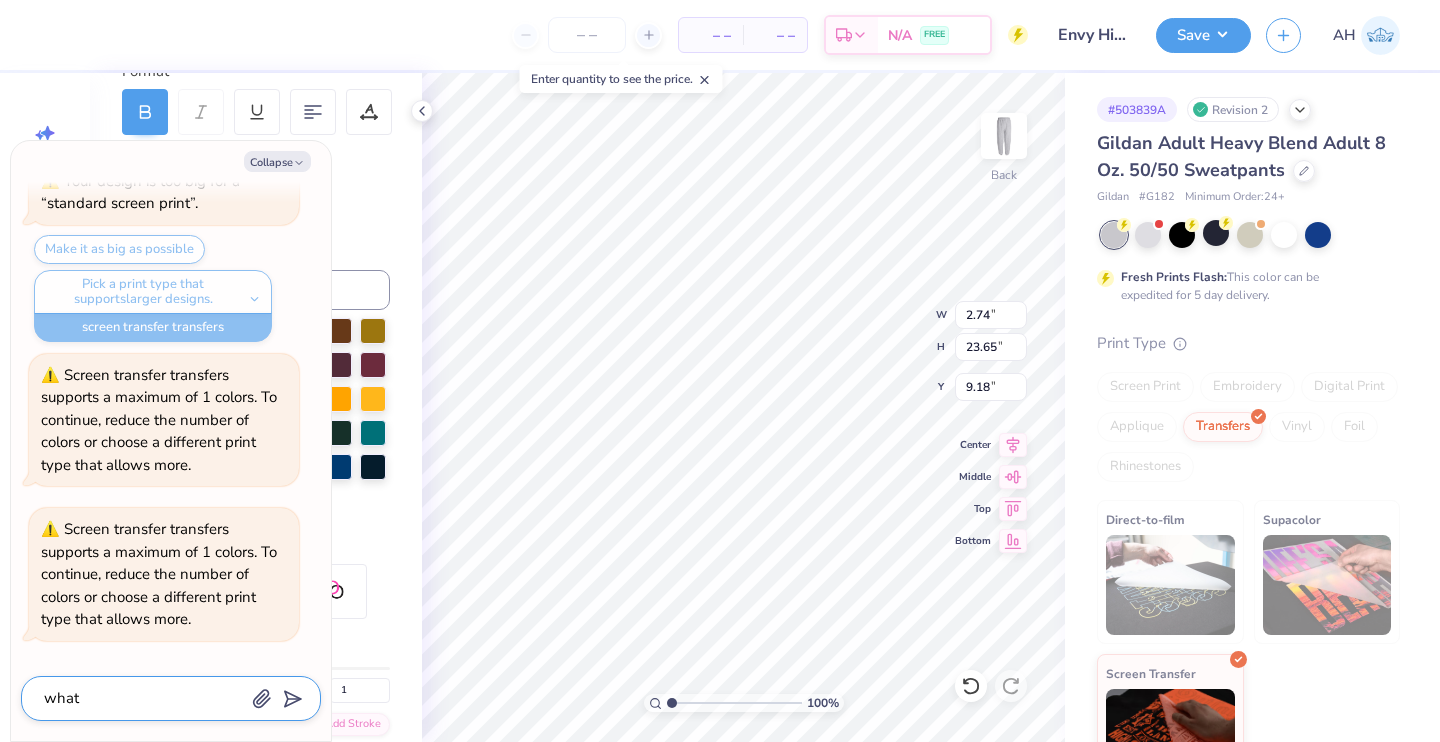 type on "x" 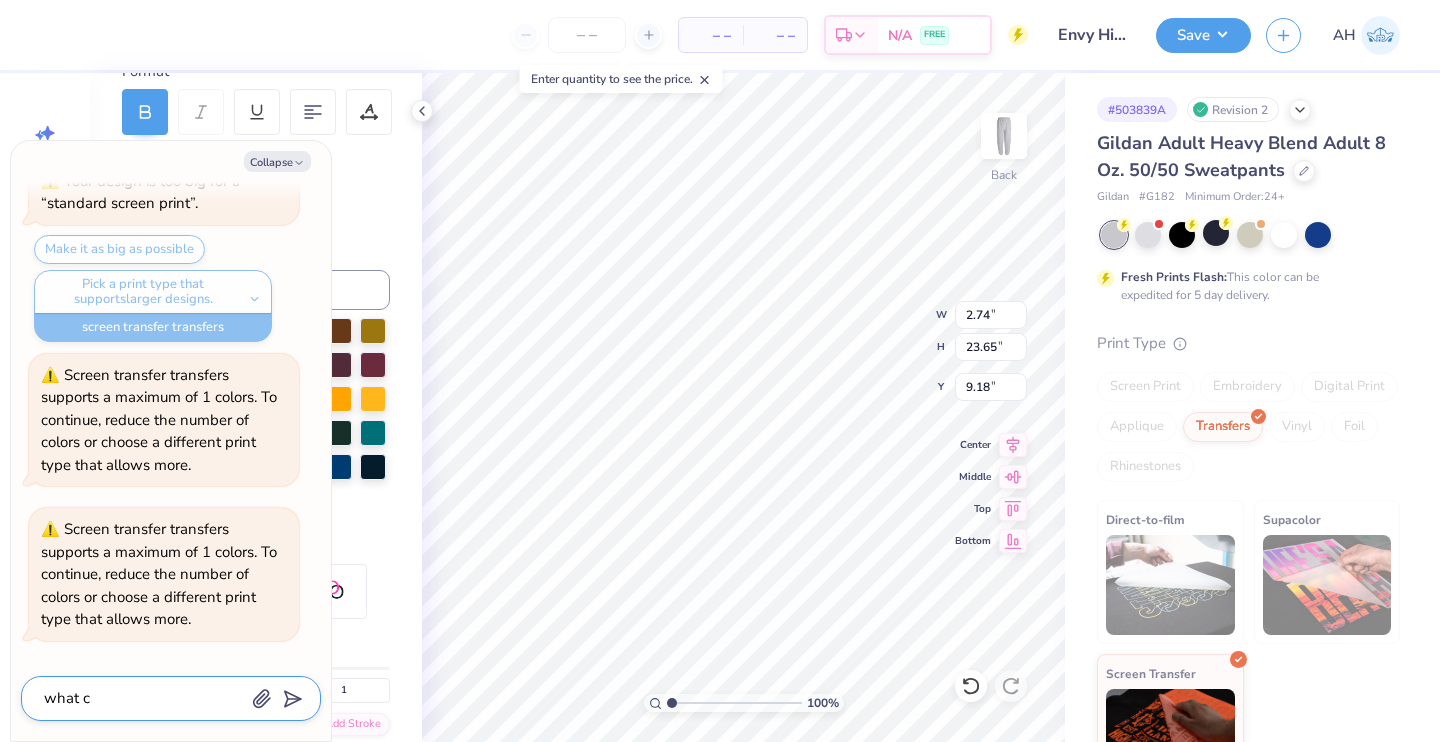 type on "x" 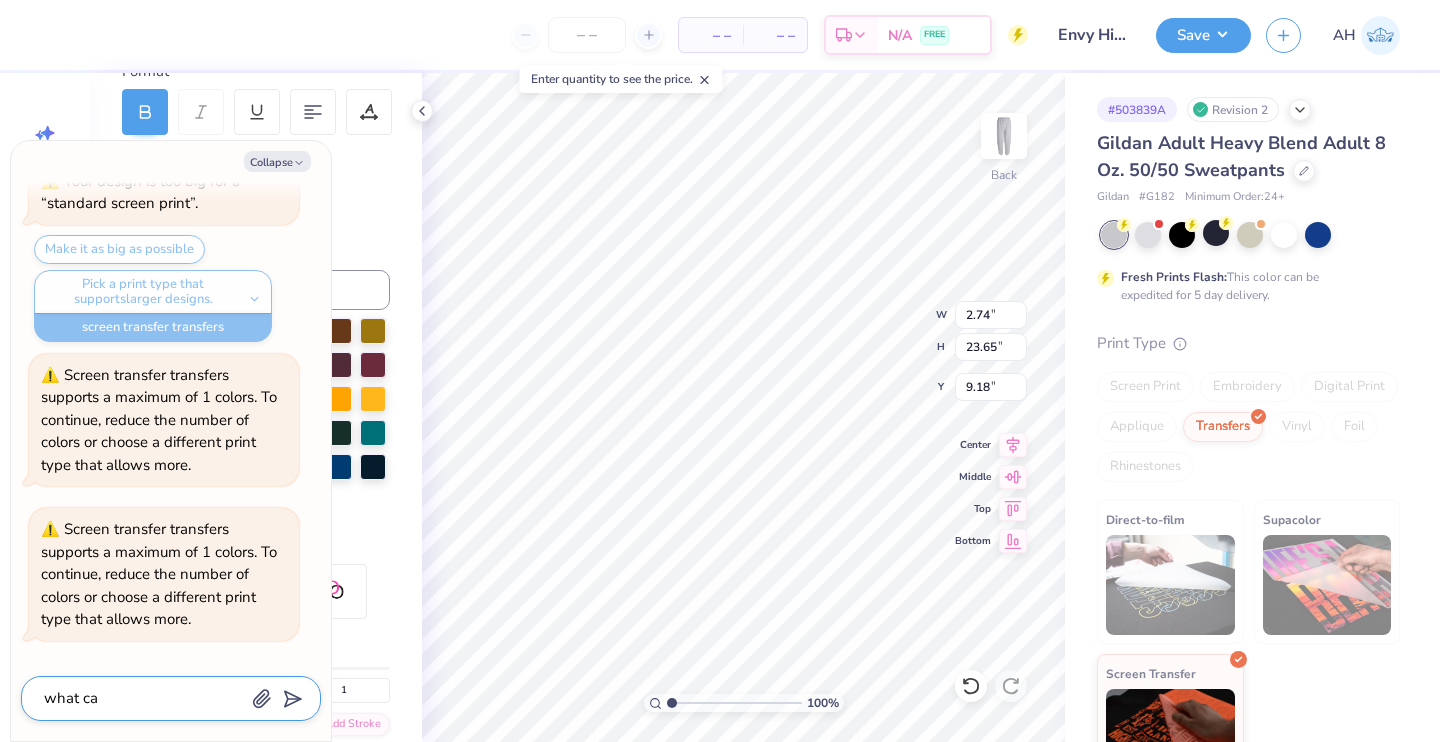 type on "x" 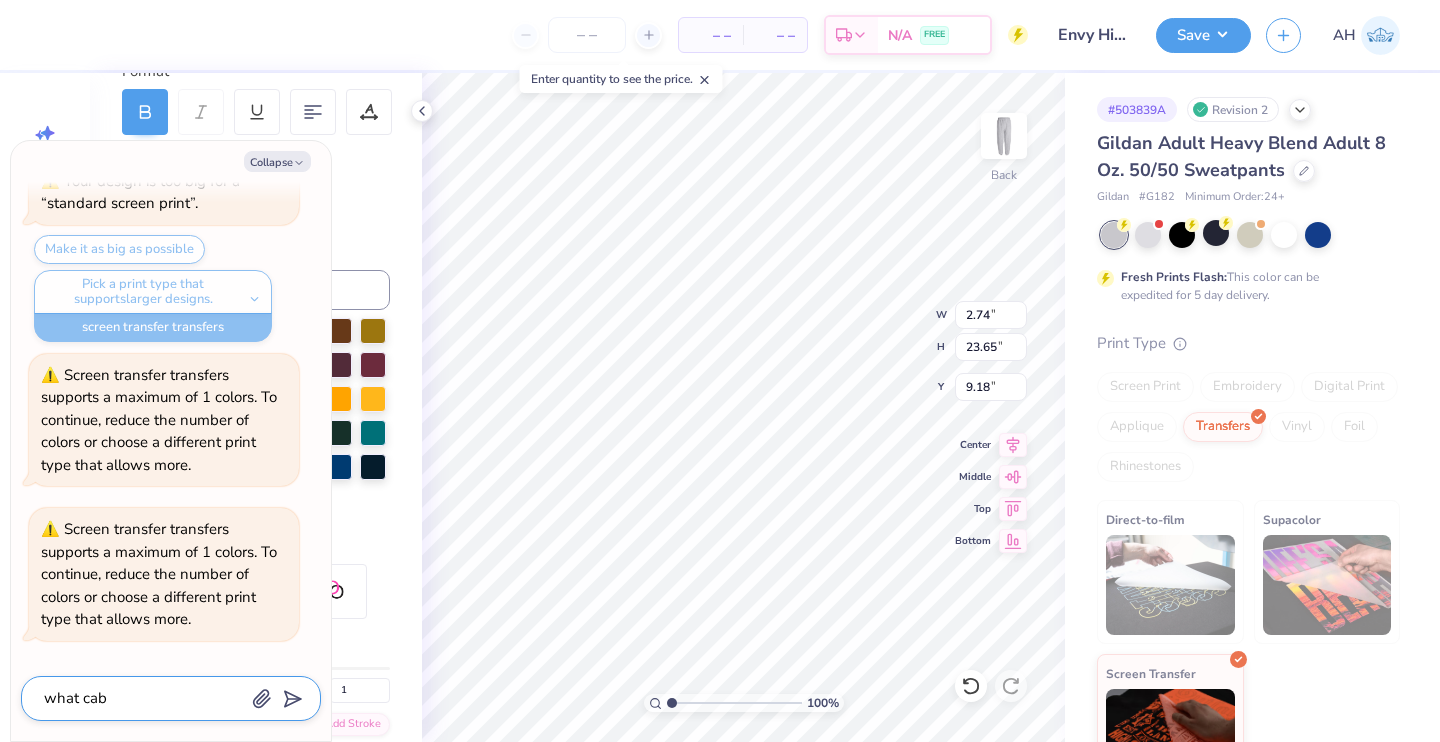 type on "x" 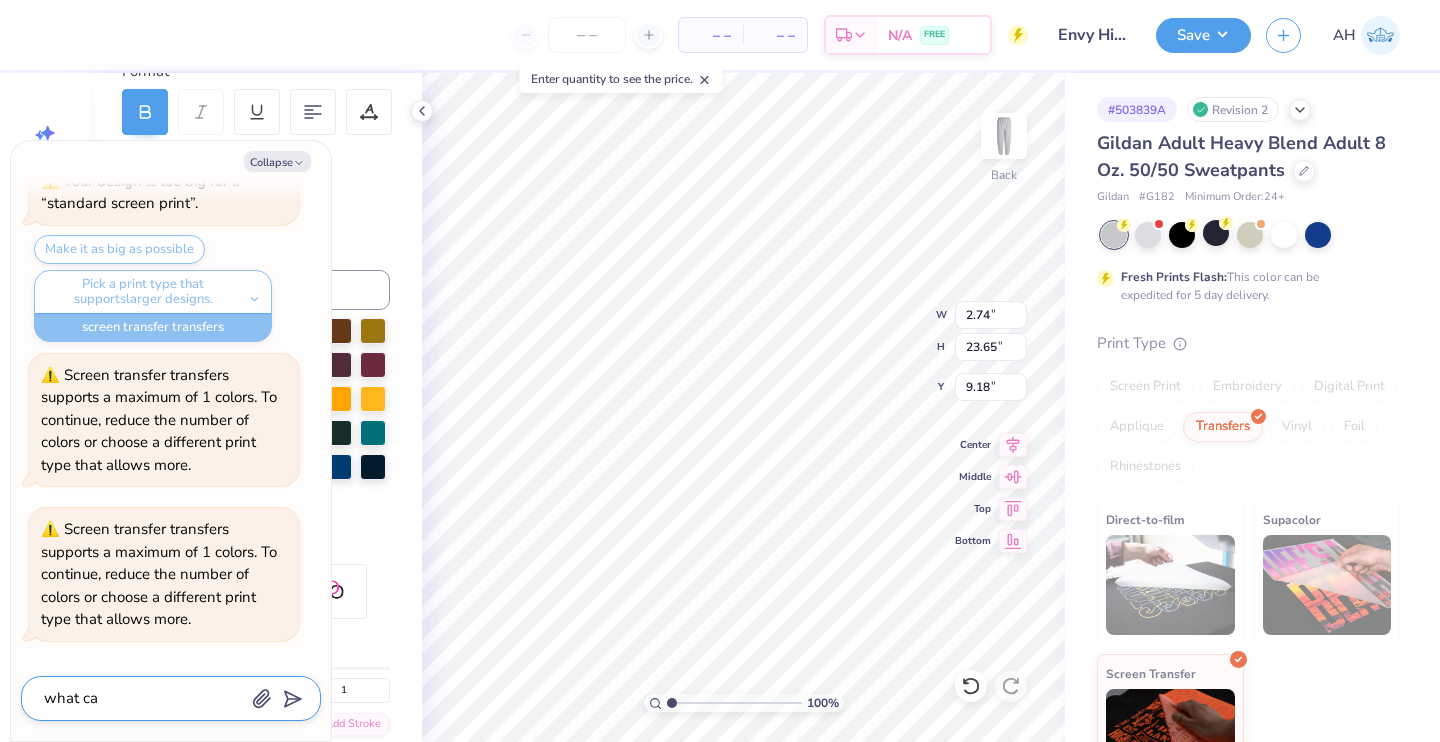 type on "x" 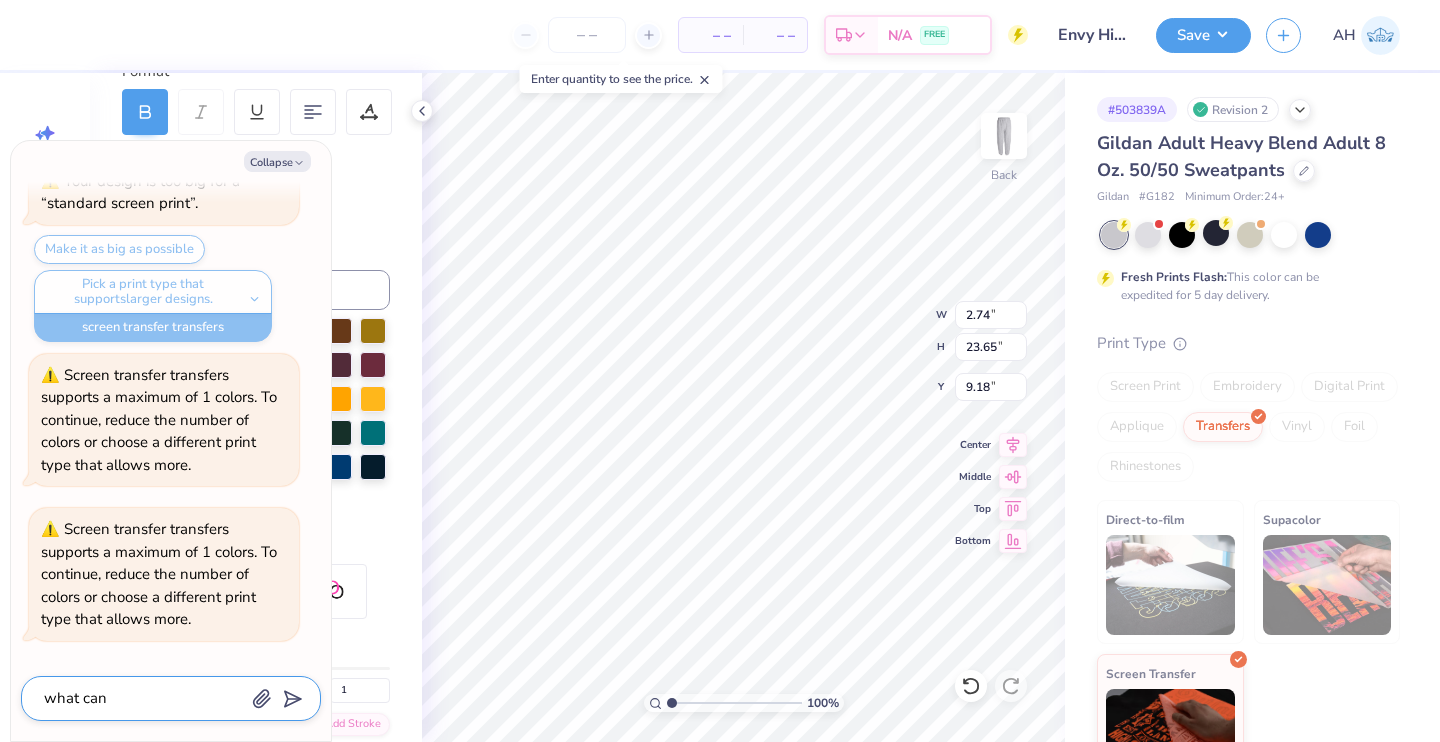 type on "x" 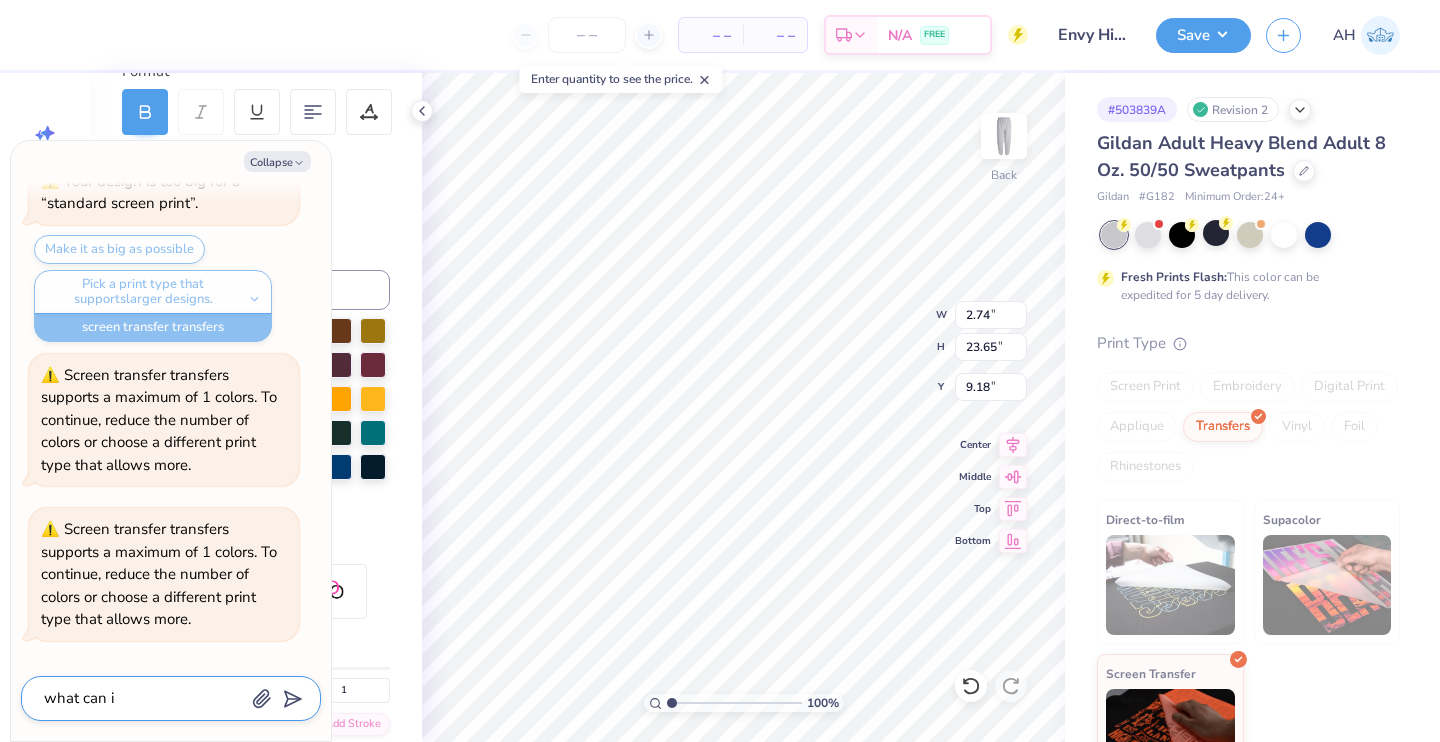 type on "x" 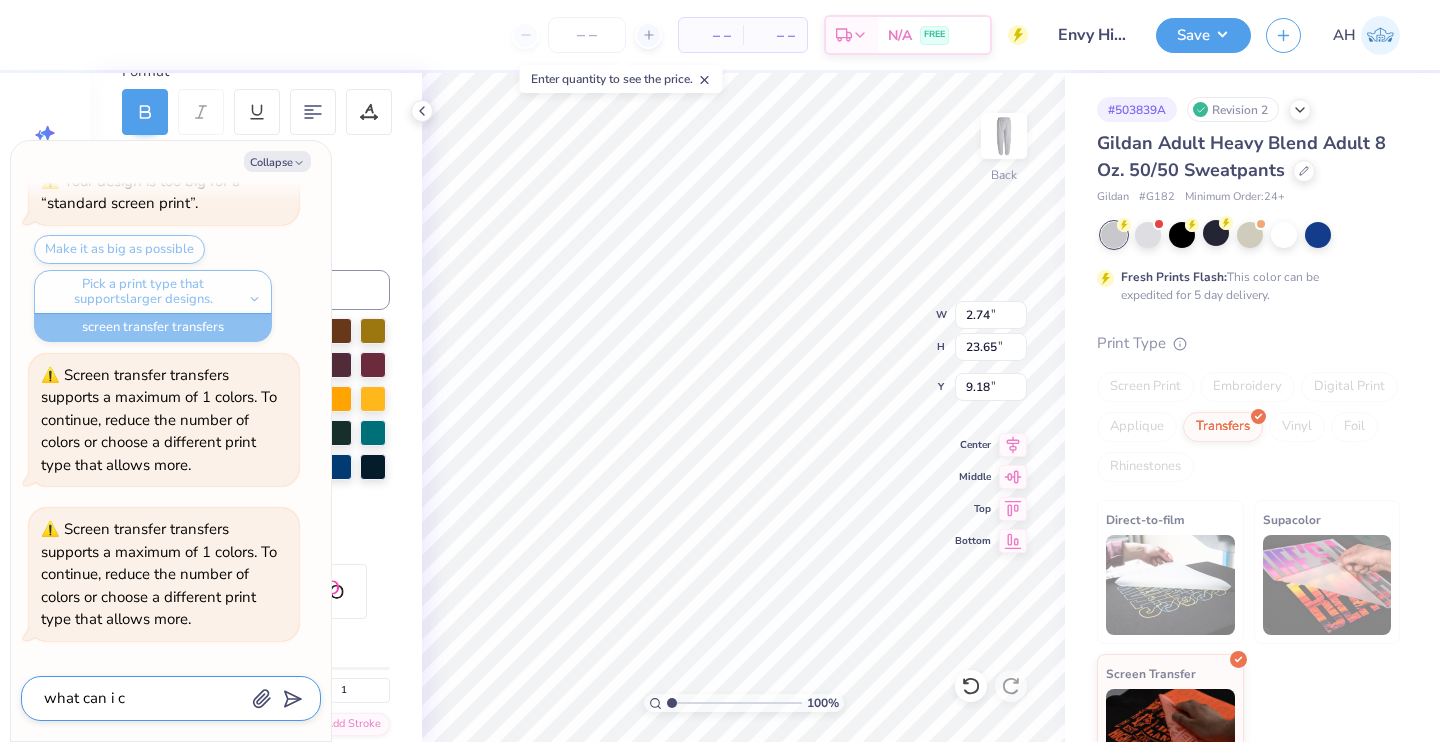 type on "x" 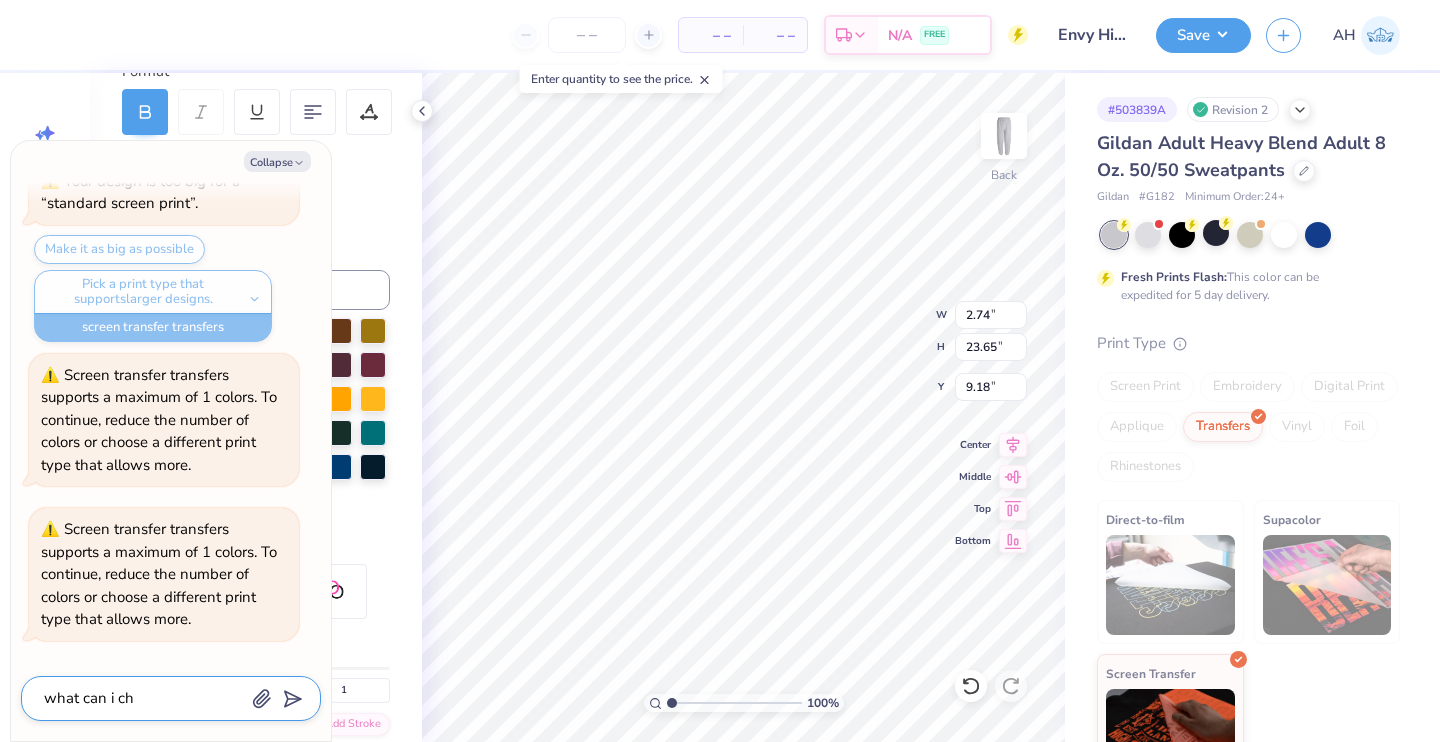 type on "x" 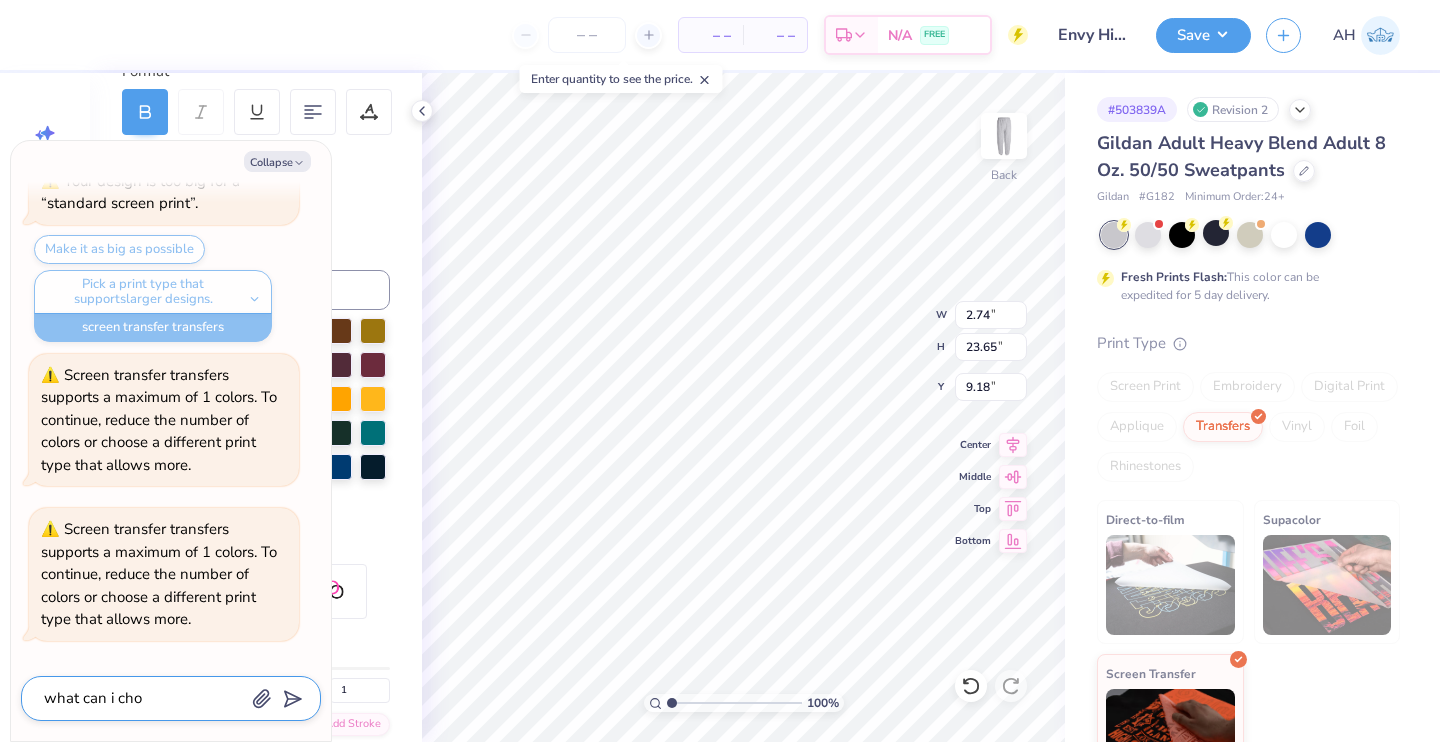 type on "x" 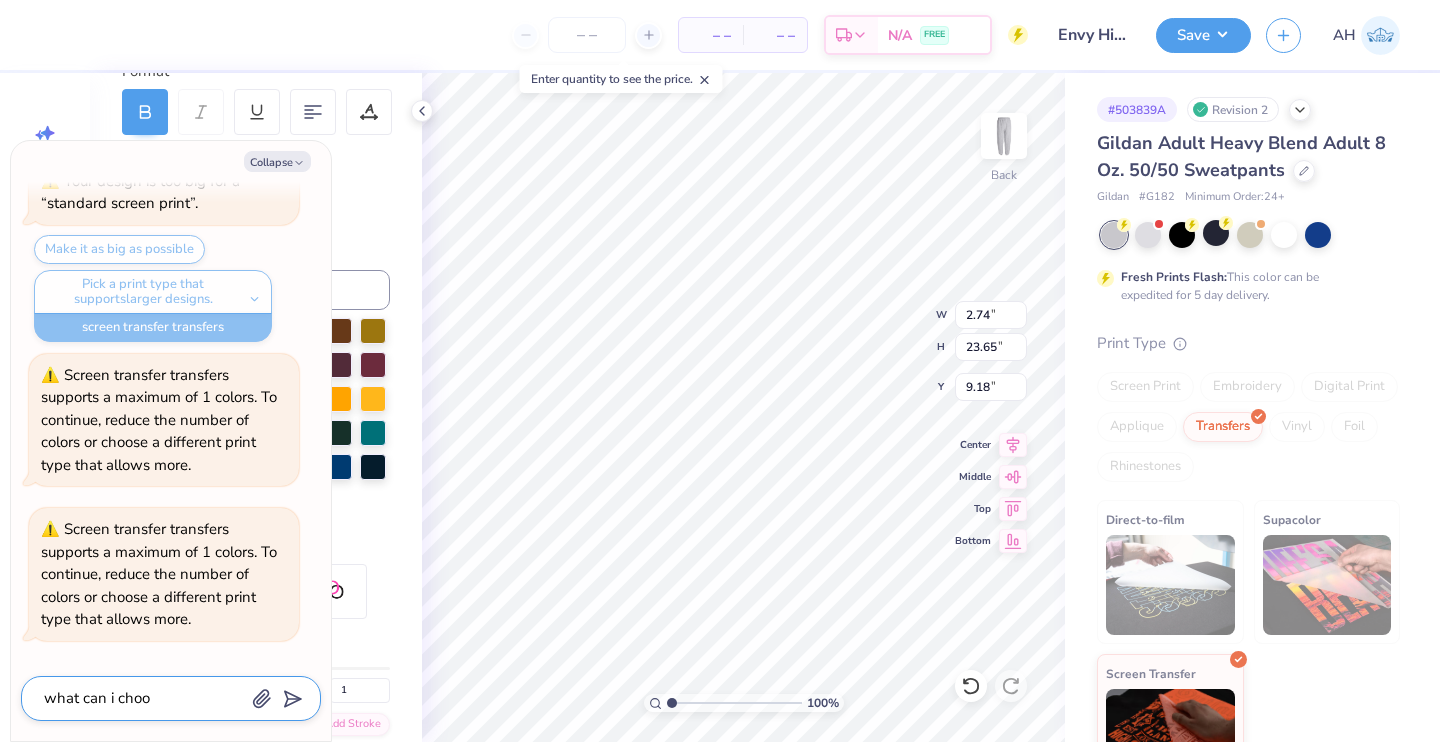 type on "x" 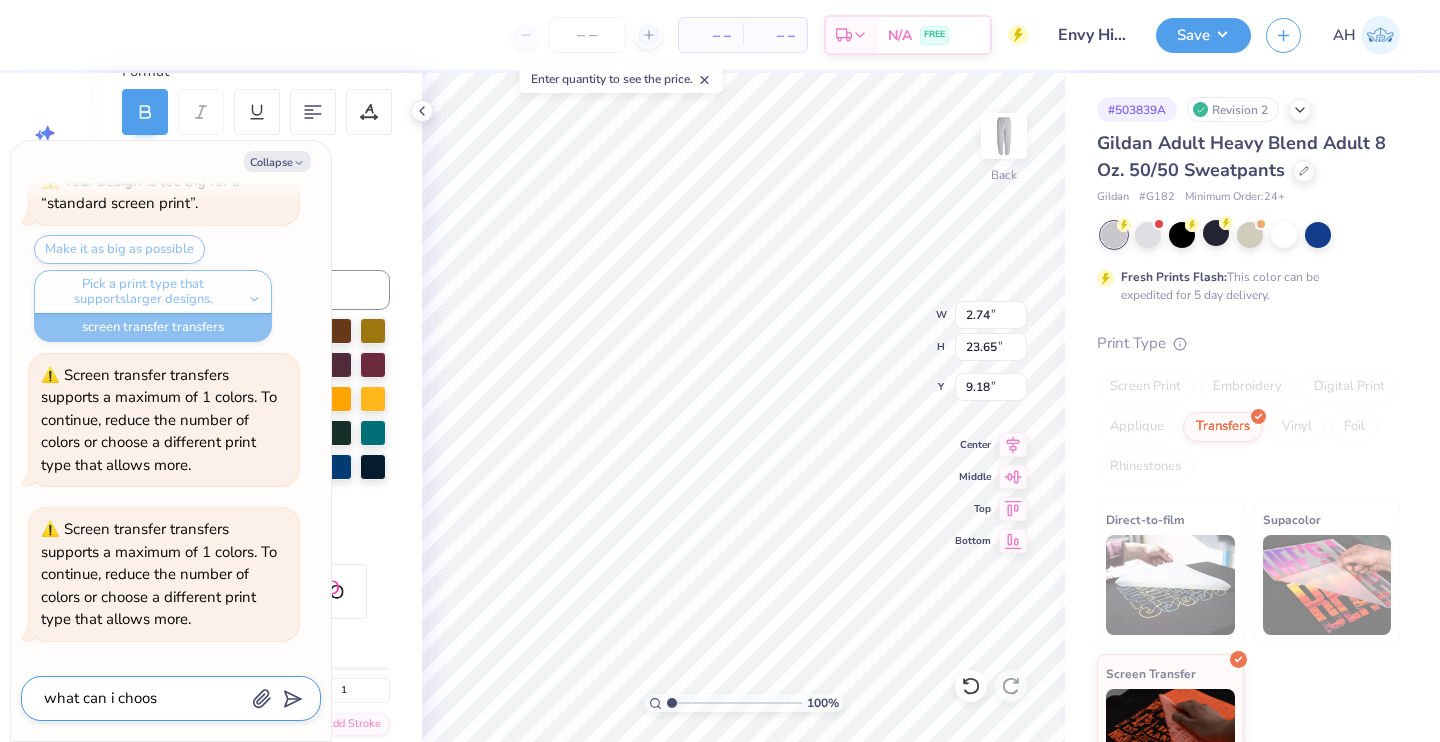 type on "x" 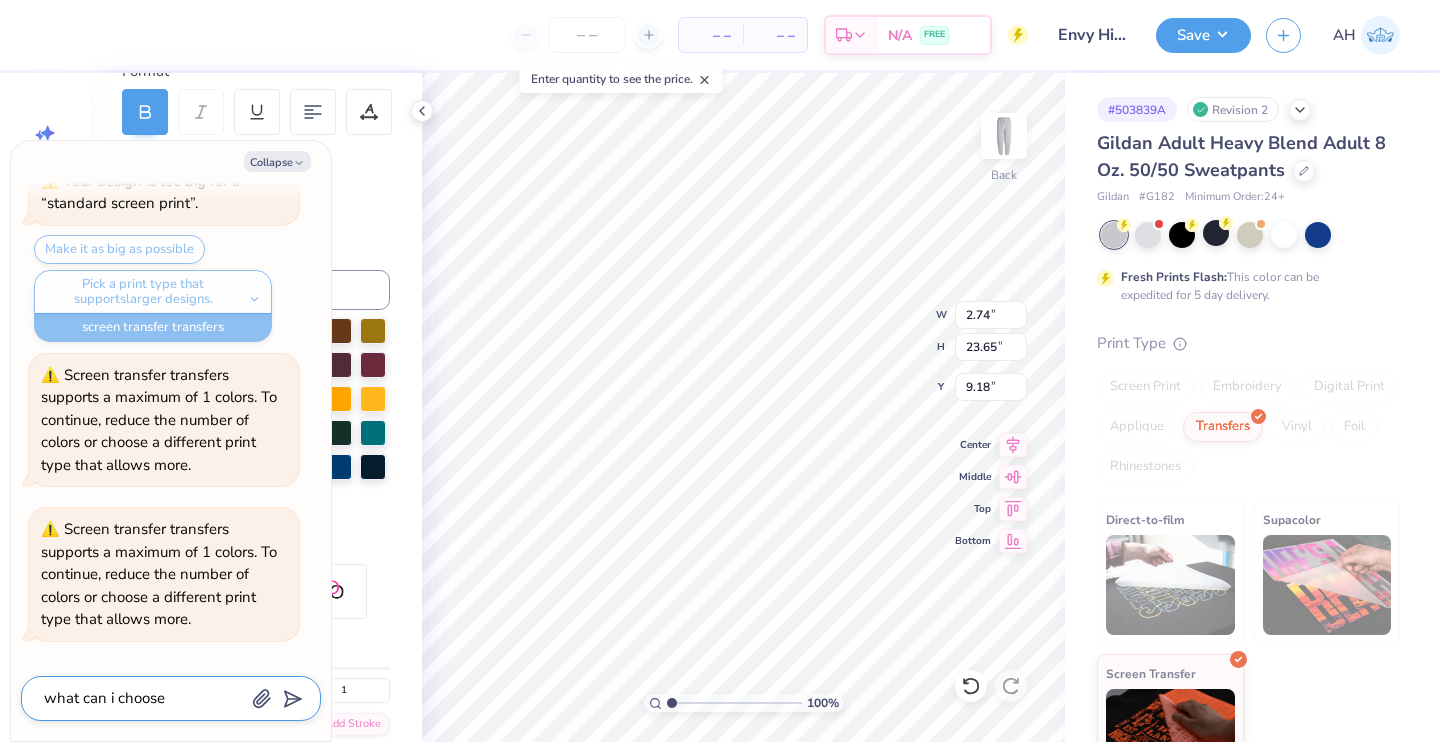 type on "x" 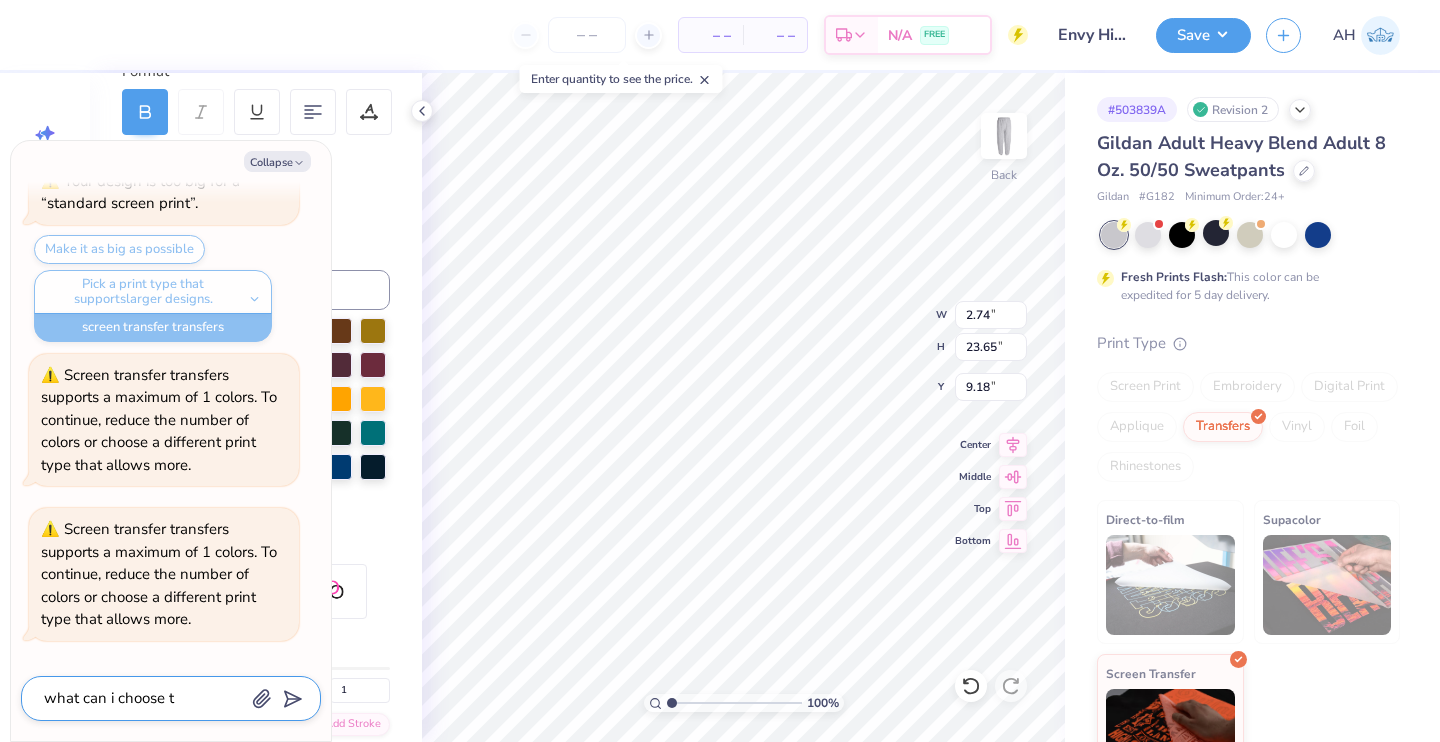type on "x" 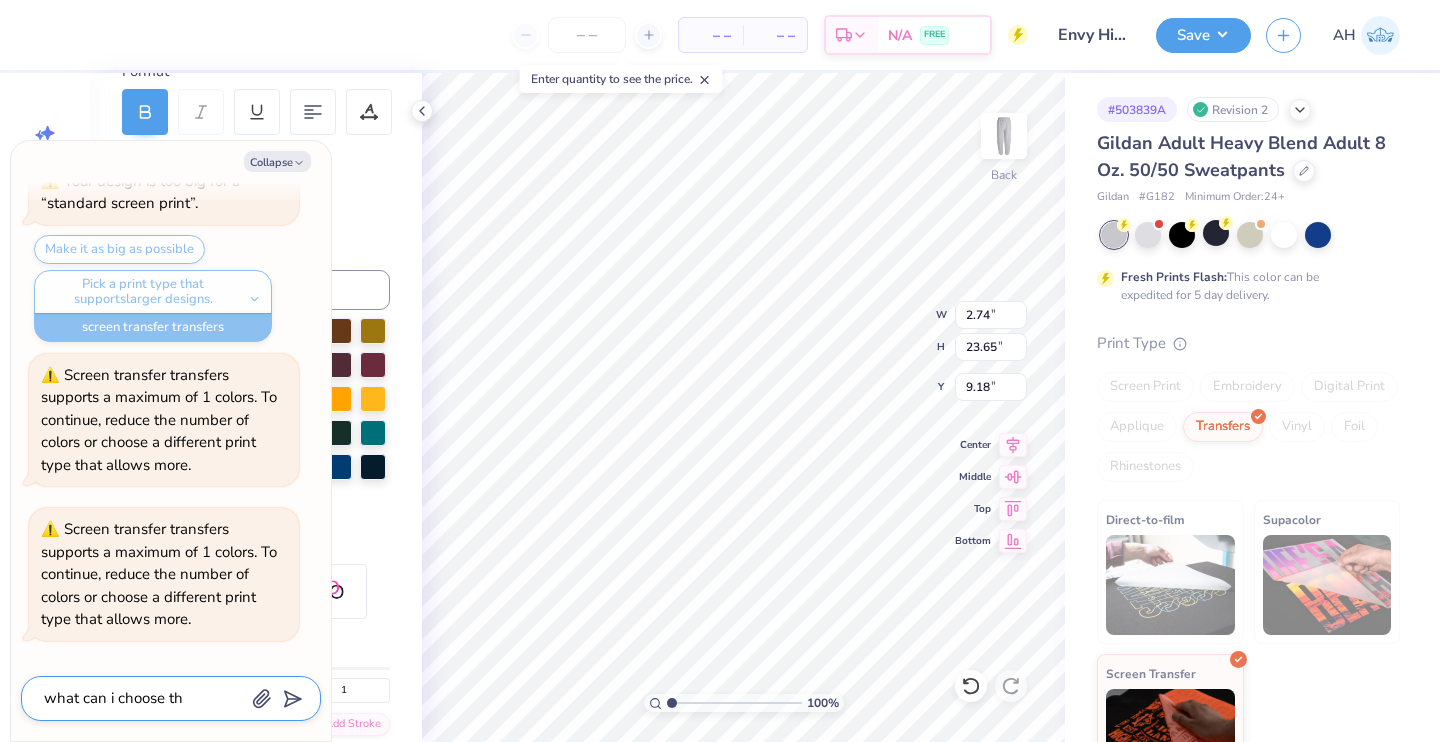 type on "x" 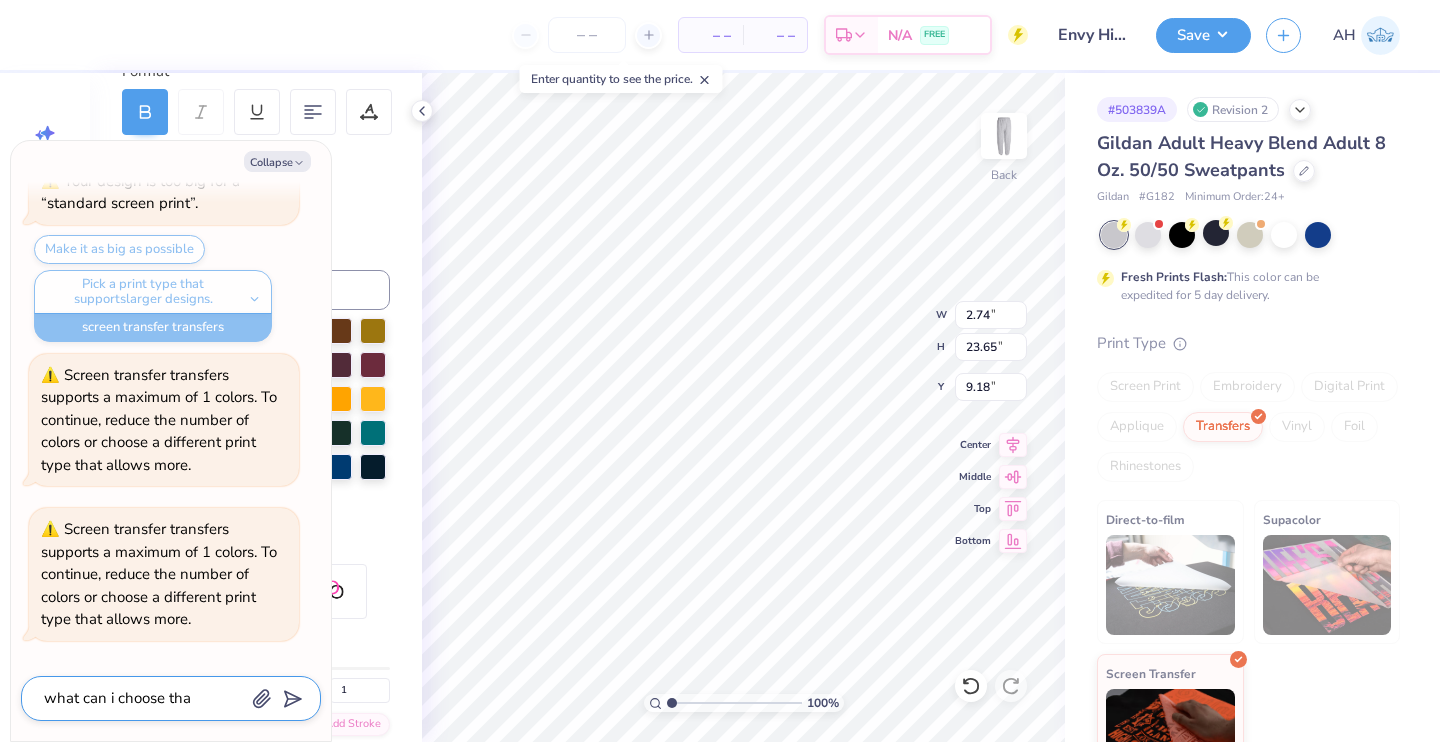type on "x" 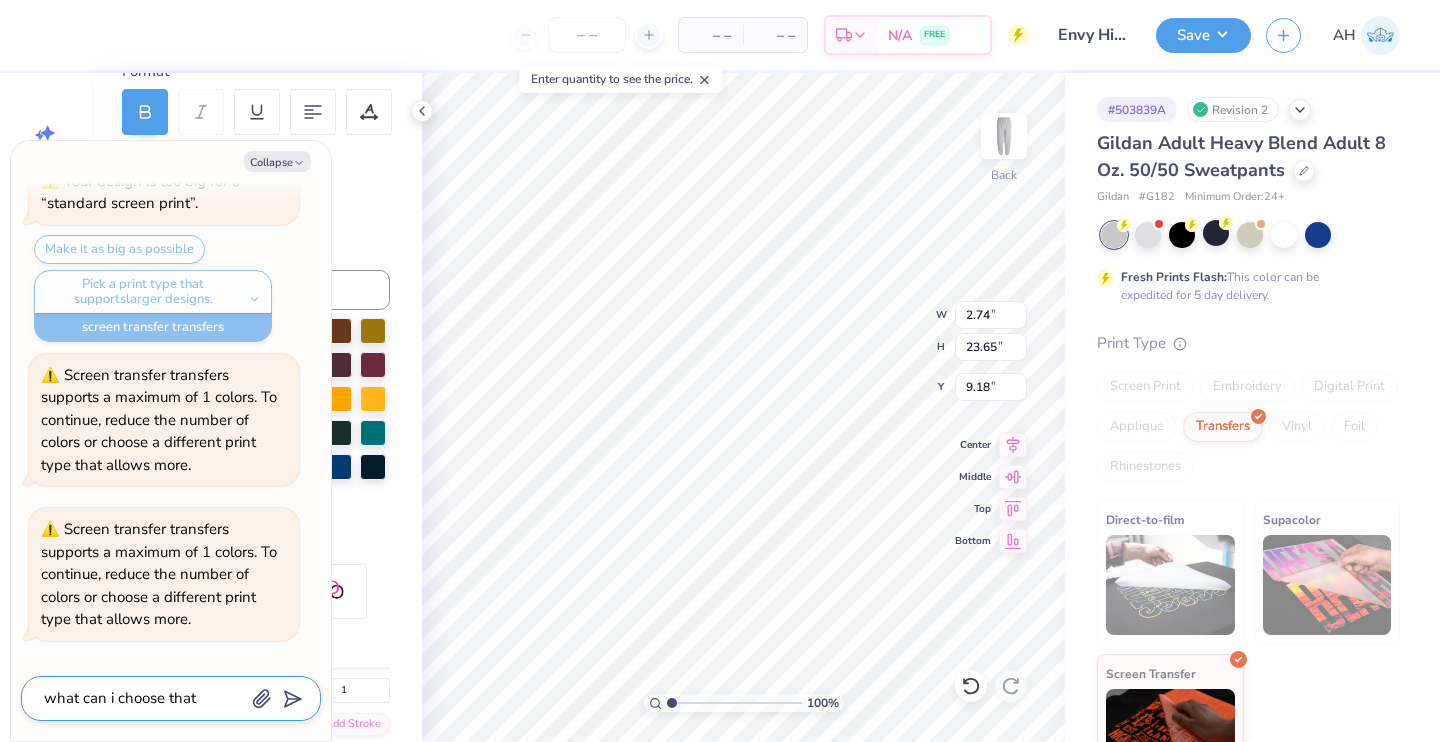 type on "x" 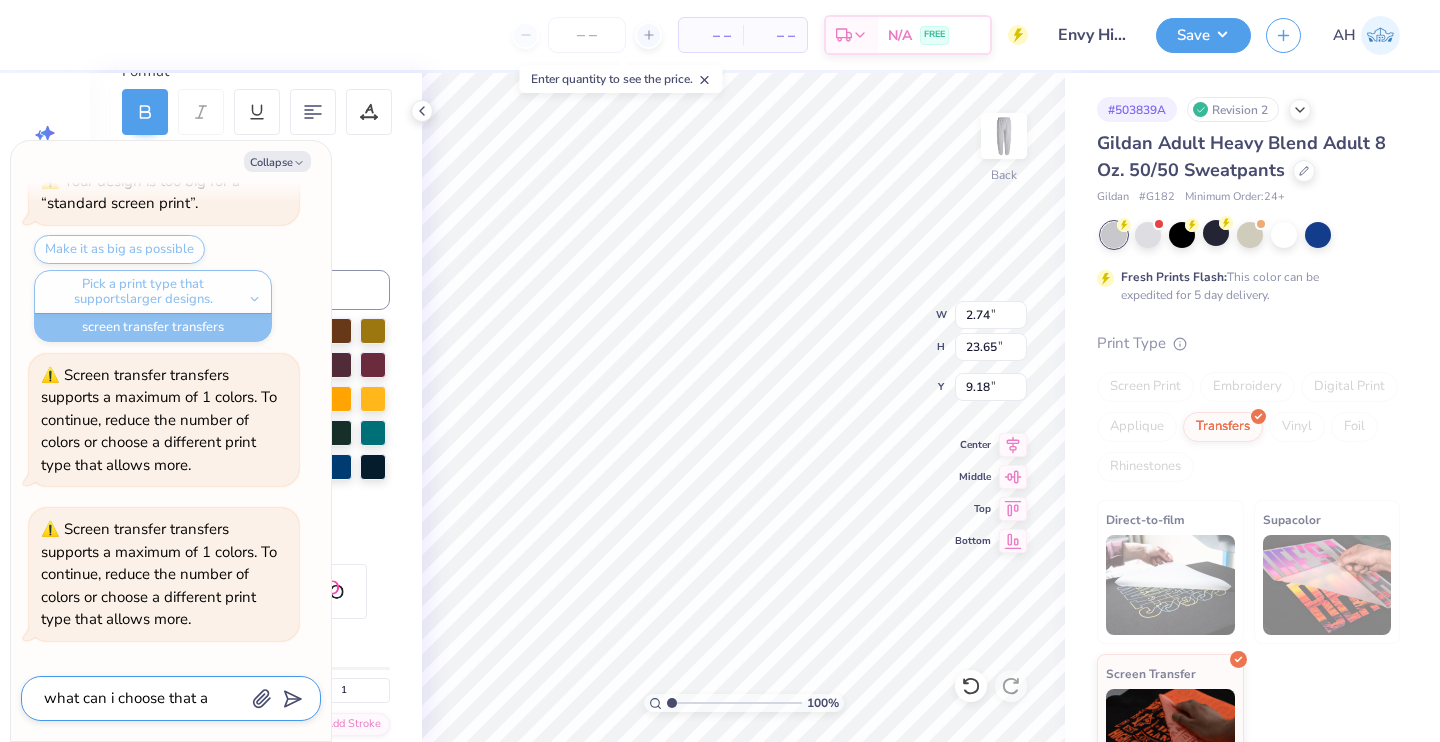 type on "x" 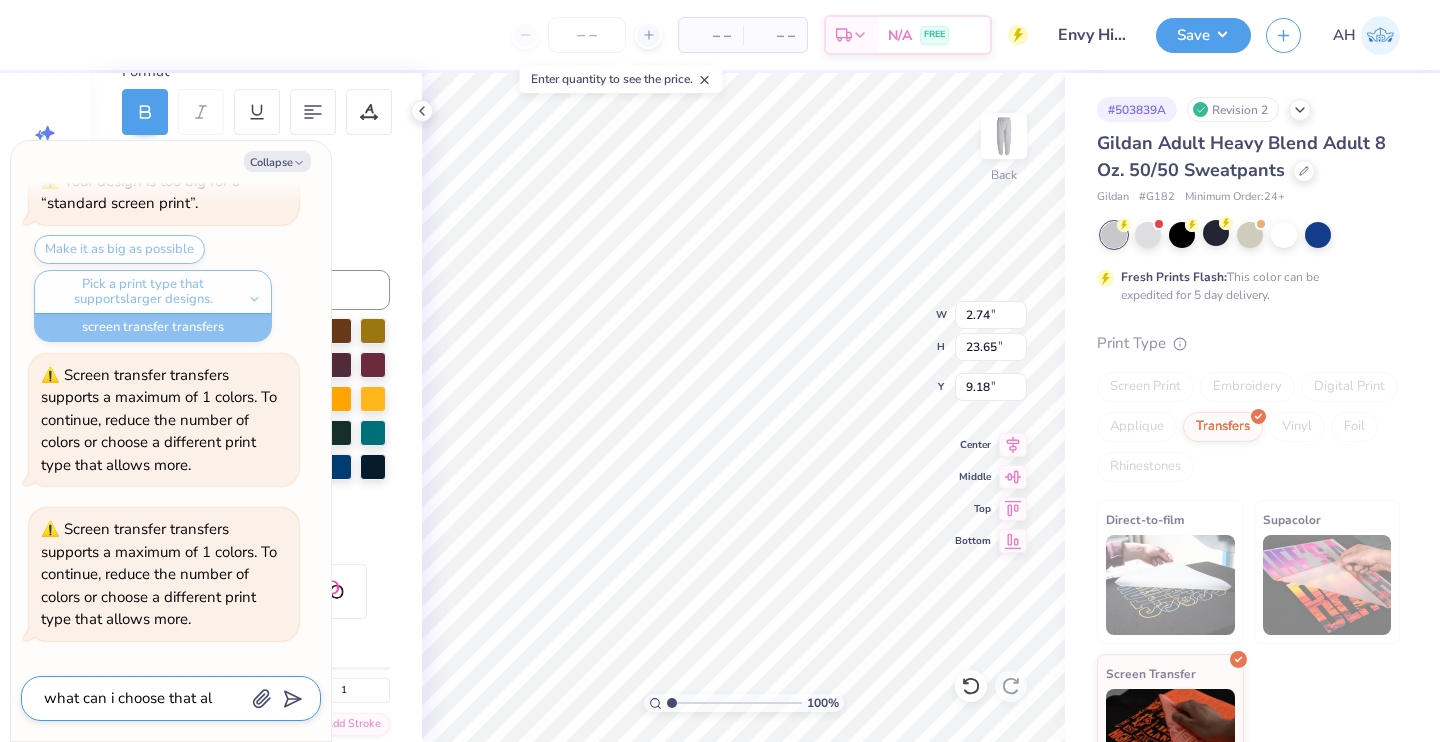type on "x" 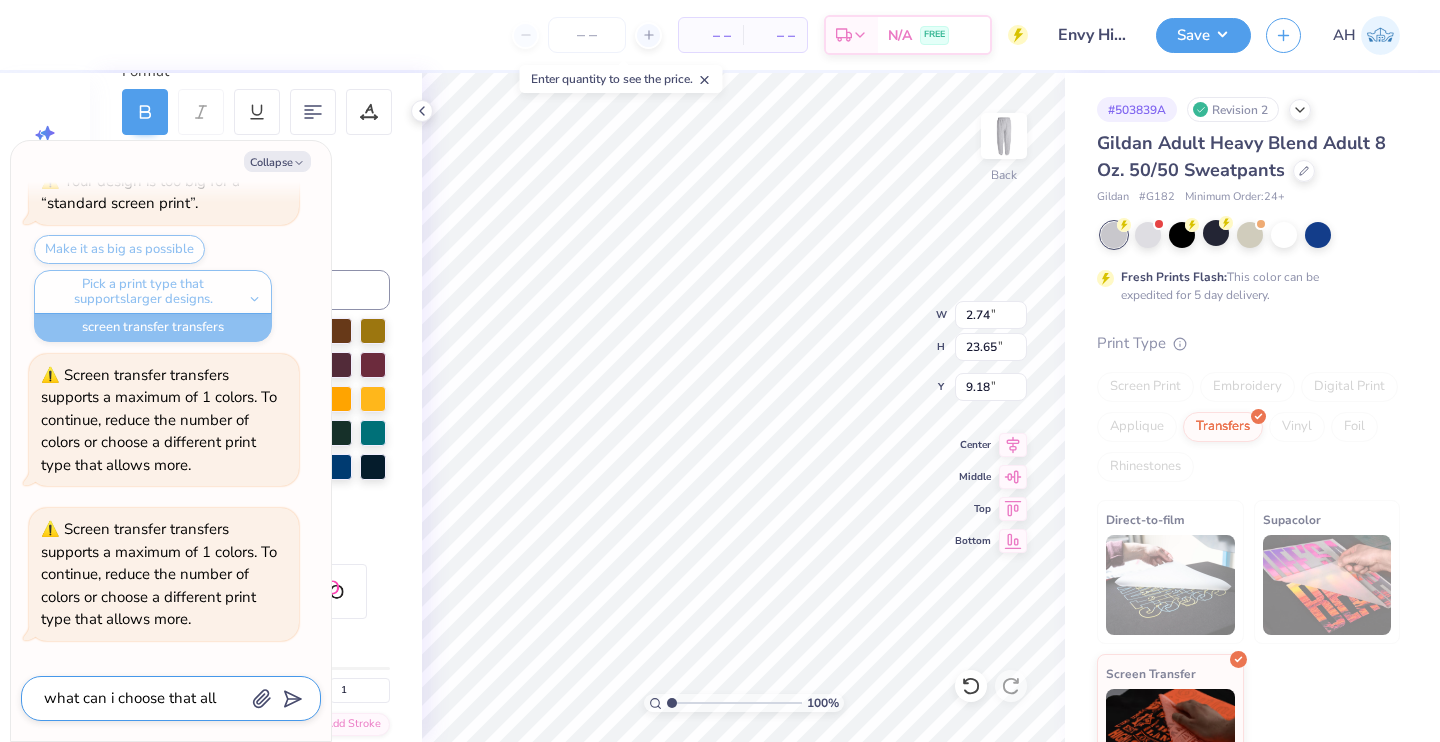 type on "x" 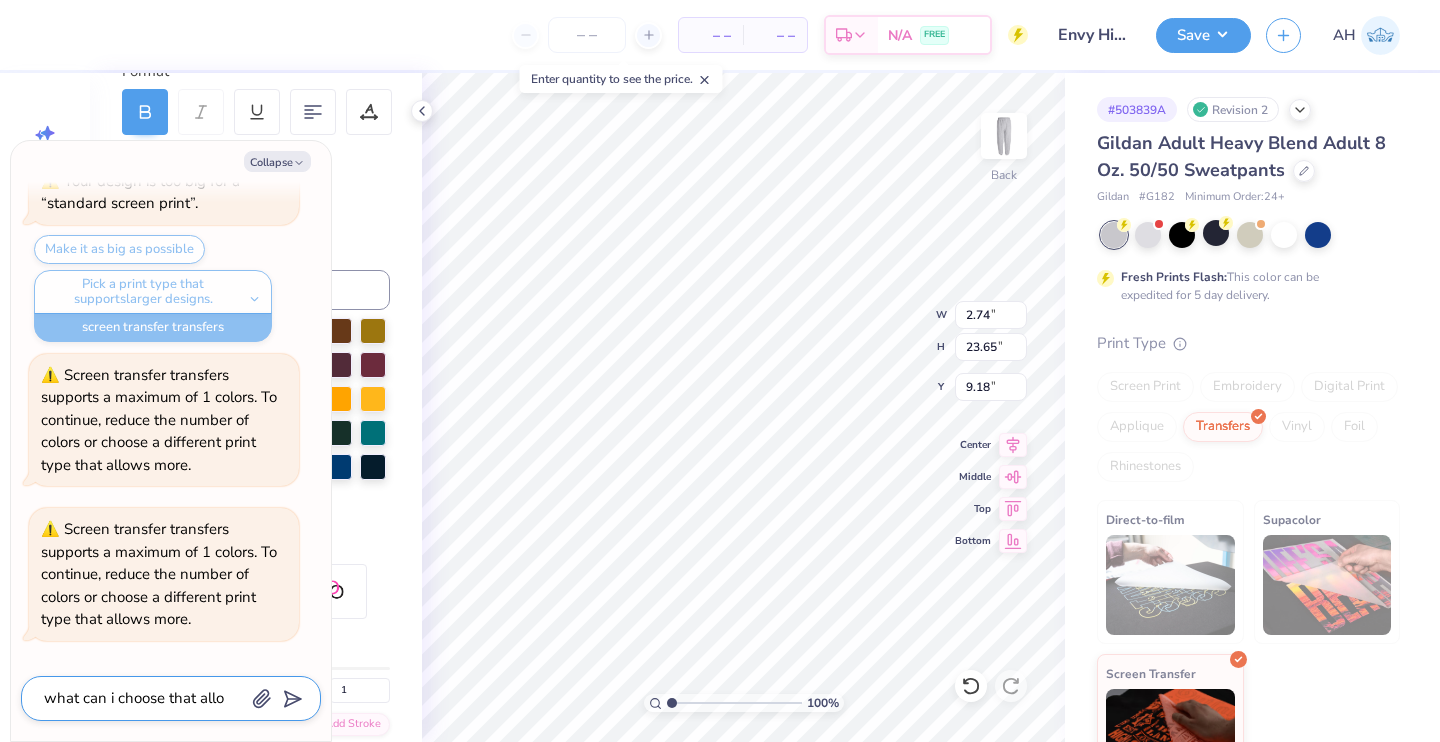 type on "x" 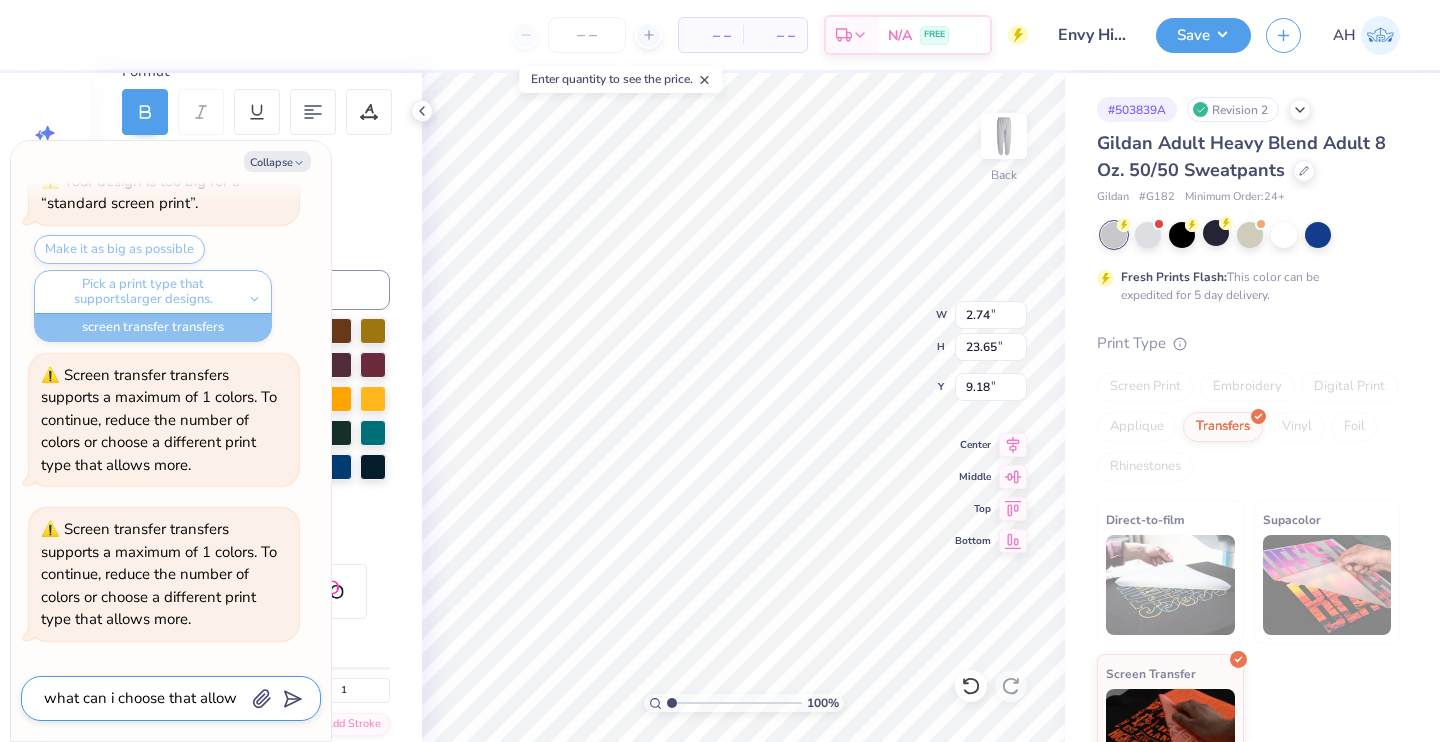type on "x" 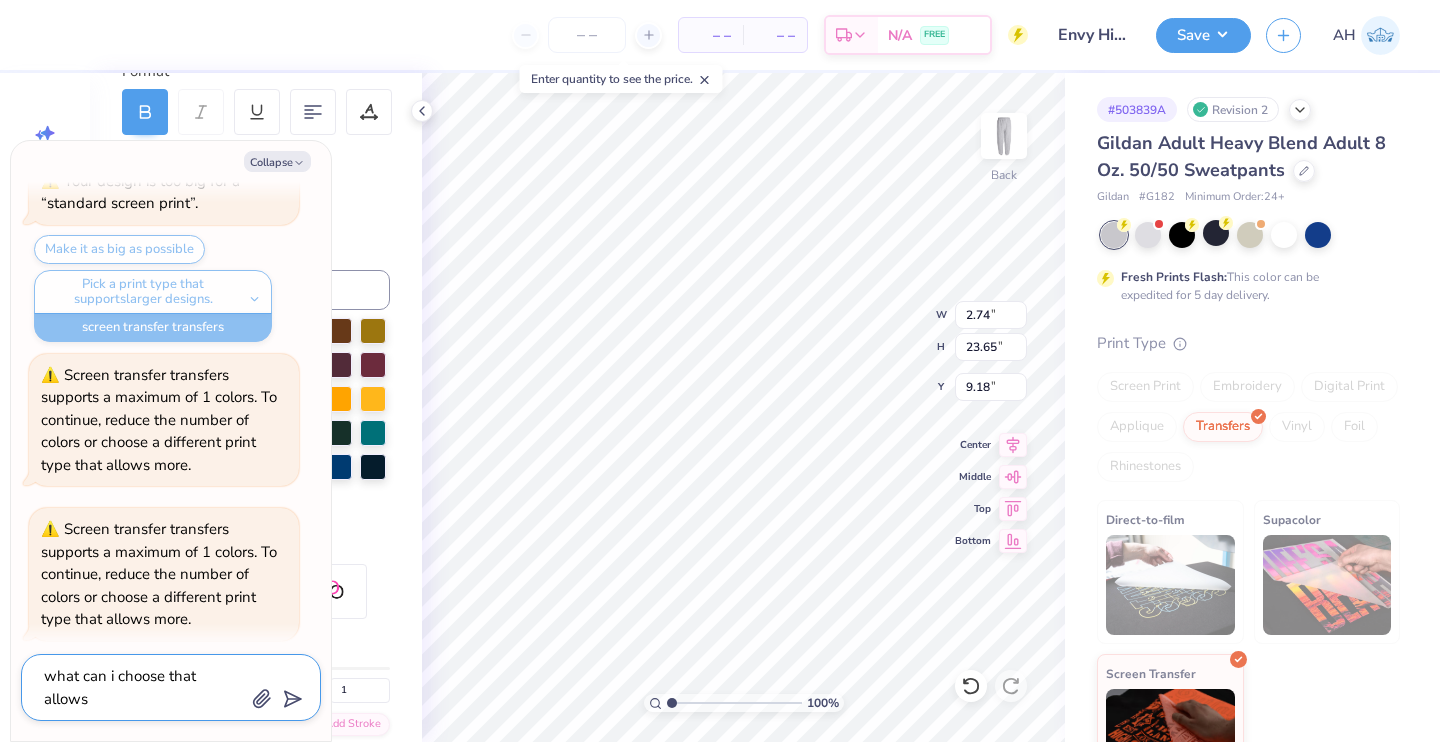 type on "x" 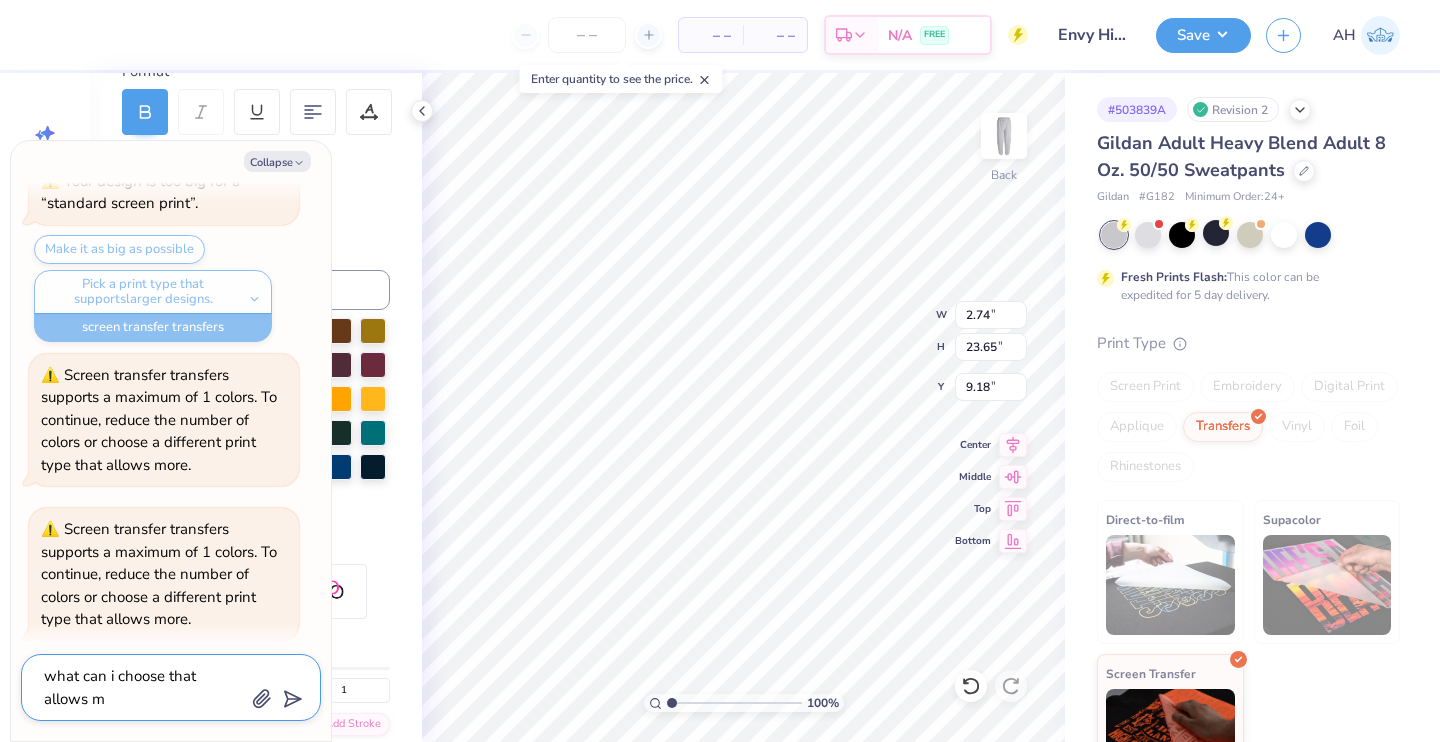type on "x" 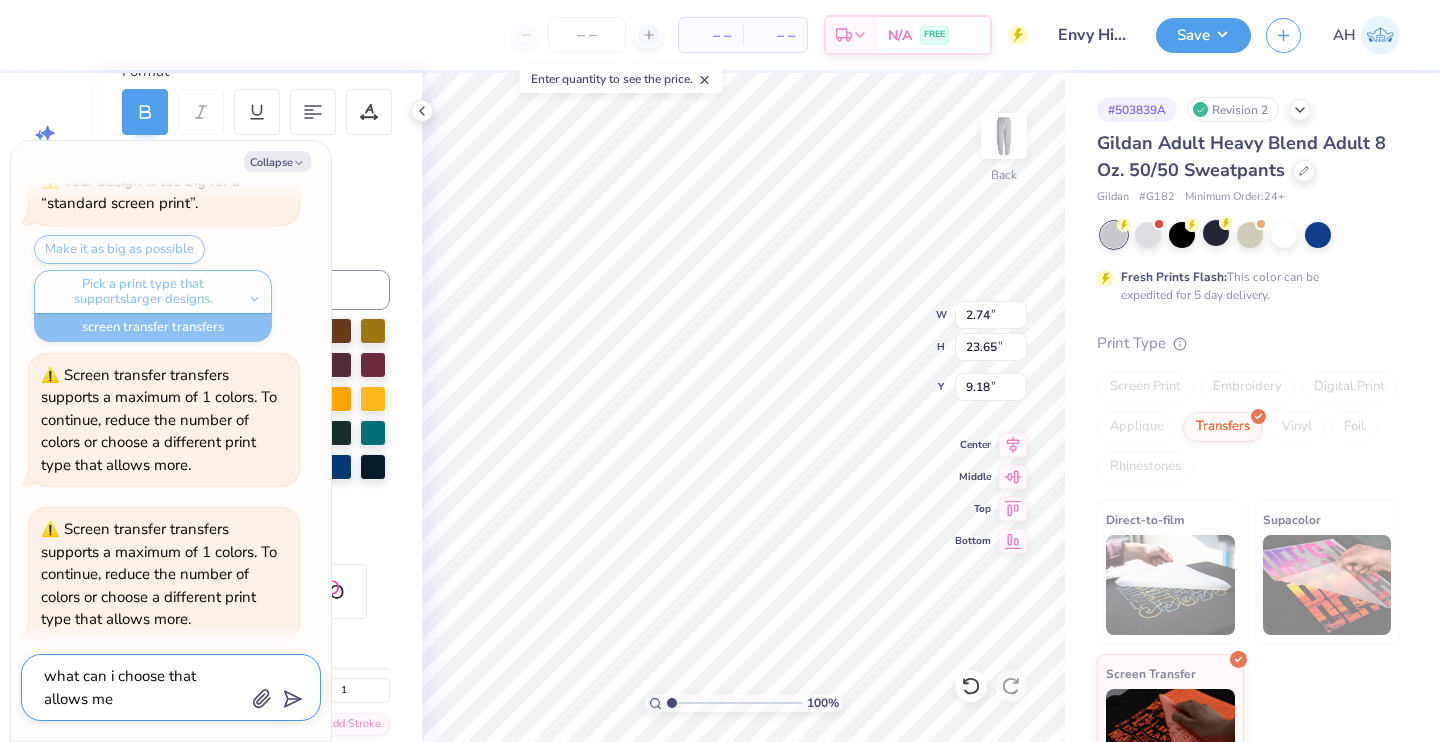 type on "x" 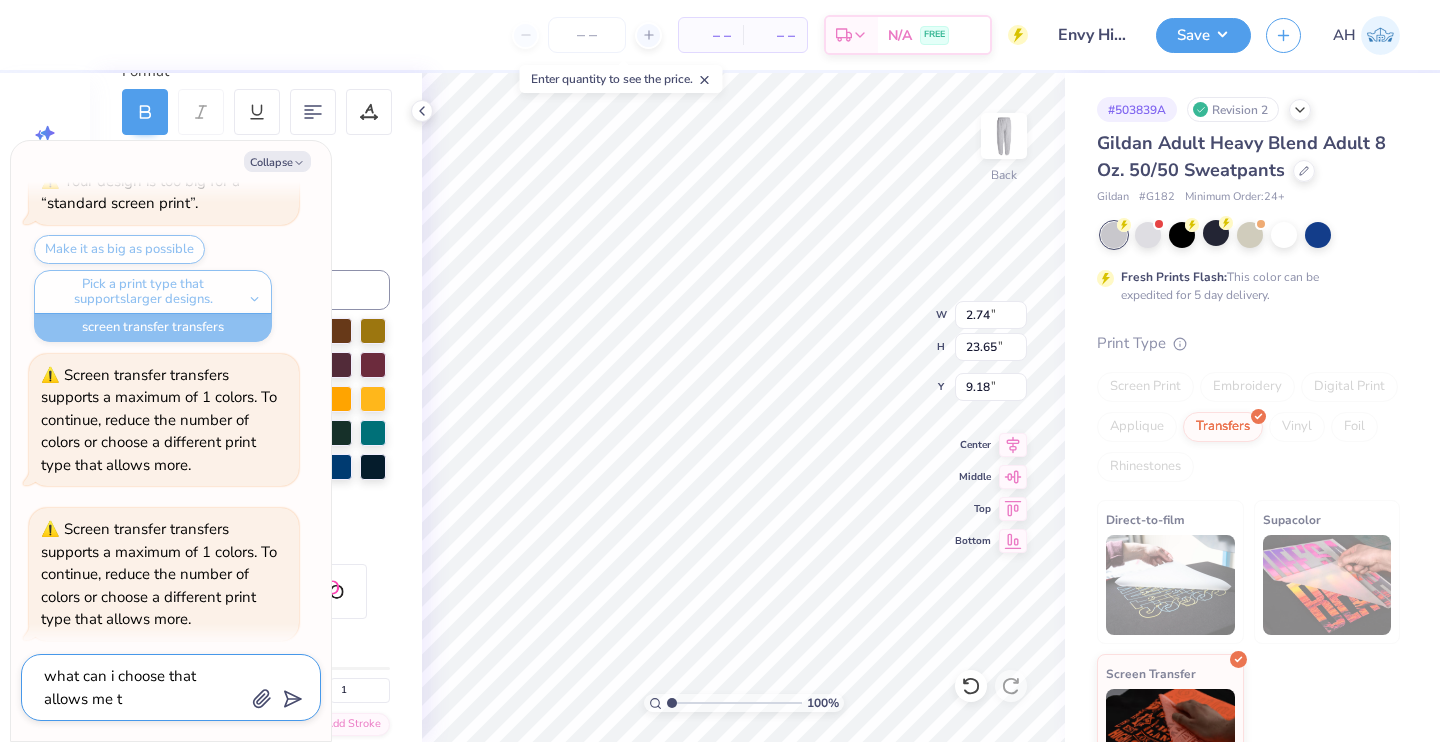 type on "x" 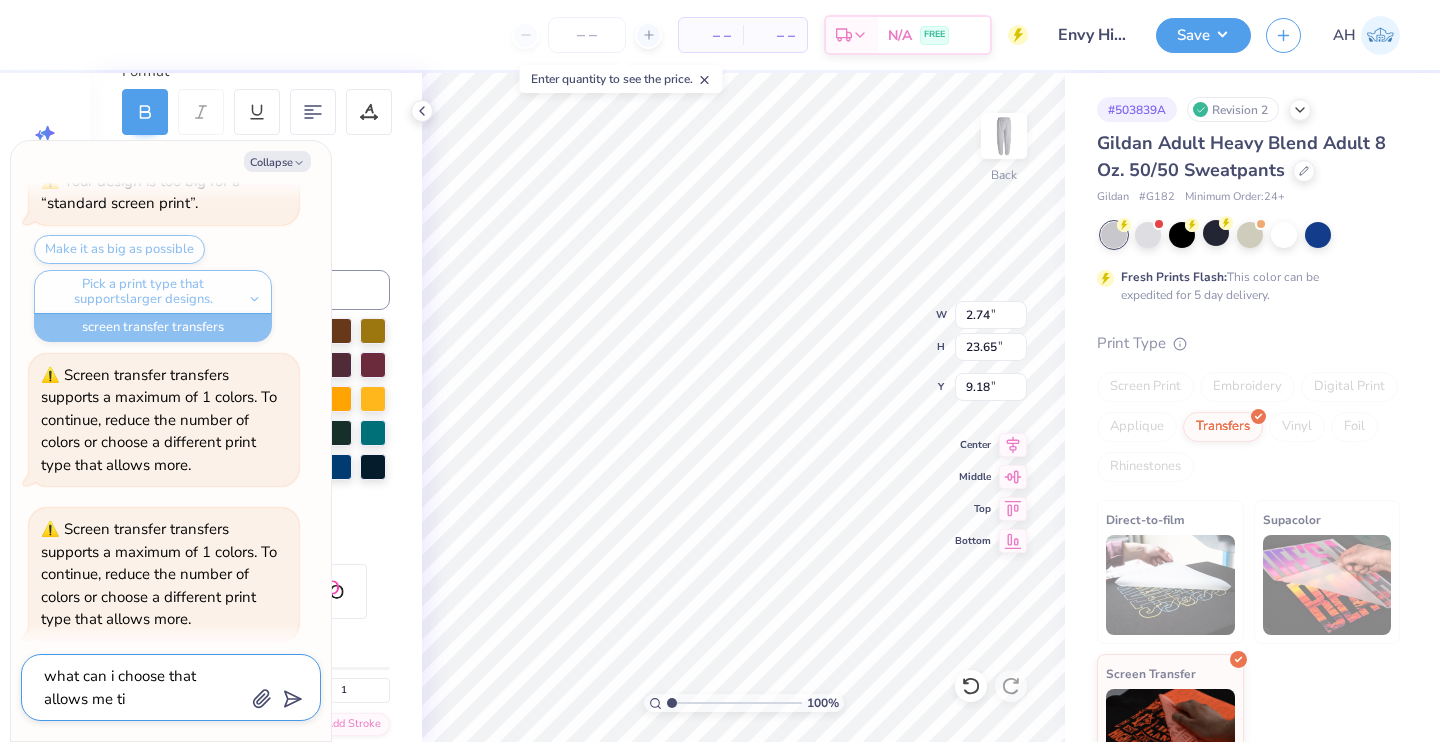type on "x" 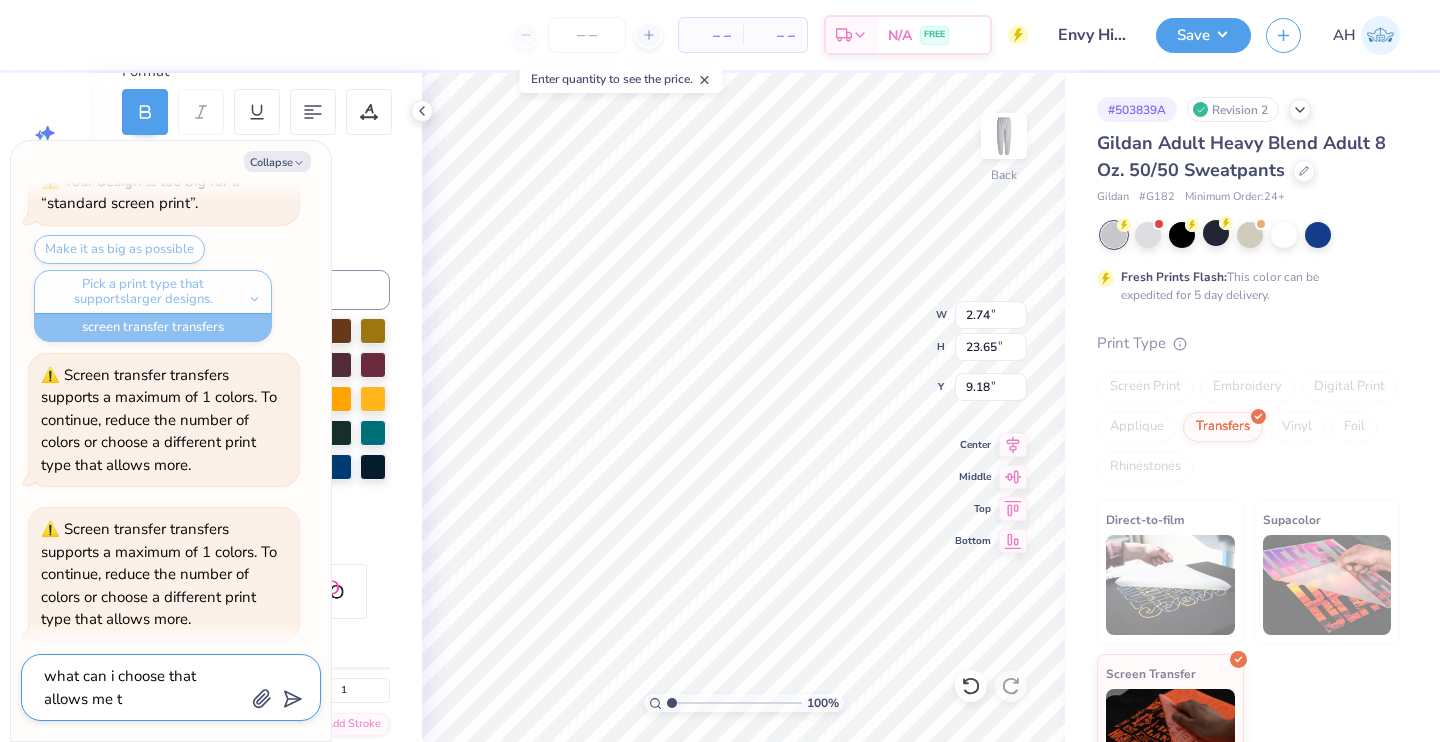 type on "x" 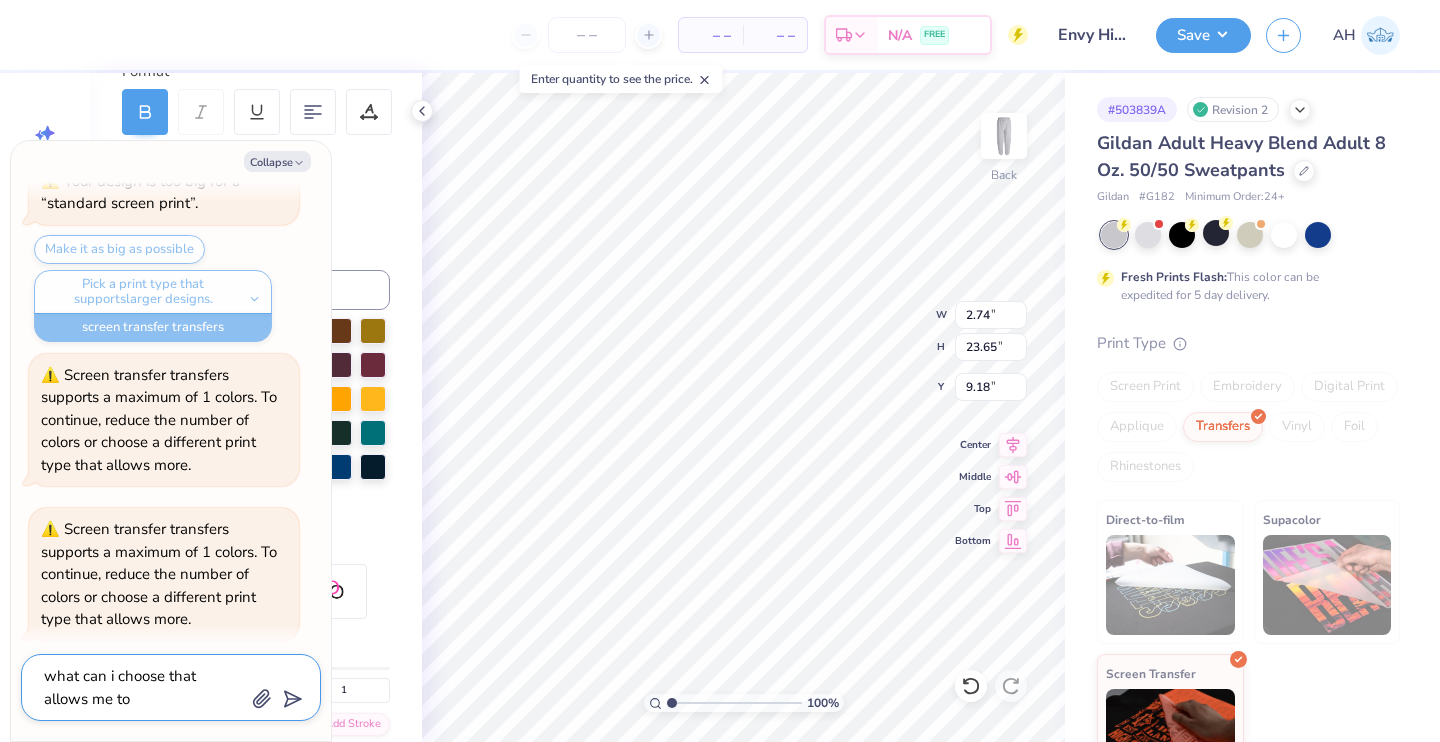 type on "x" 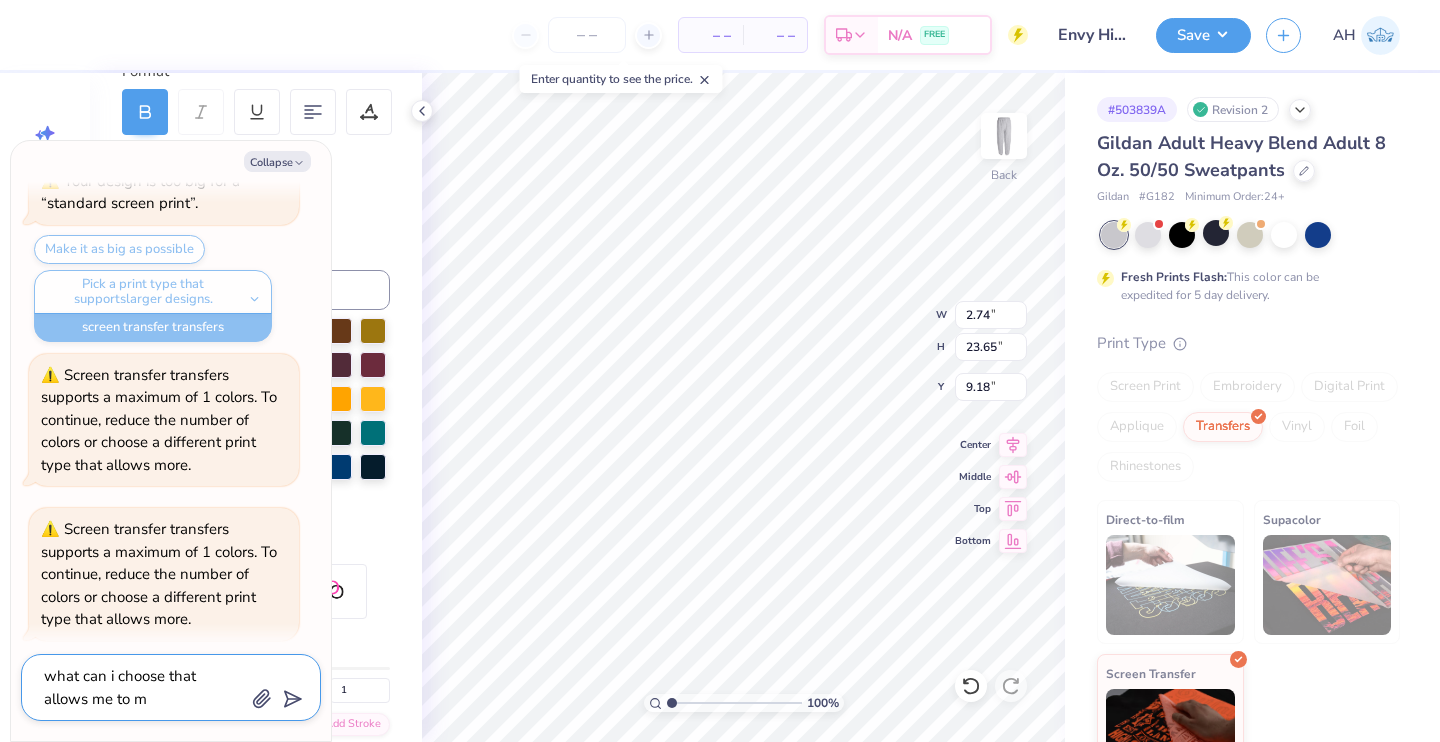 type on "x" 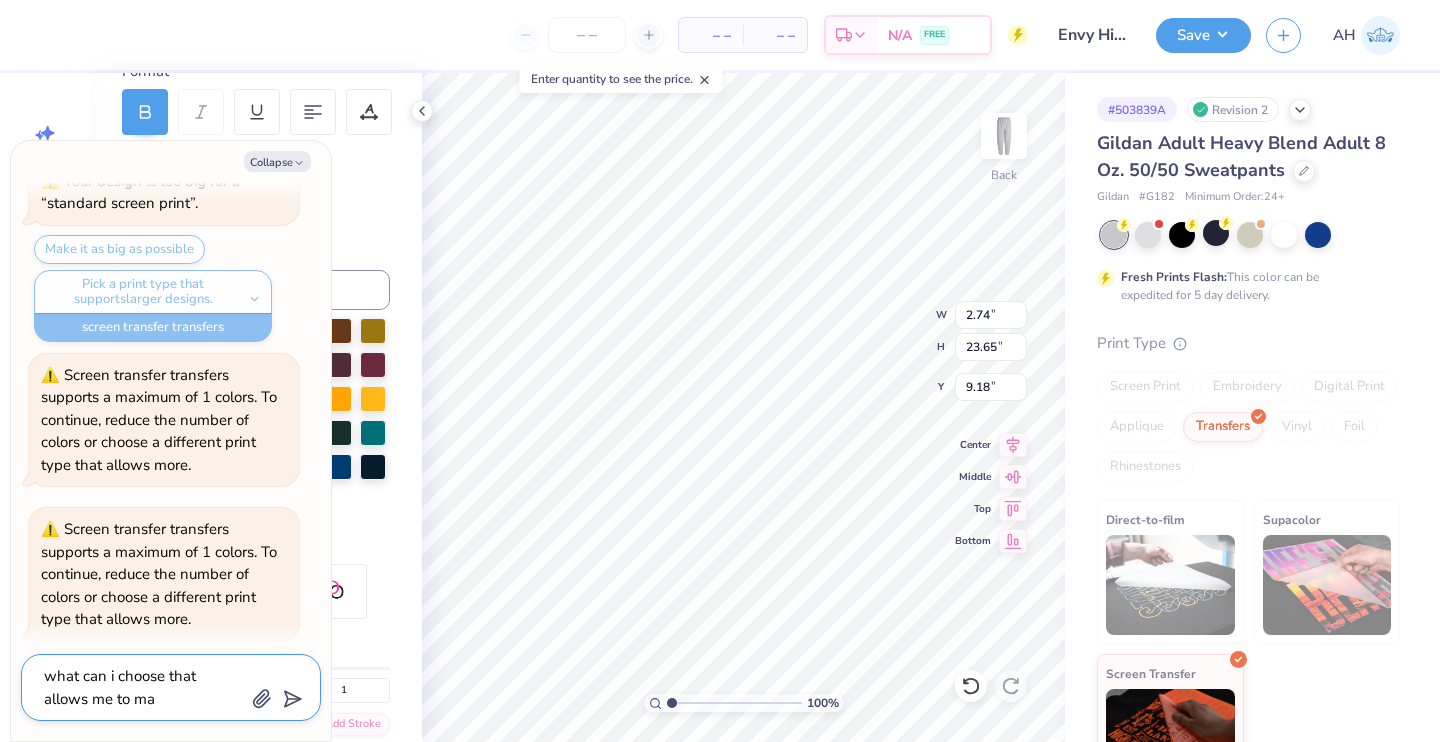 type on "x" 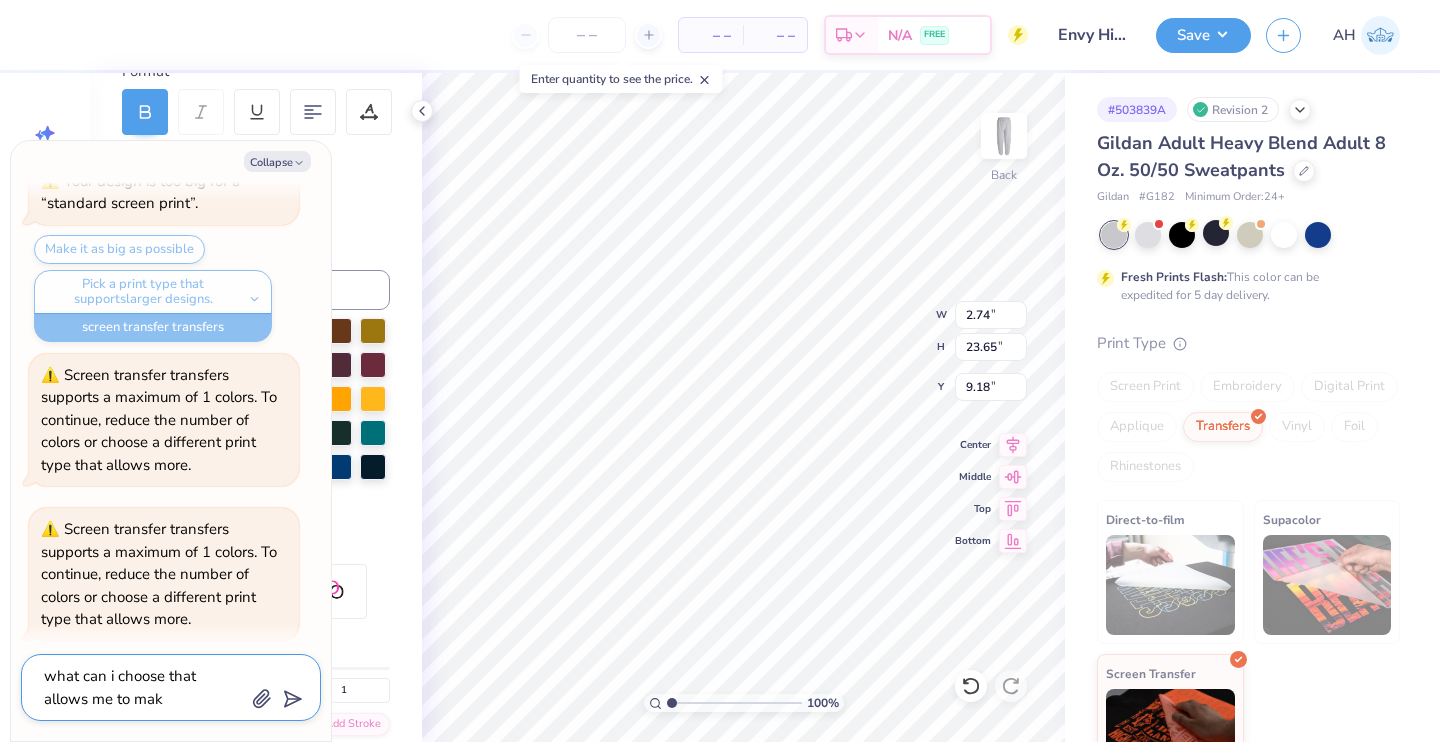 type on "x" 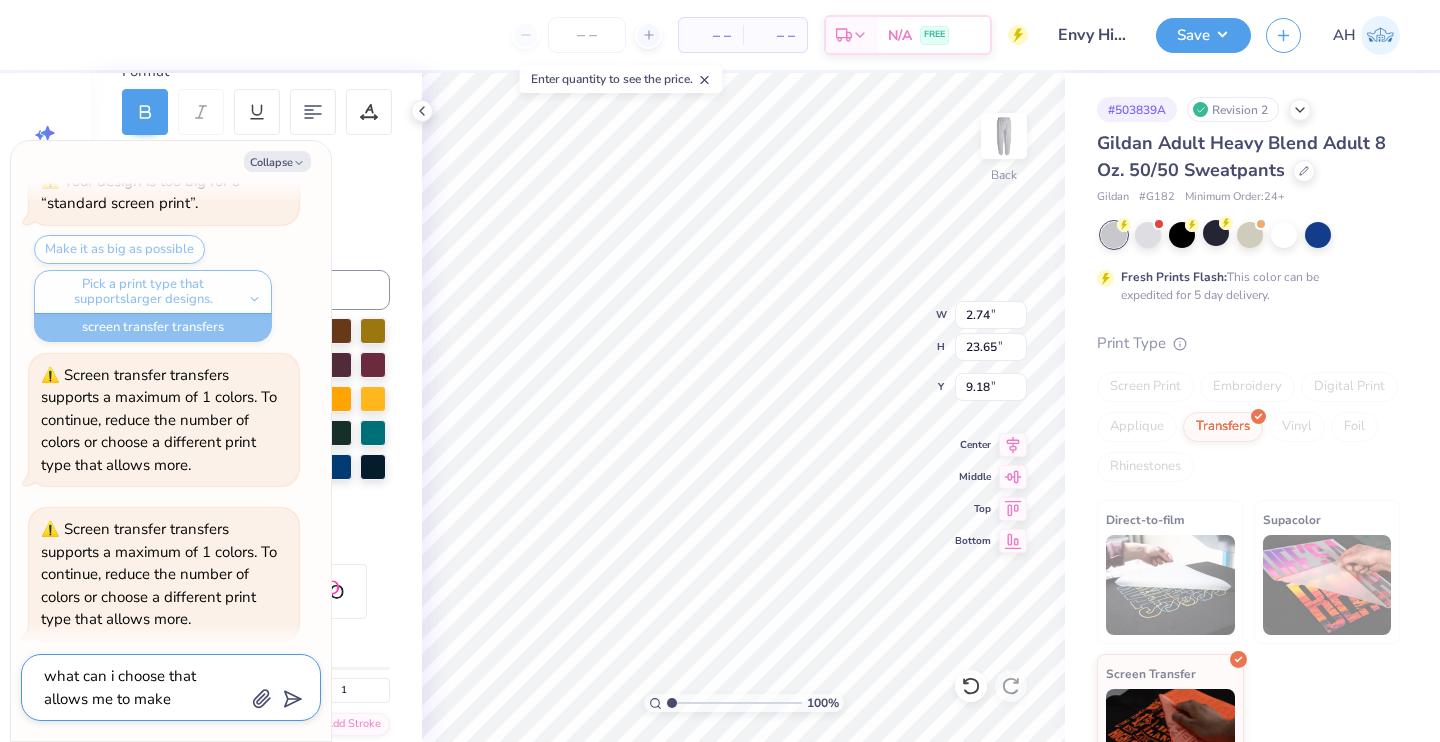 type on "what can i choose that allows me to make" 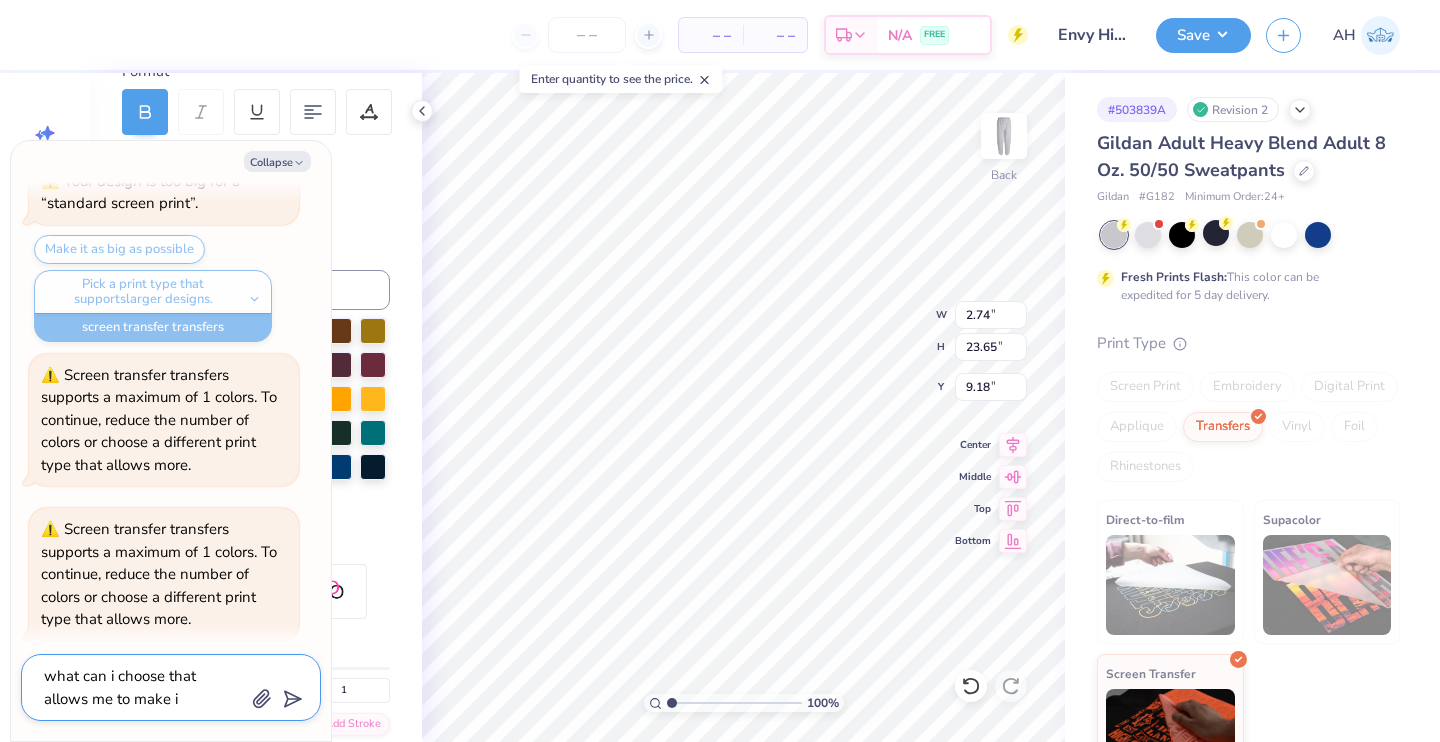 type on "x" 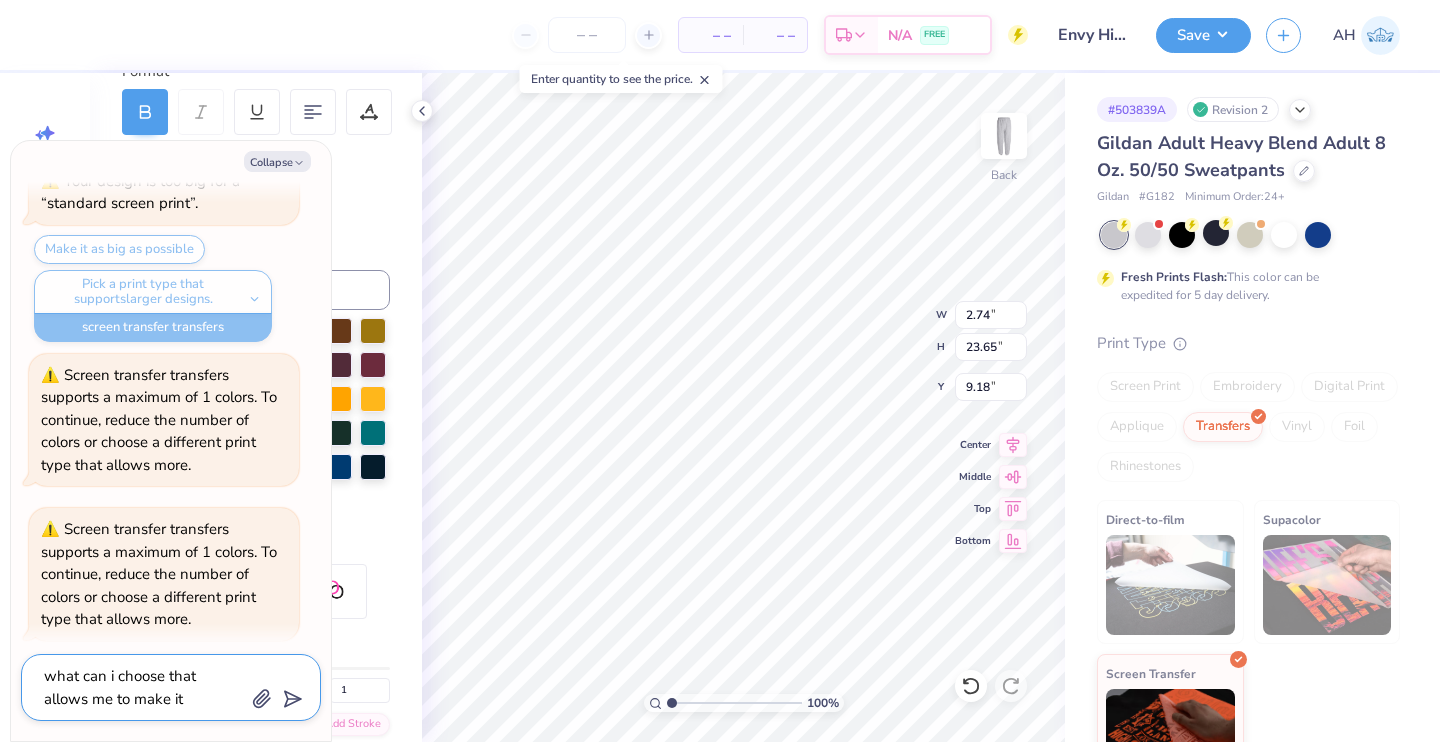 type on "x" 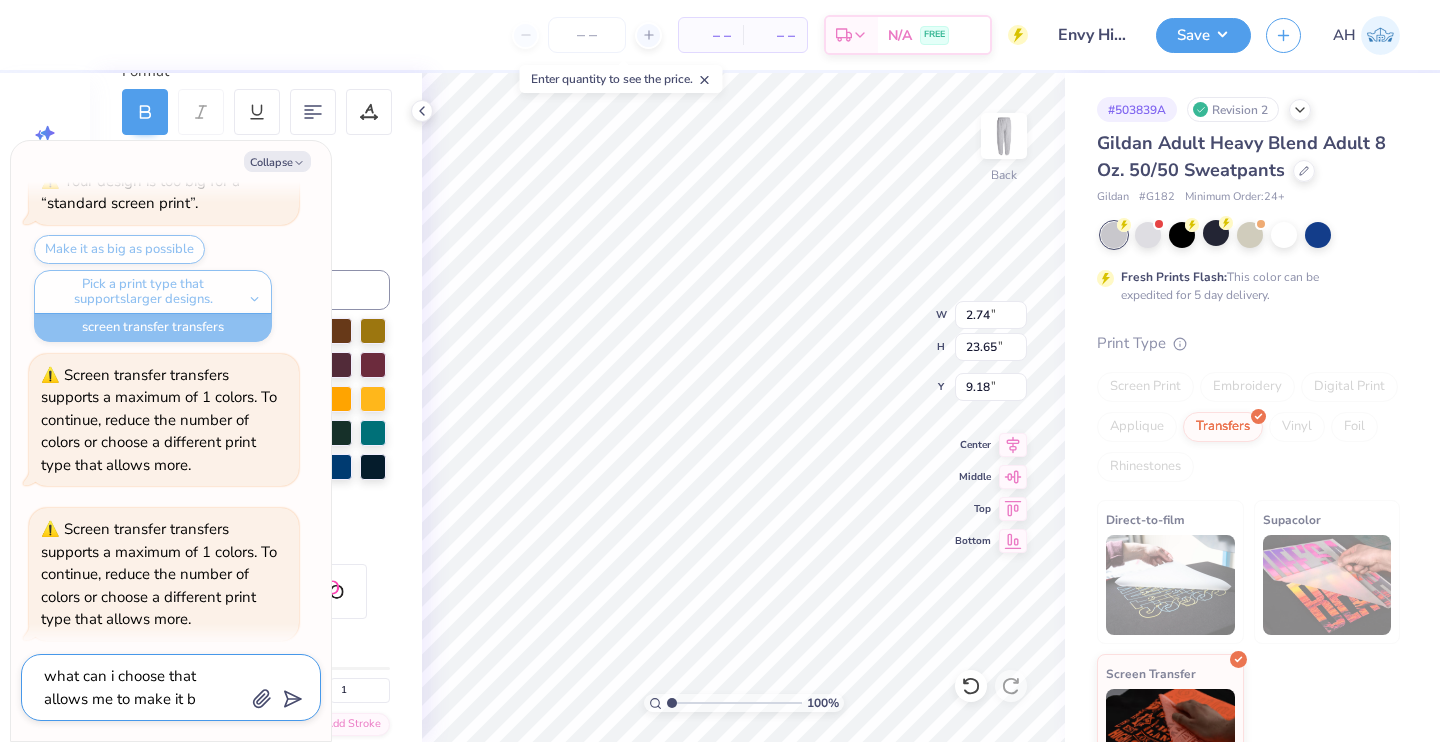 type on "x" 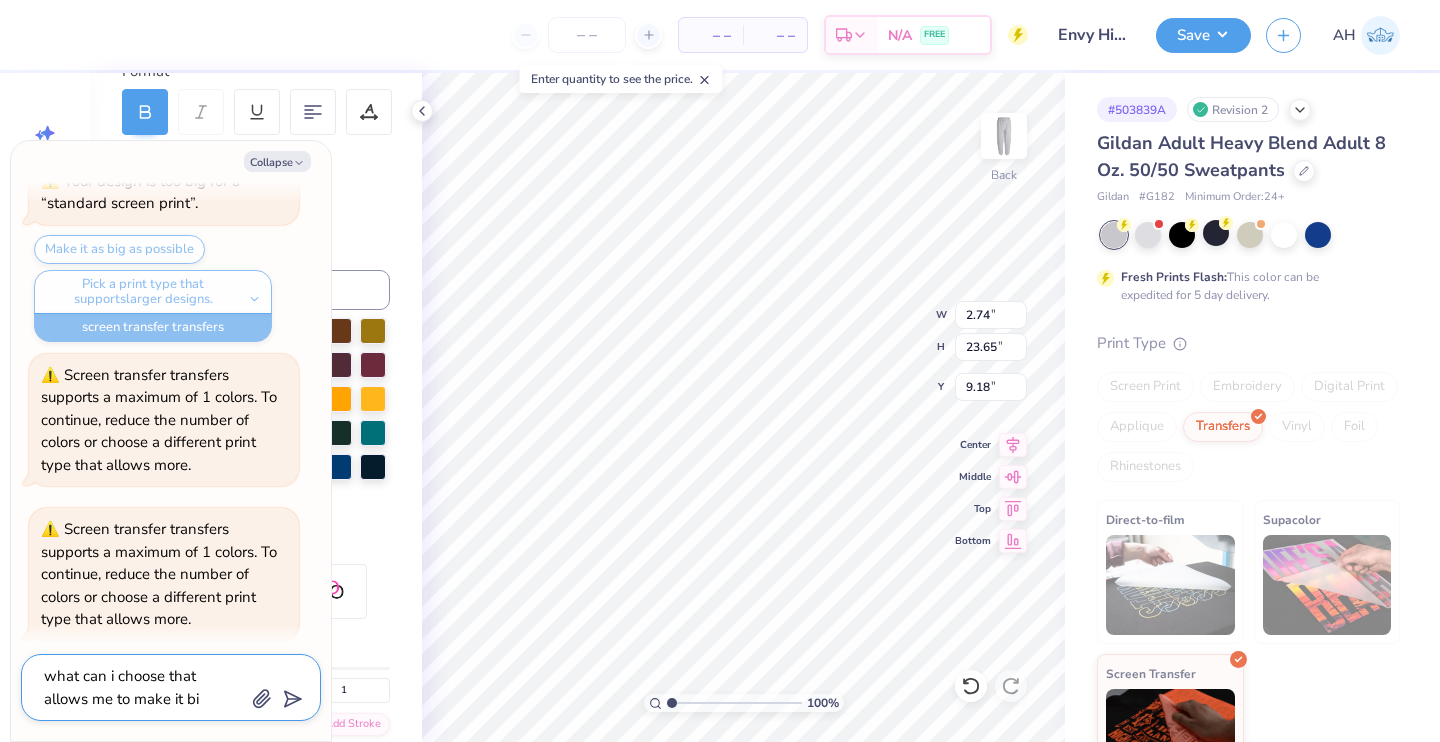 type on "x" 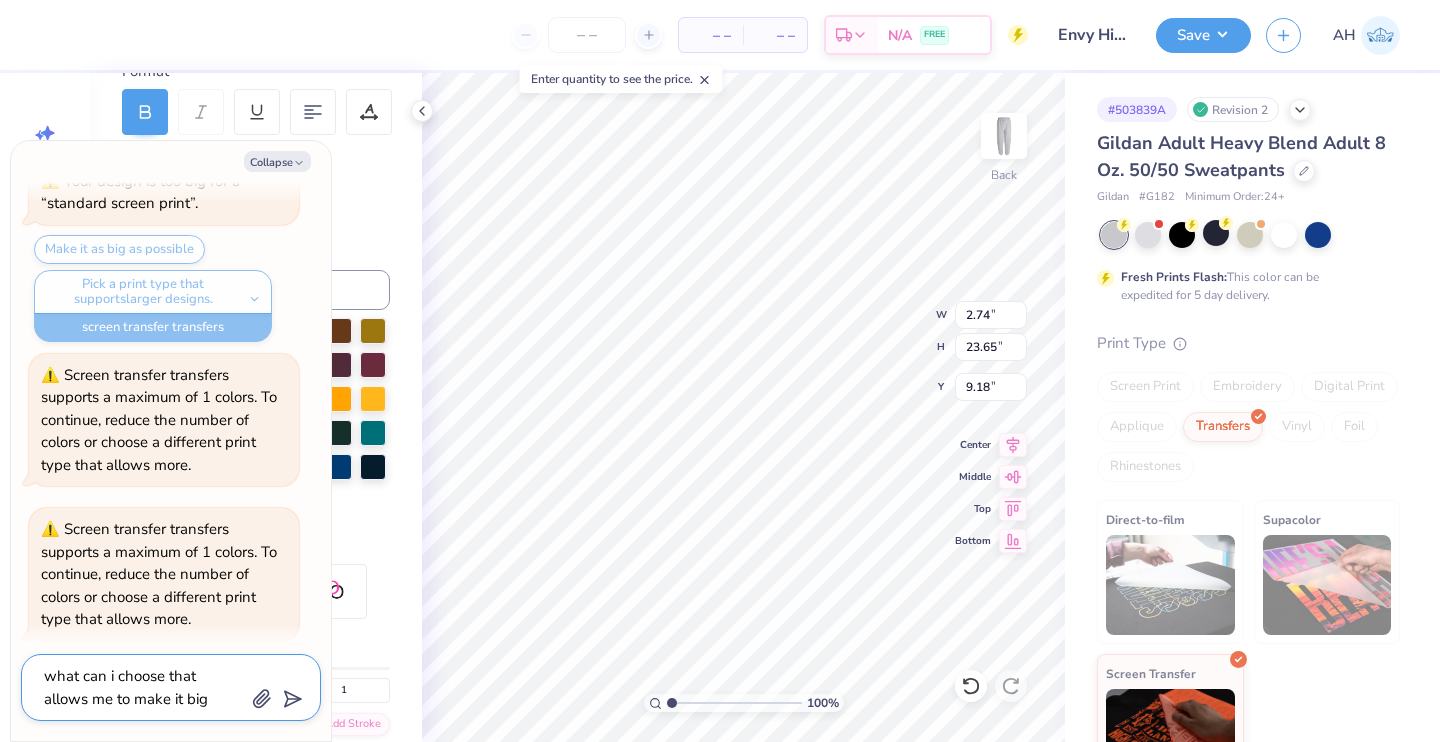 type on "x" 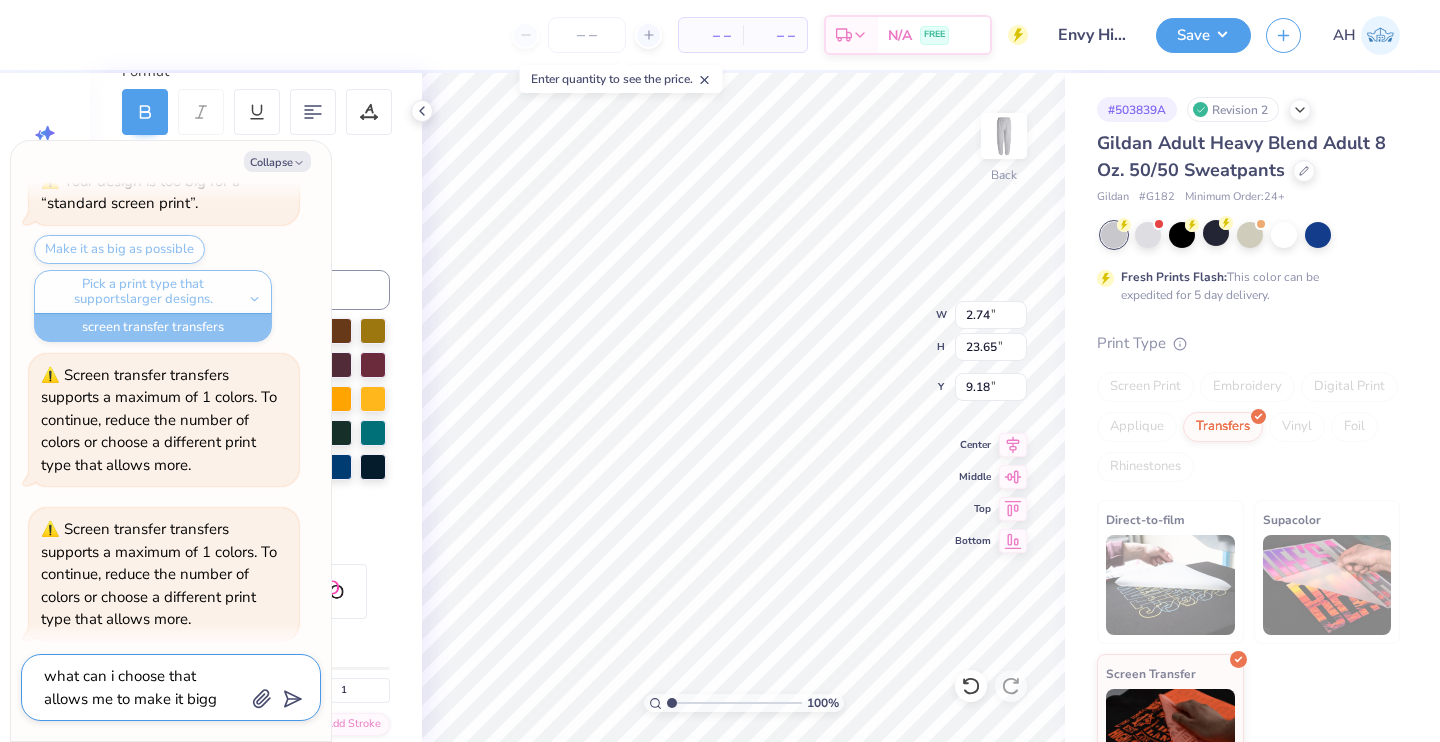 type on "x" 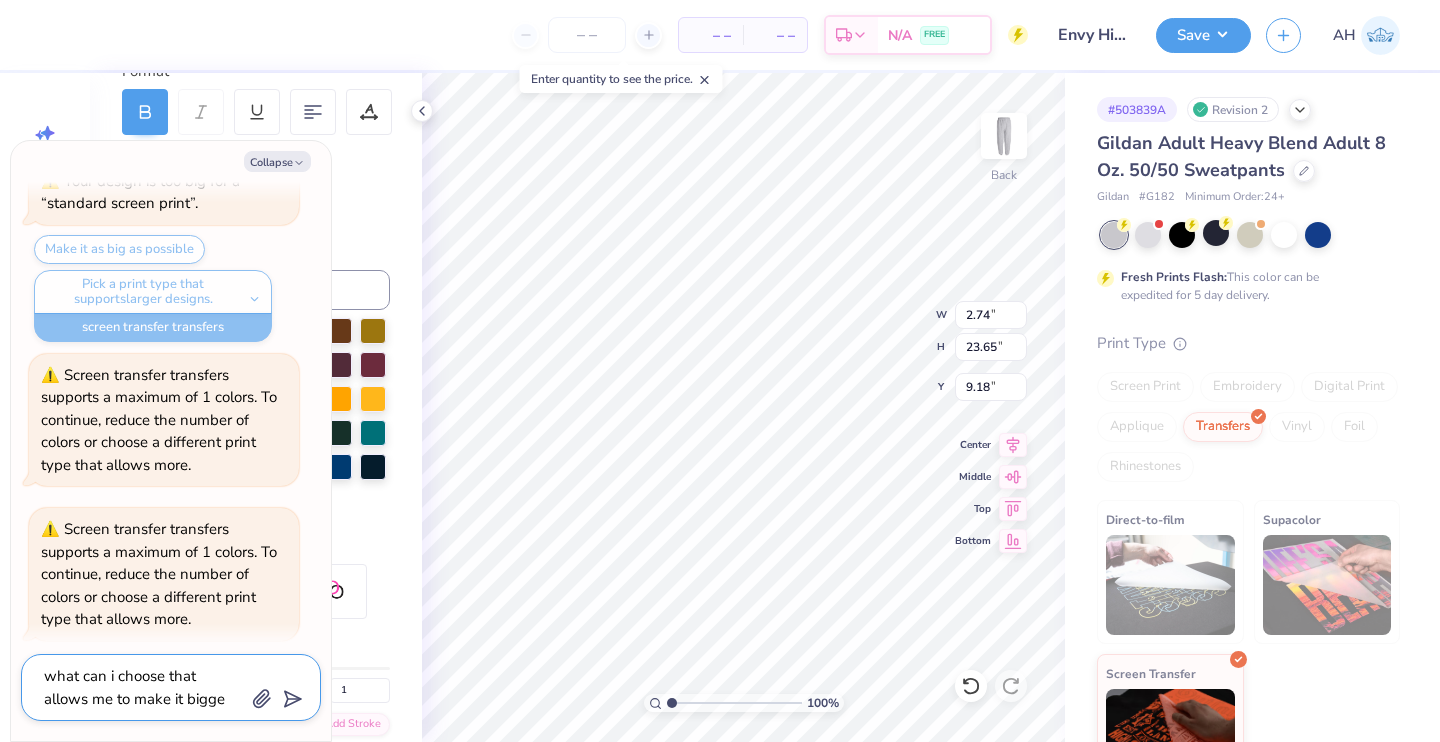 type on "x" 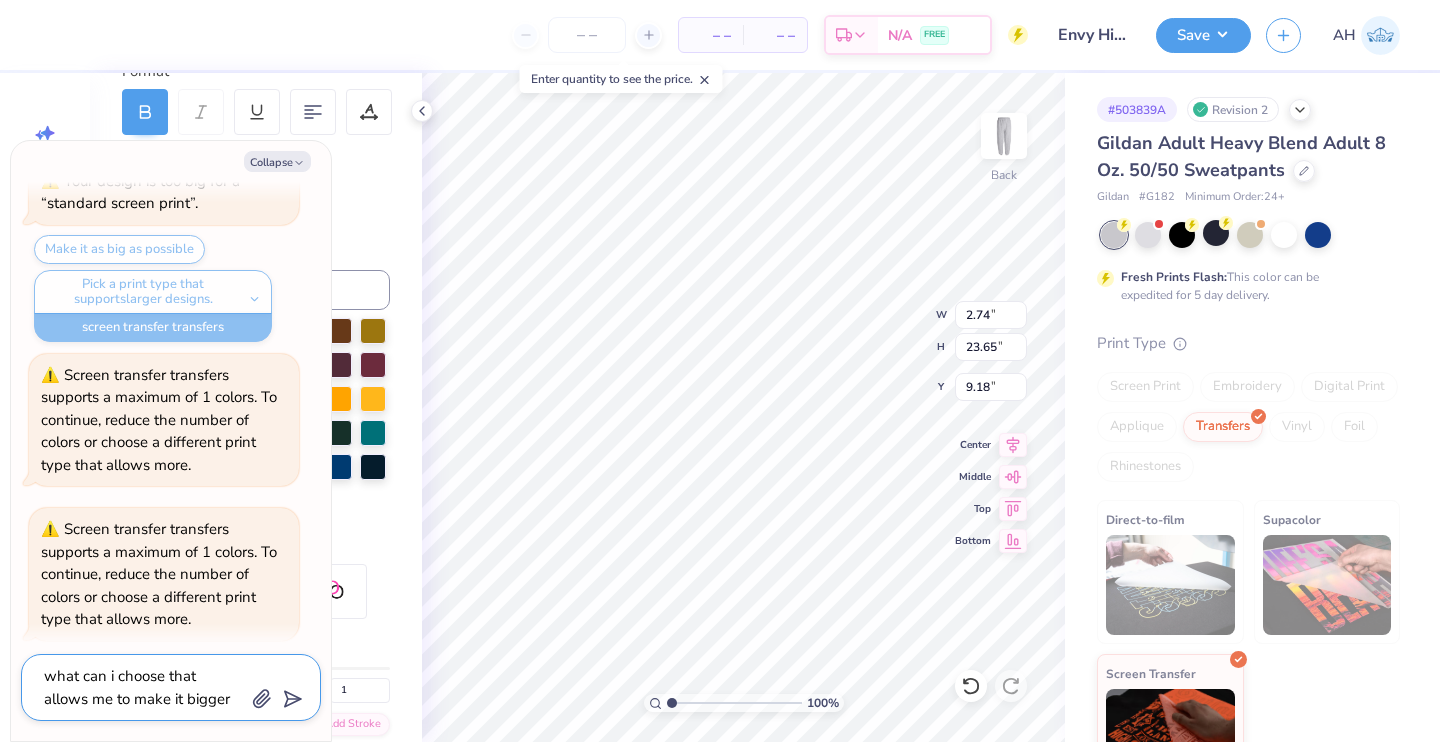 type on "x" 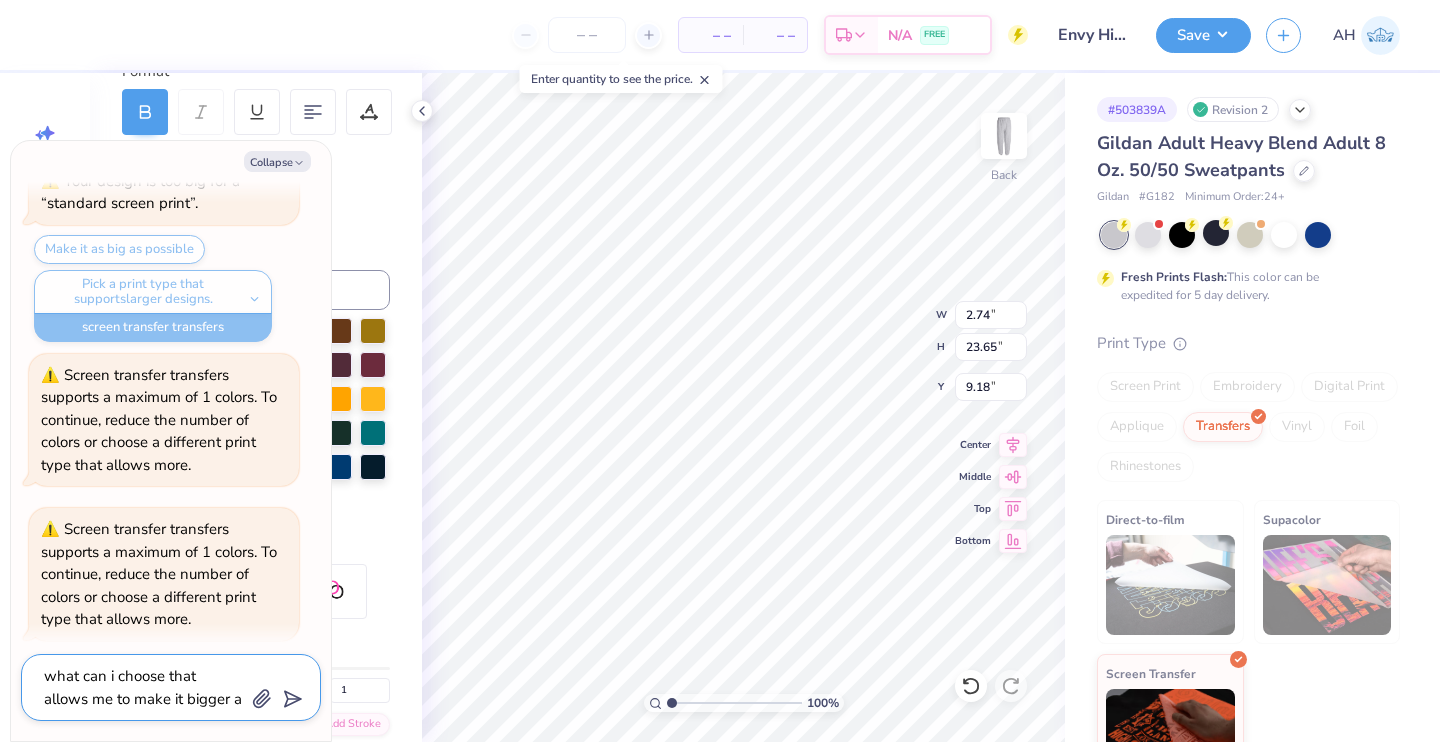 type on "x" 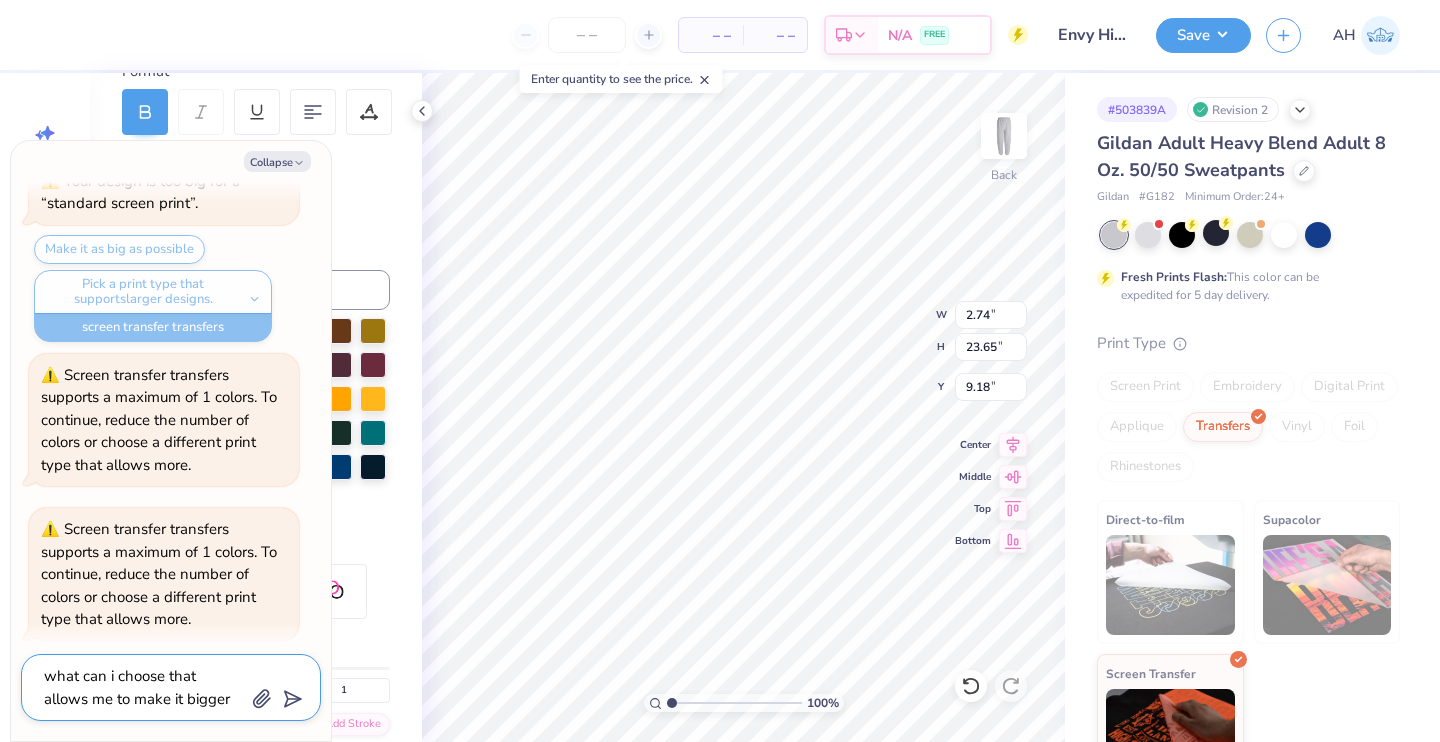 type on "x" 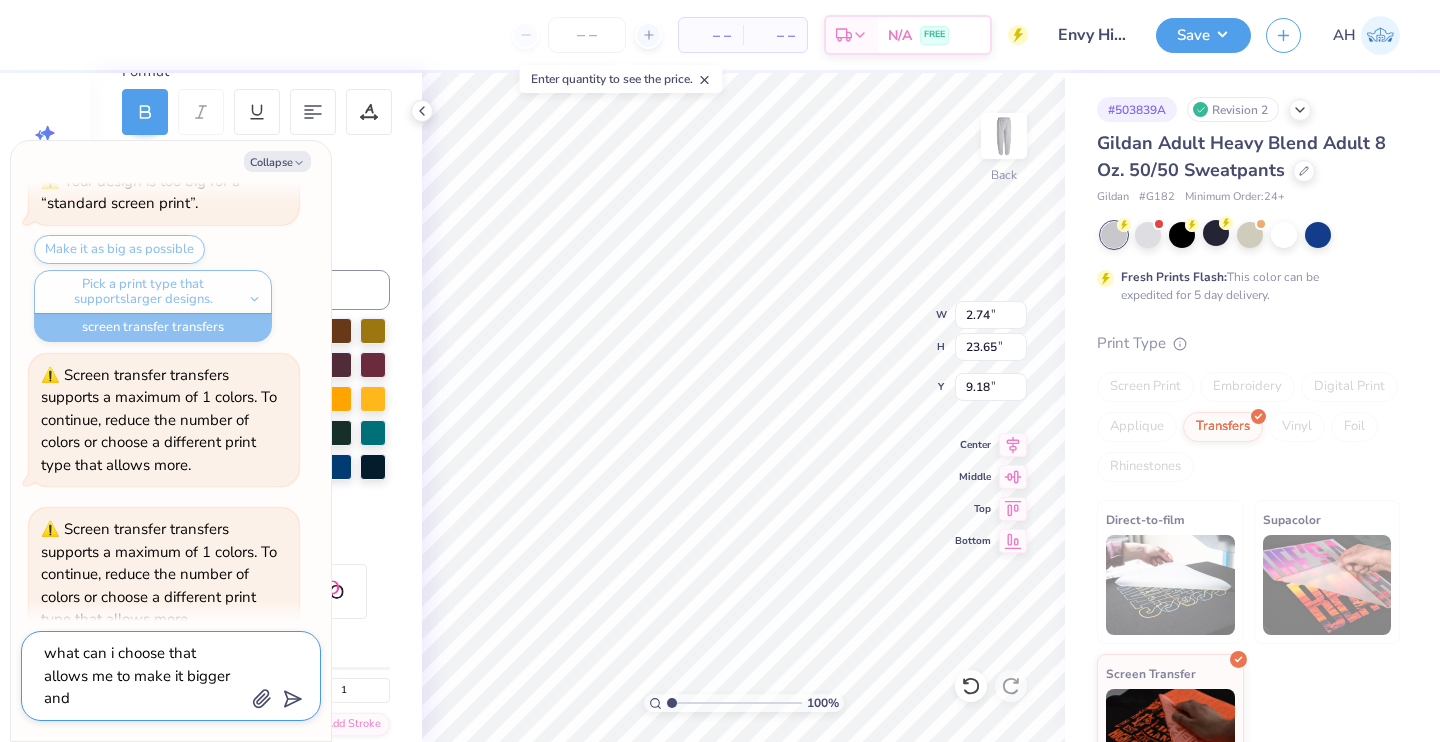 type on "x" 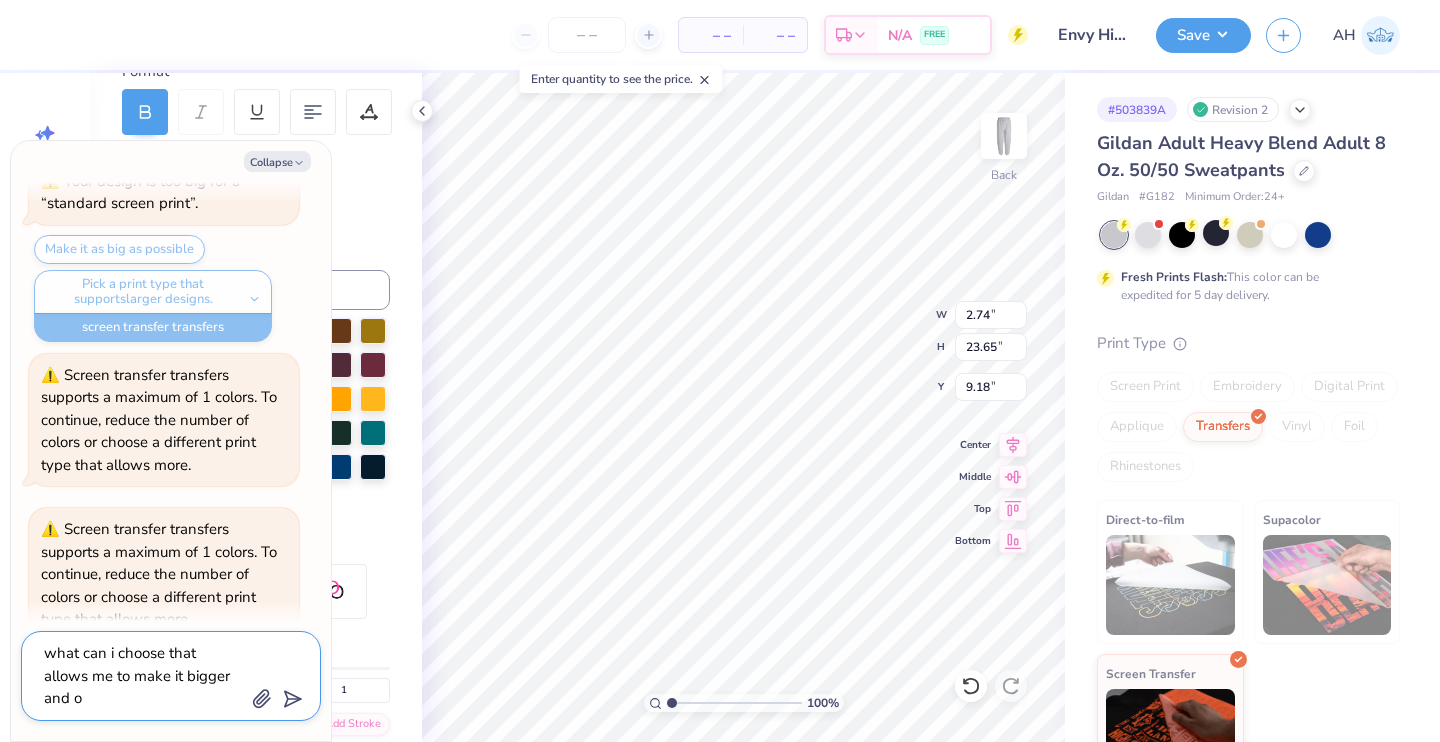 type on "x" 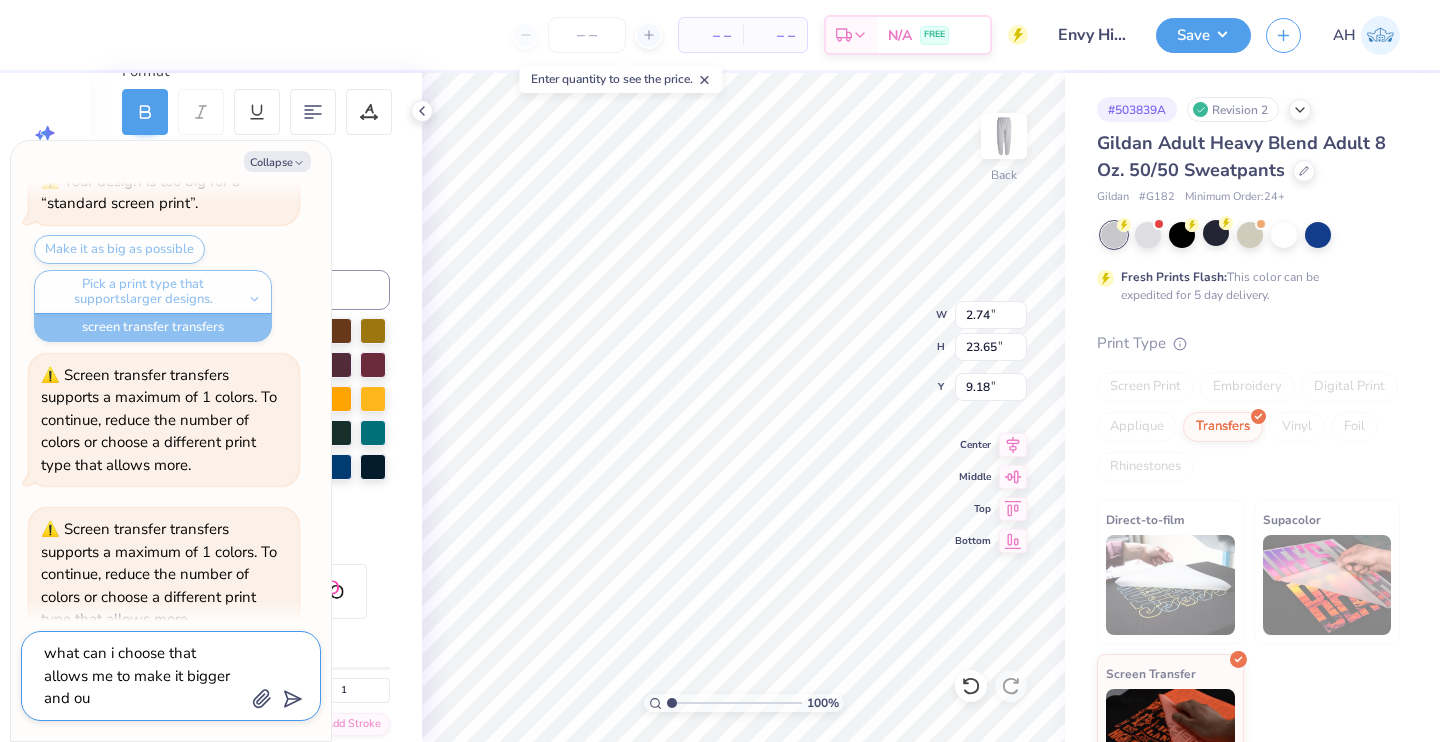 type on "what can i choose that allows me to make it bigger and out" 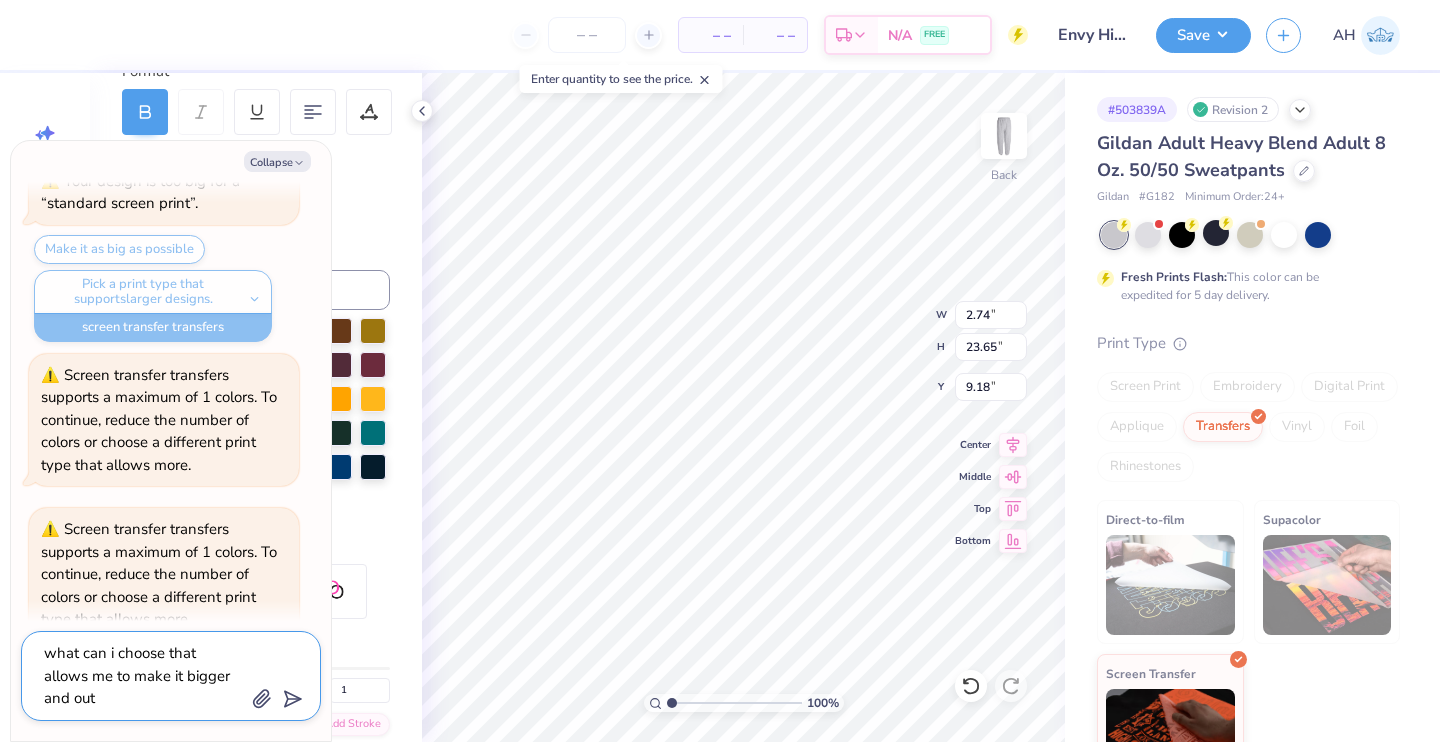 type on "x" 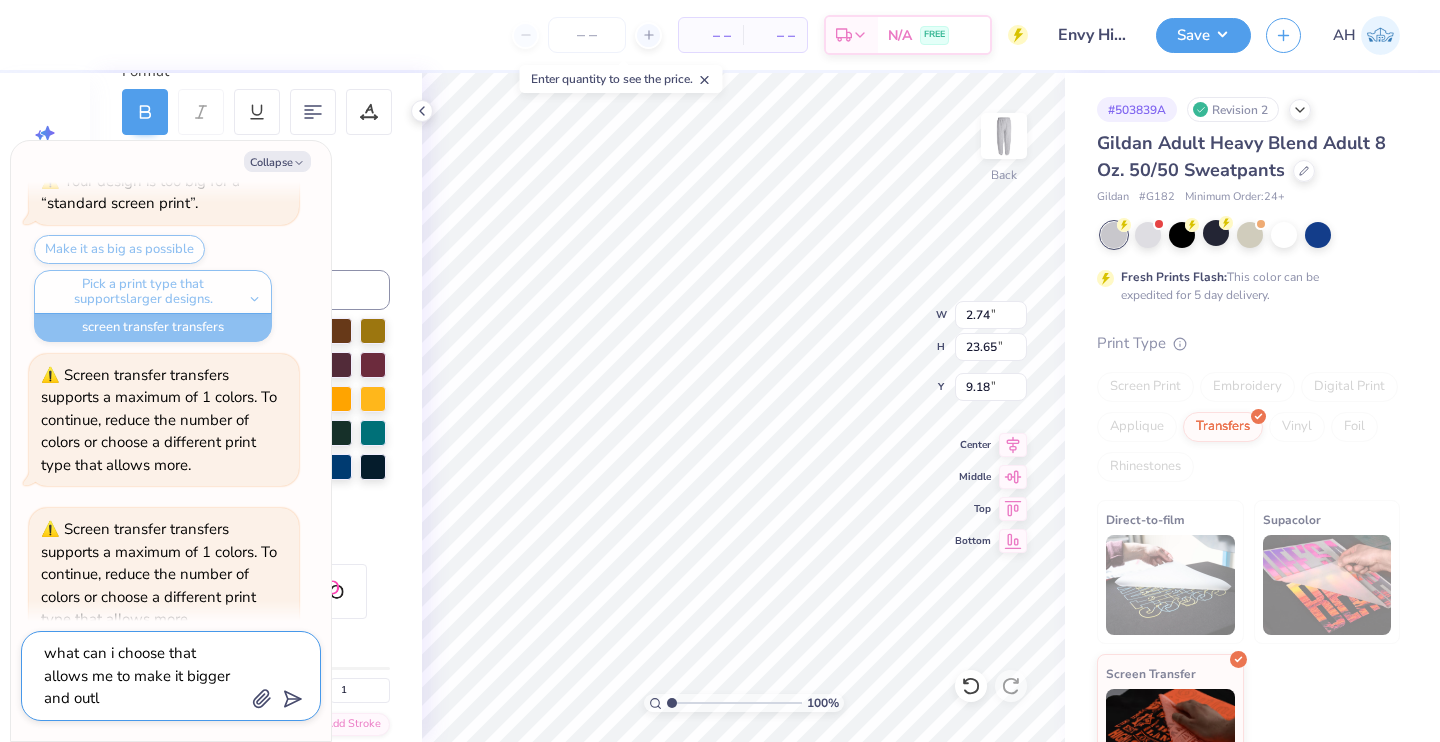 type on "x" 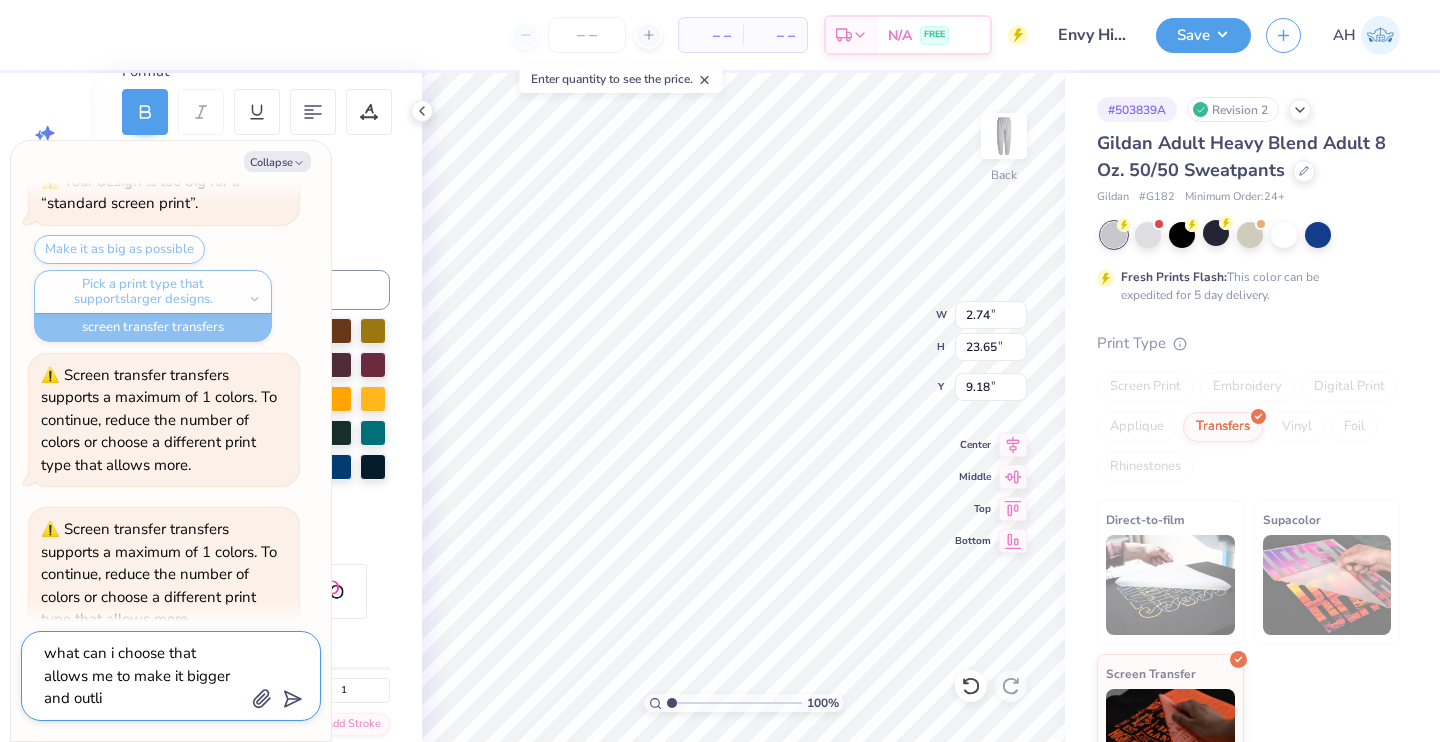 type on "x" 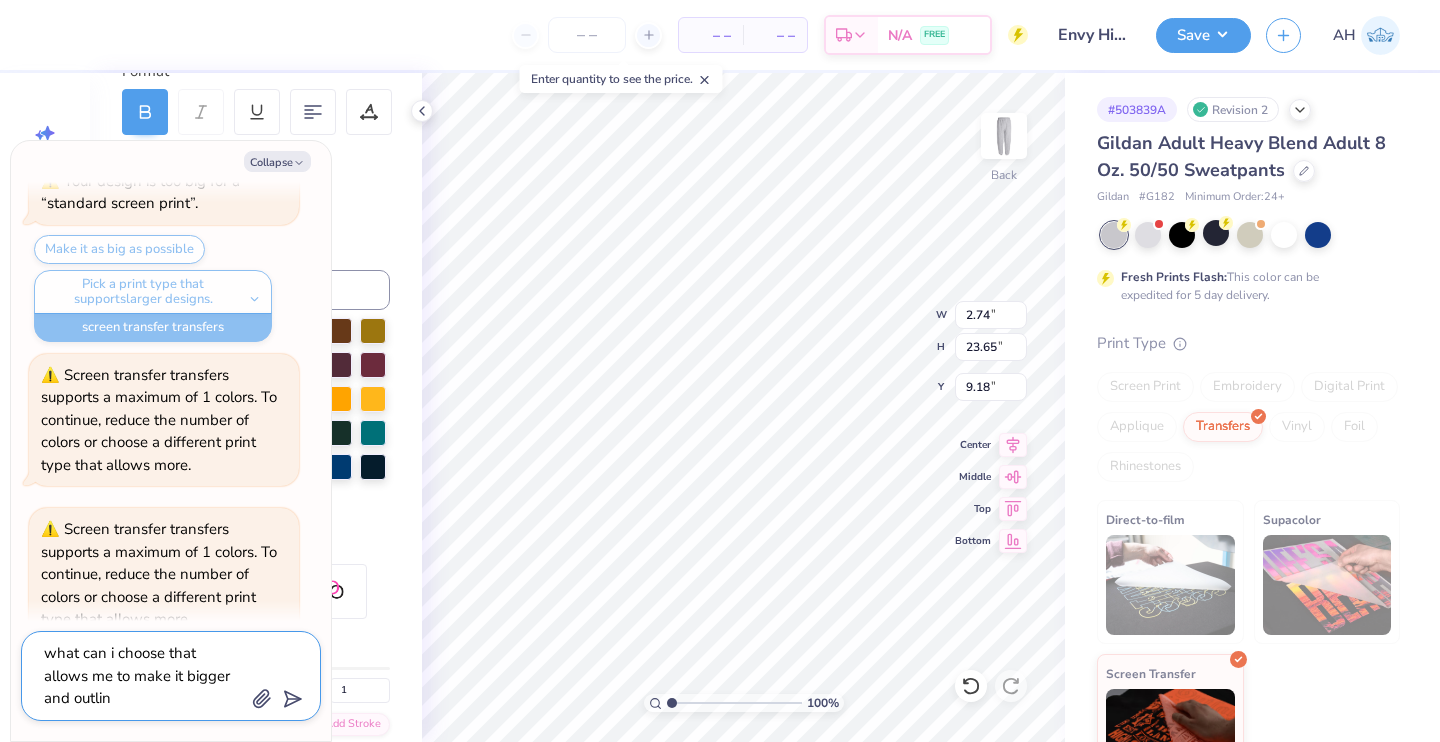 type on "what can i choose that allows me to make it bigger and outline" 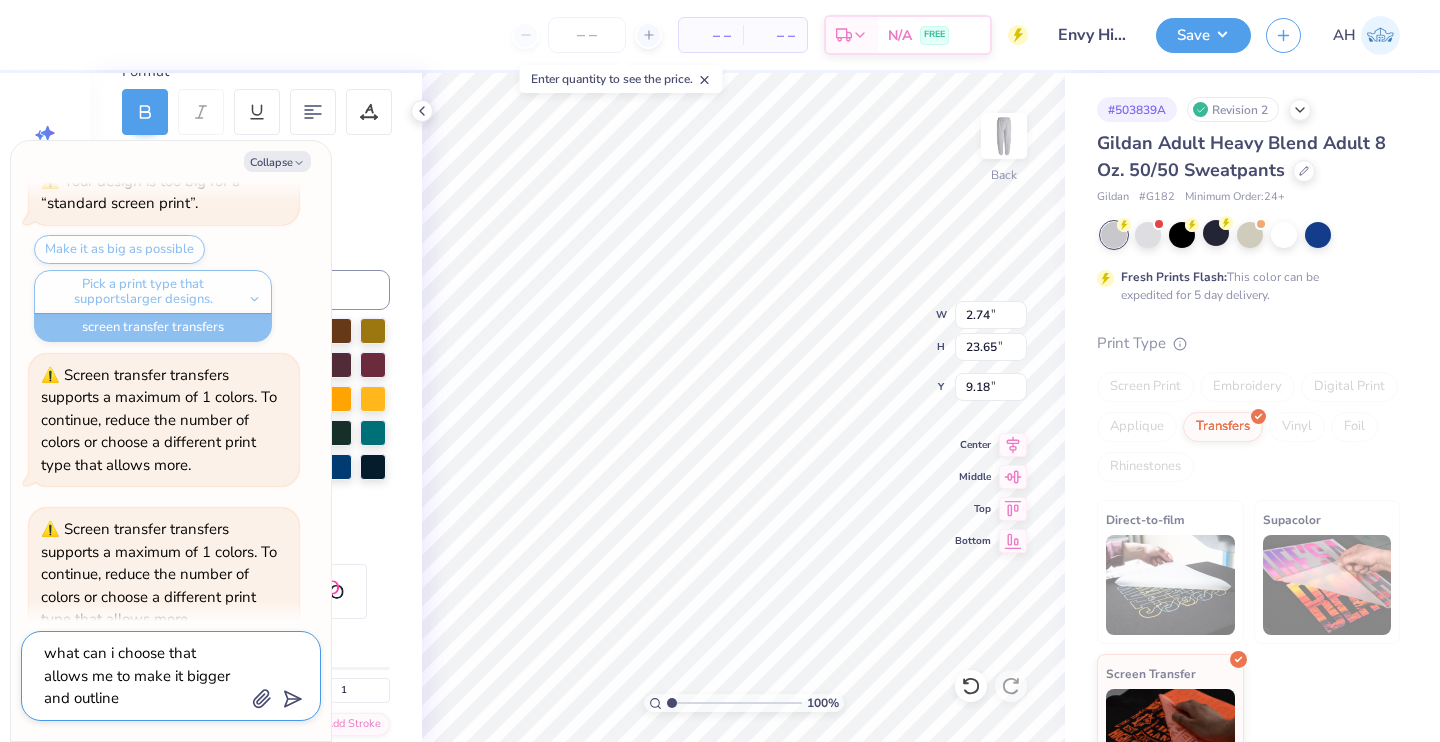 type on "x" 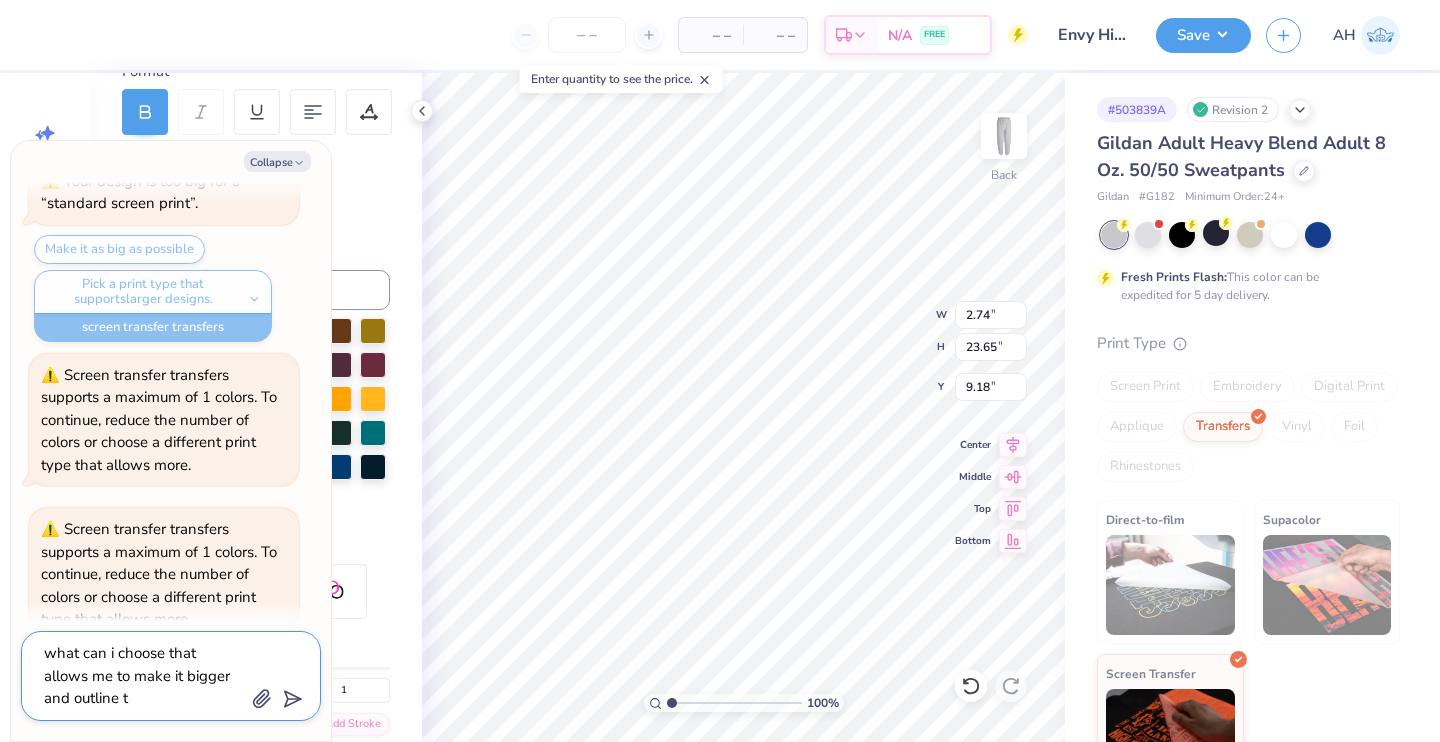 type on "x" 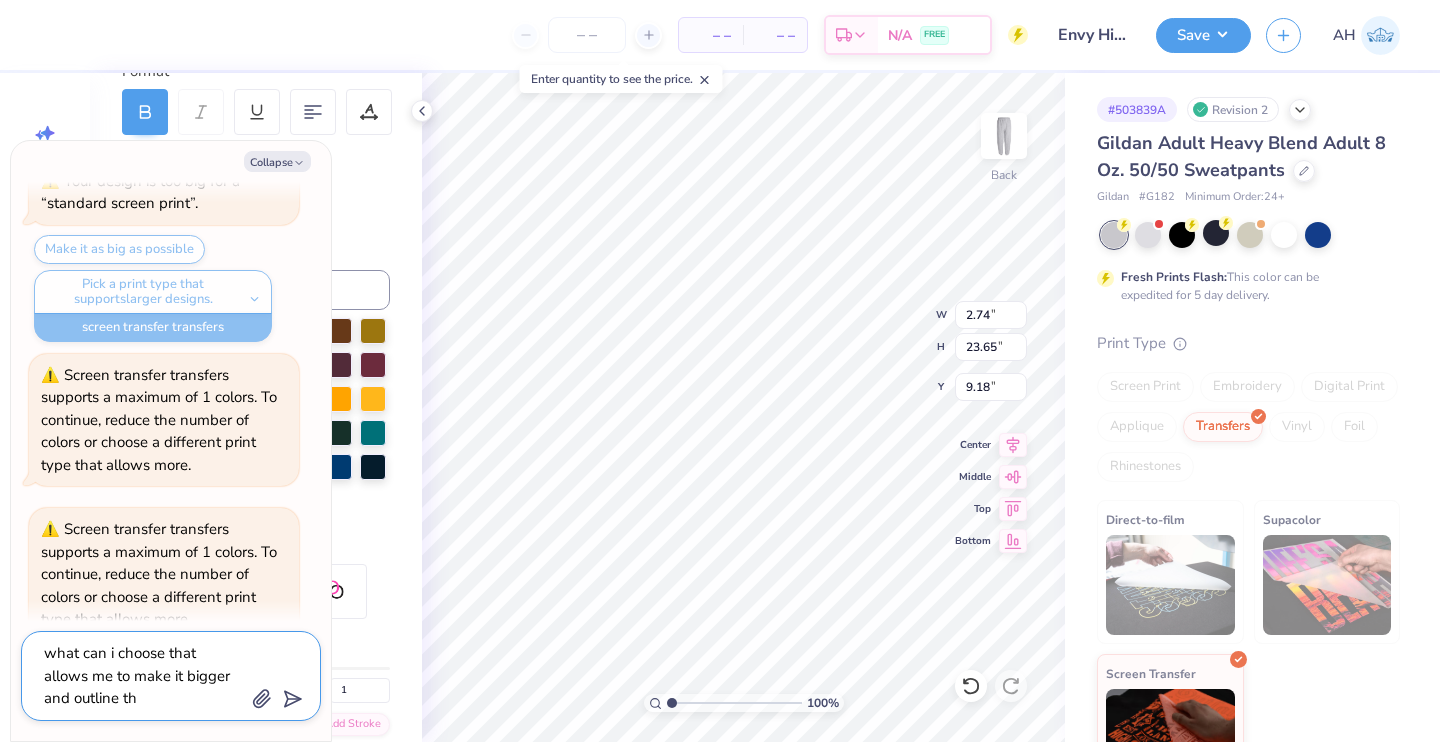 type on "what can i choose that allows me to make it bigger and outline the" 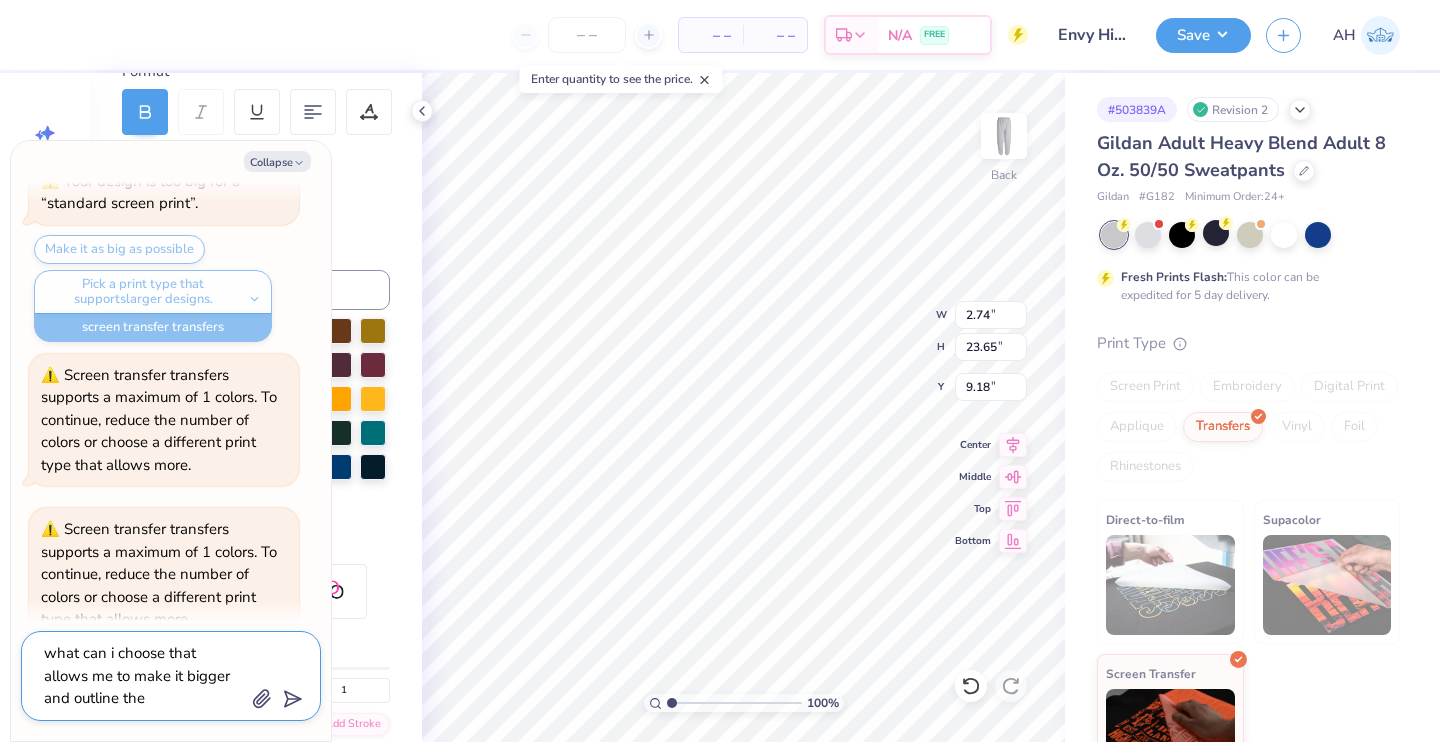 type on "x" 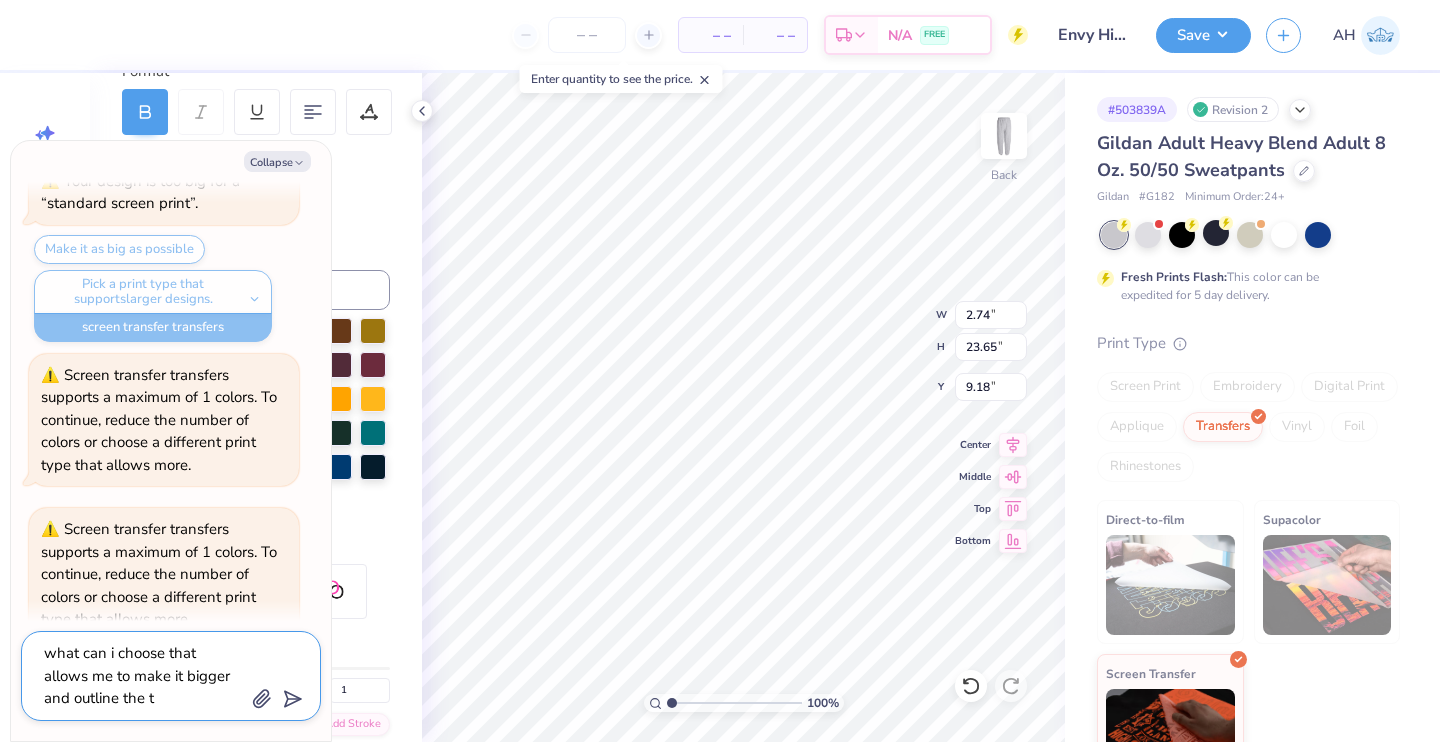 type on "x" 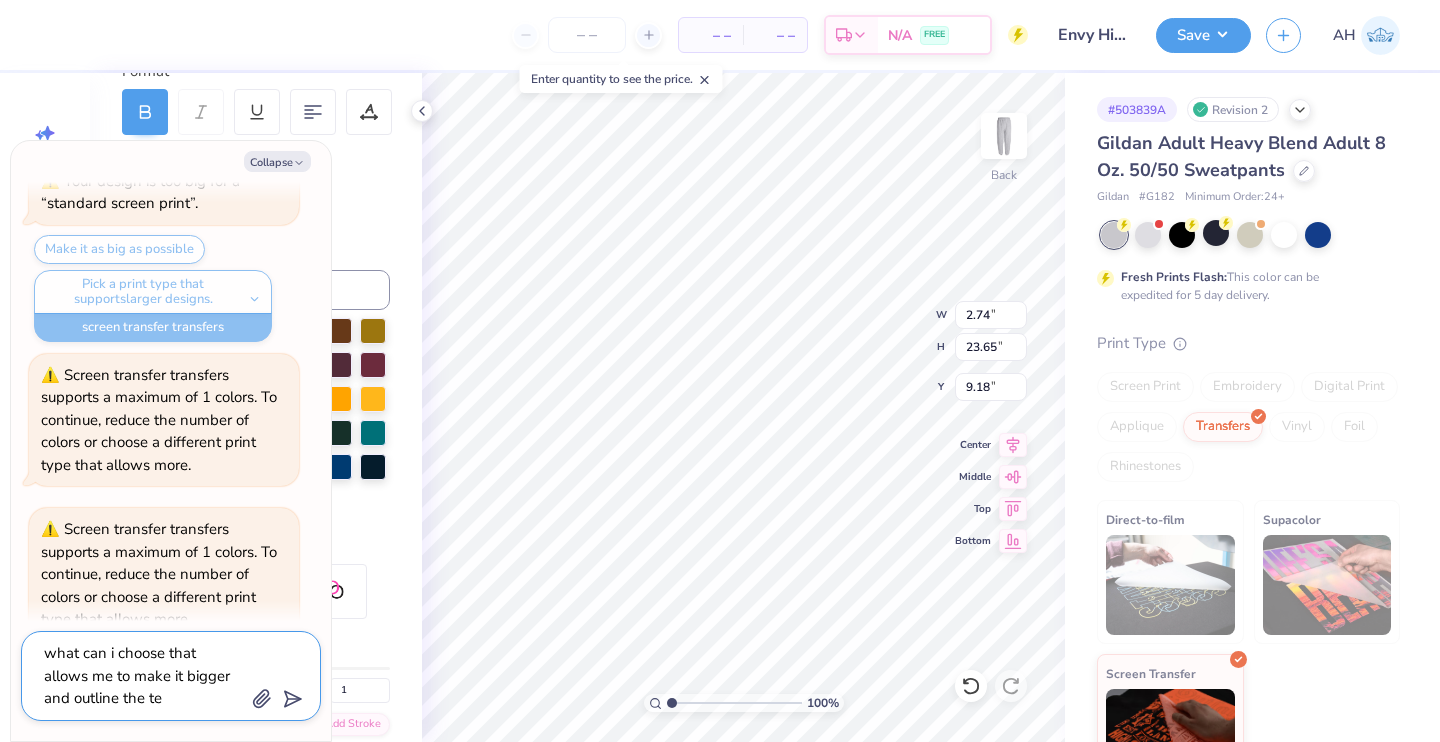 type on "x" 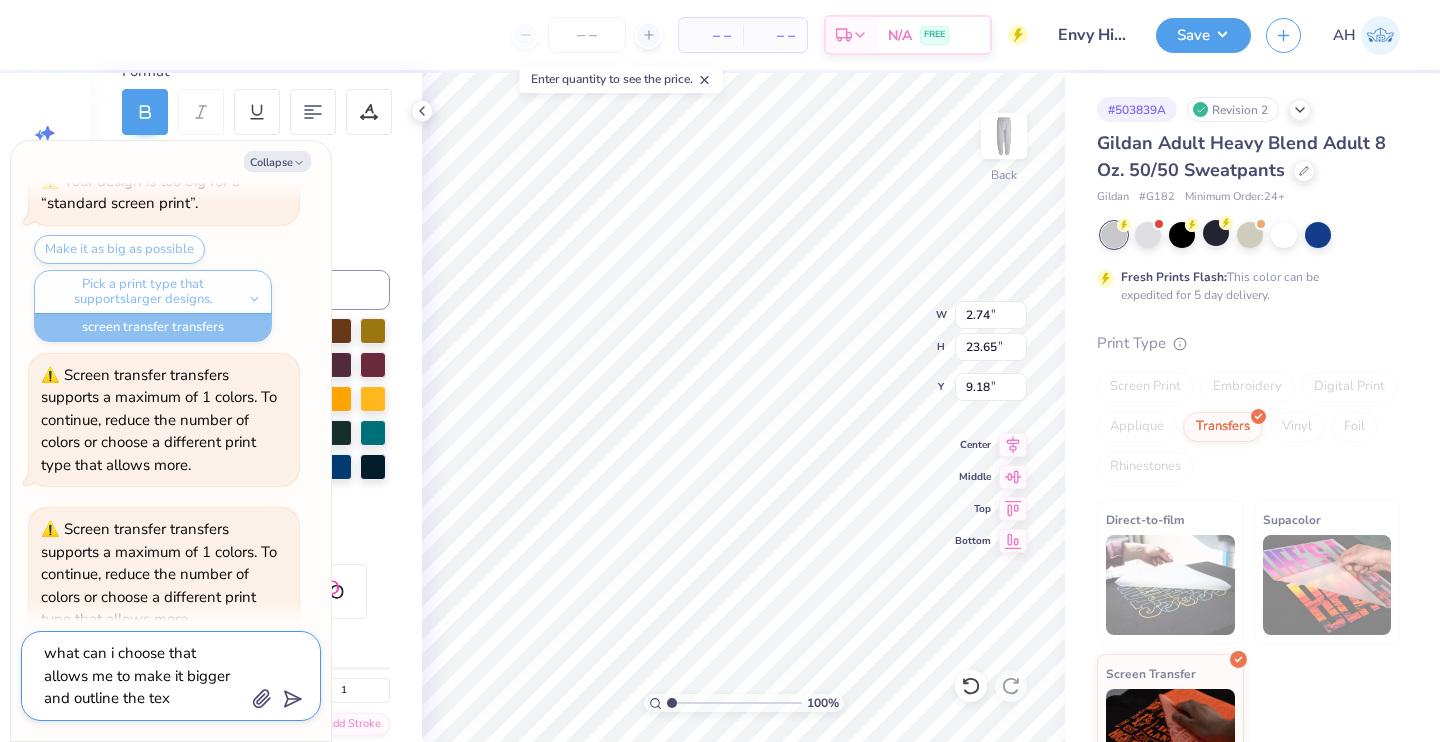 type on "what can i choose that allows me to make it bigger and outline the text" 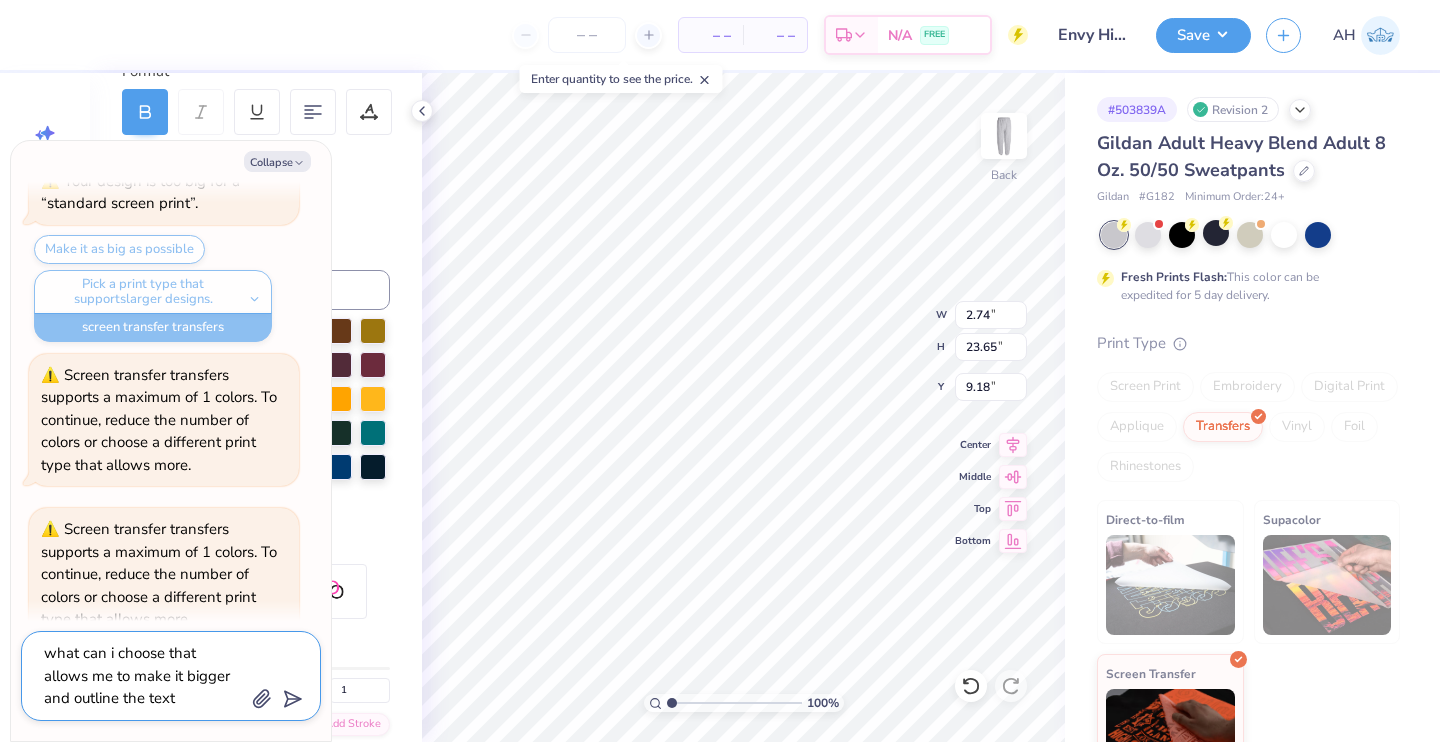 type on "x" 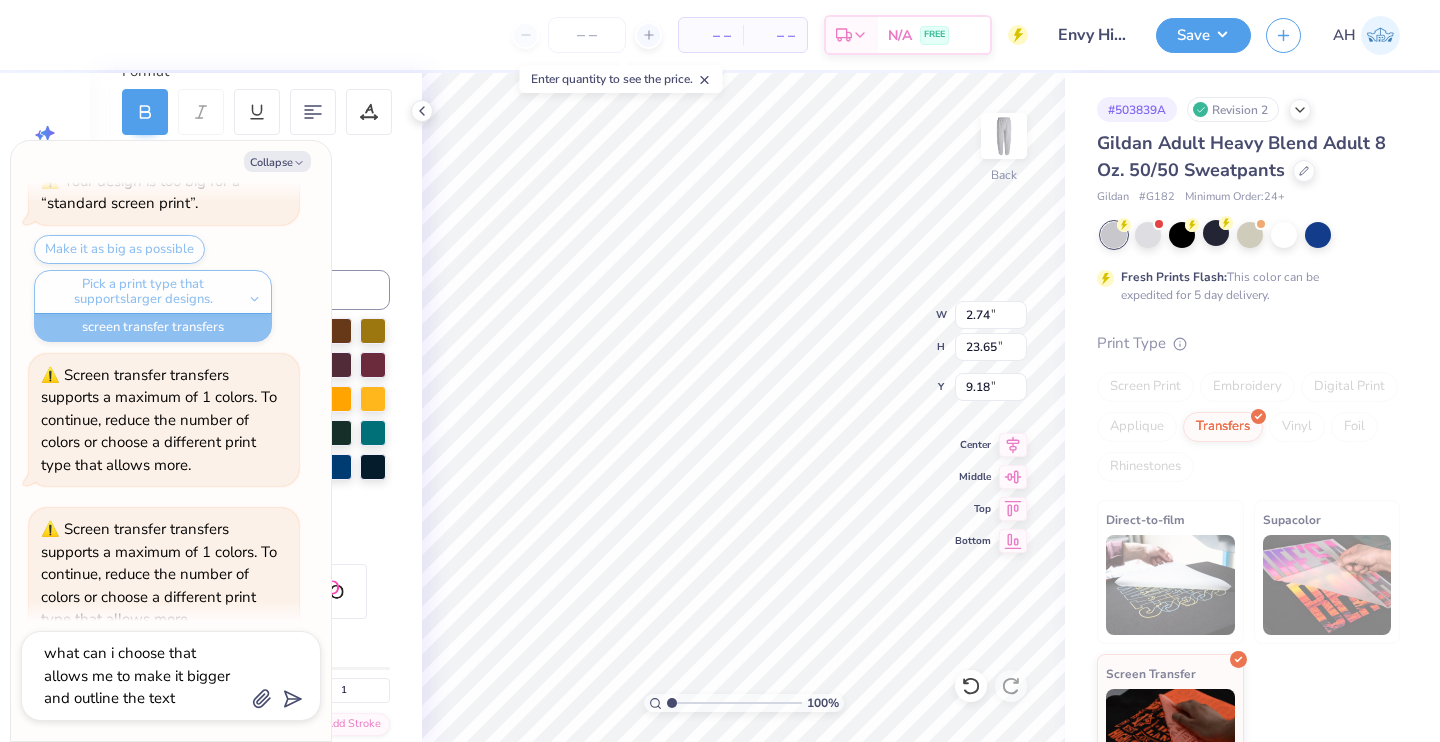 scroll, scrollTop: 437, scrollLeft: 0, axis: vertical 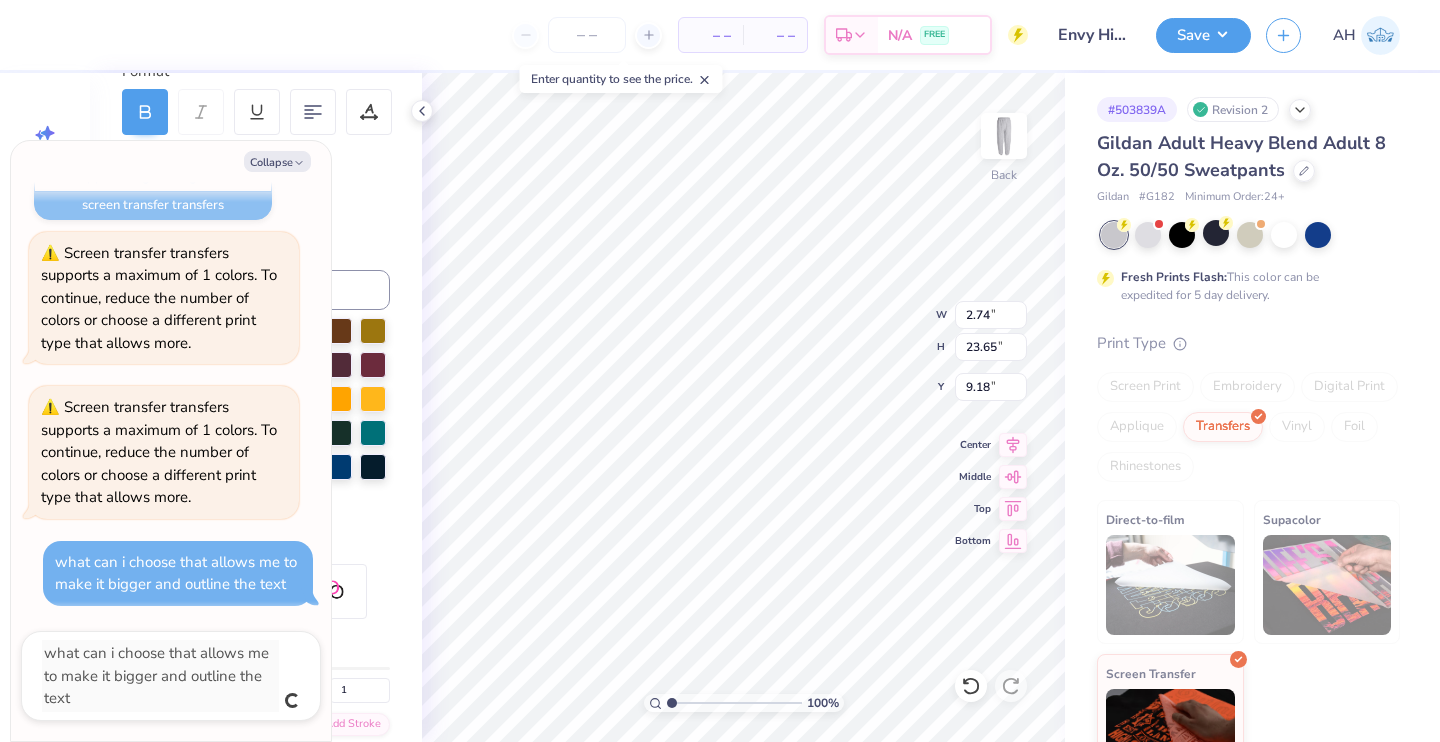 type on "x" 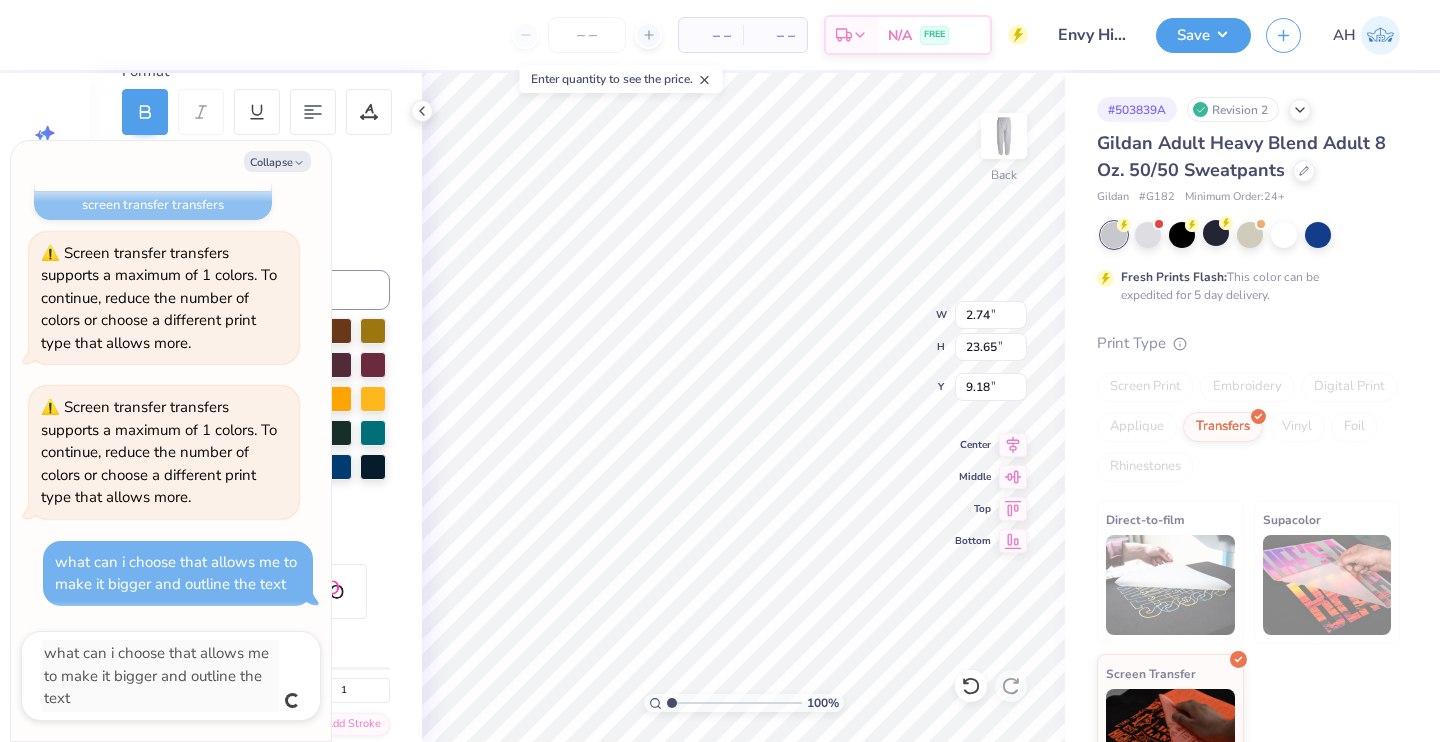 type 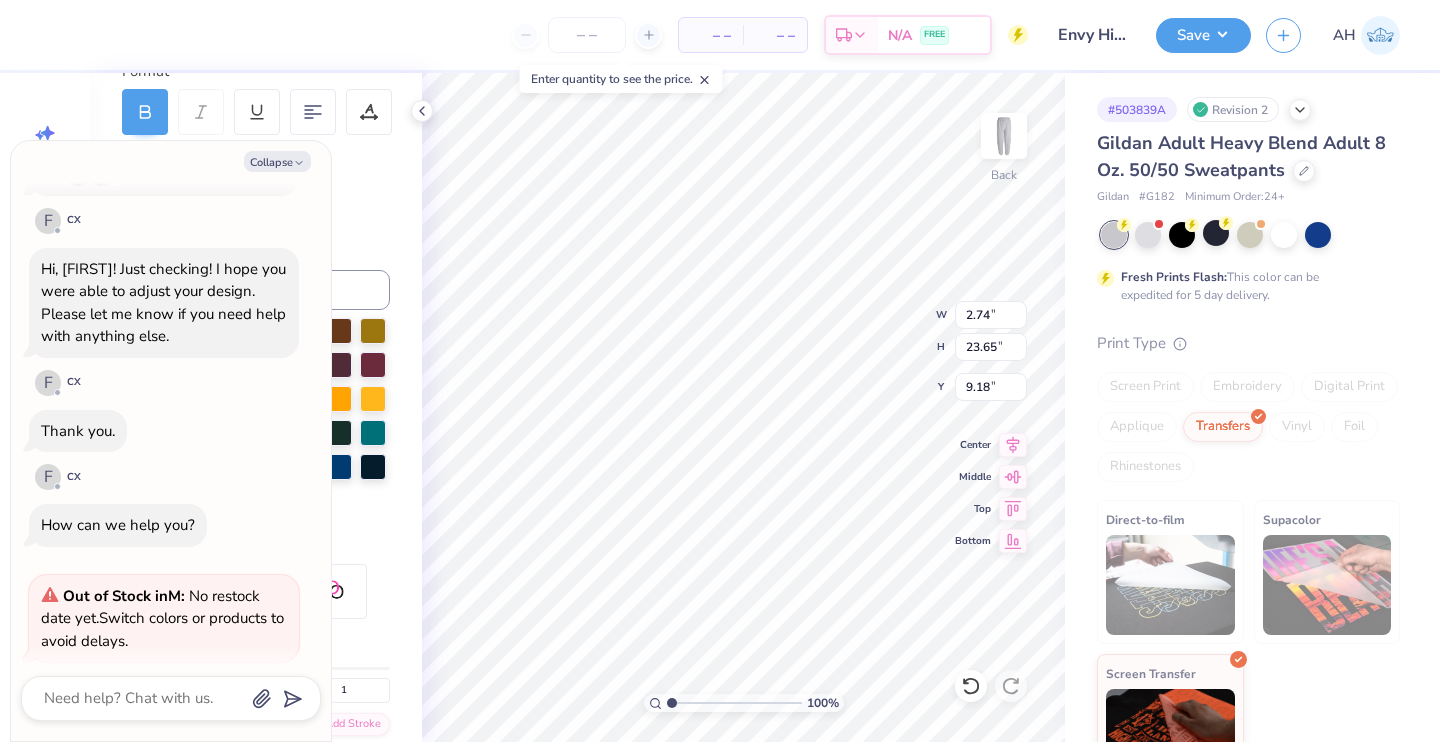 scroll, scrollTop: 1090, scrollLeft: 0, axis: vertical 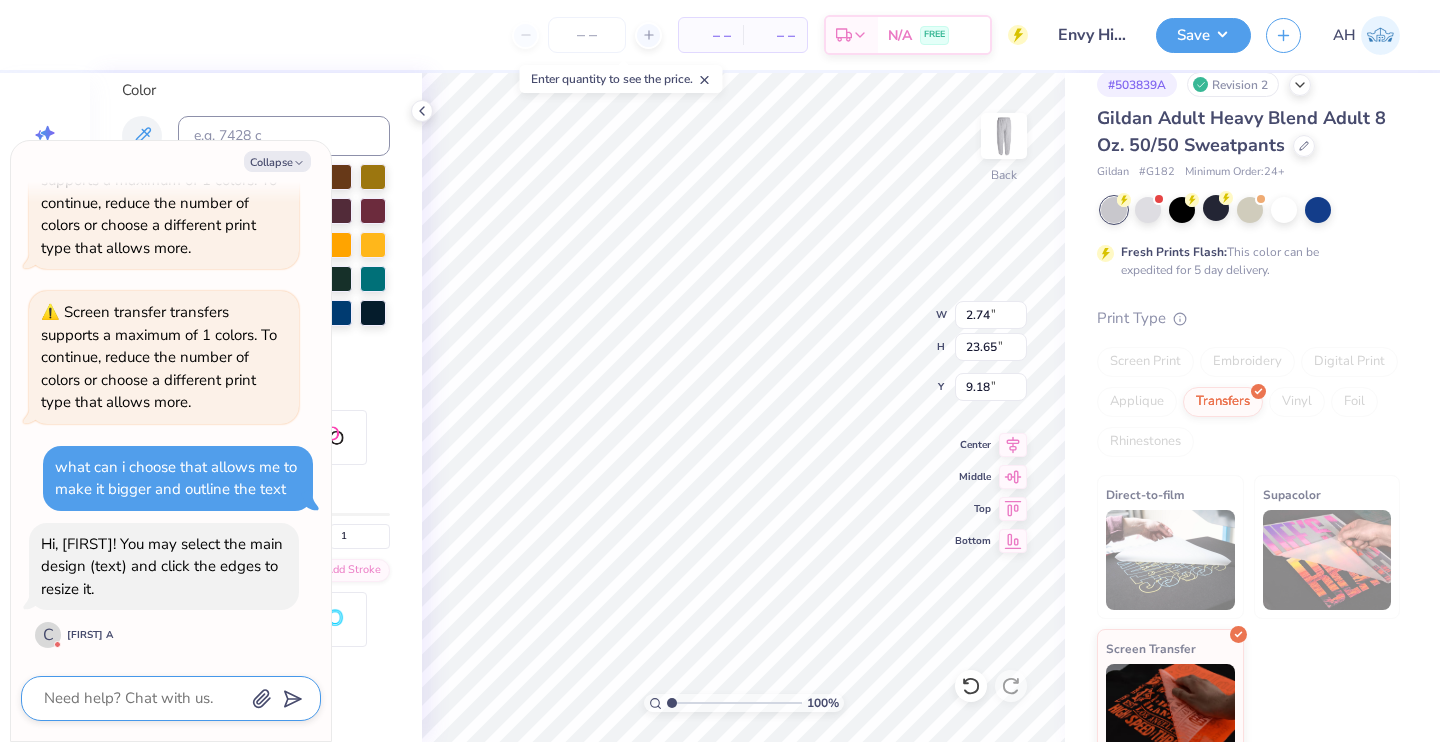 click at bounding box center [143, 698] 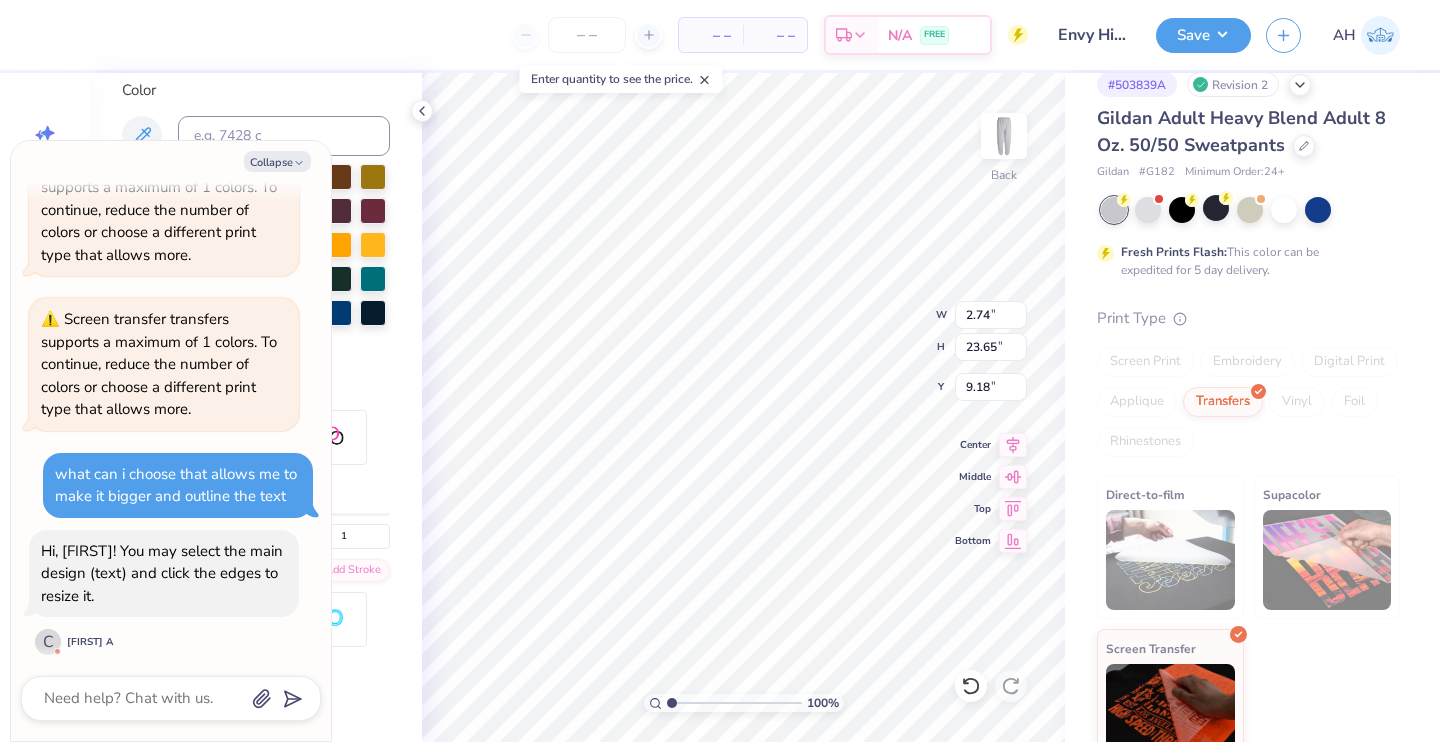scroll, scrollTop: 1230, scrollLeft: 0, axis: vertical 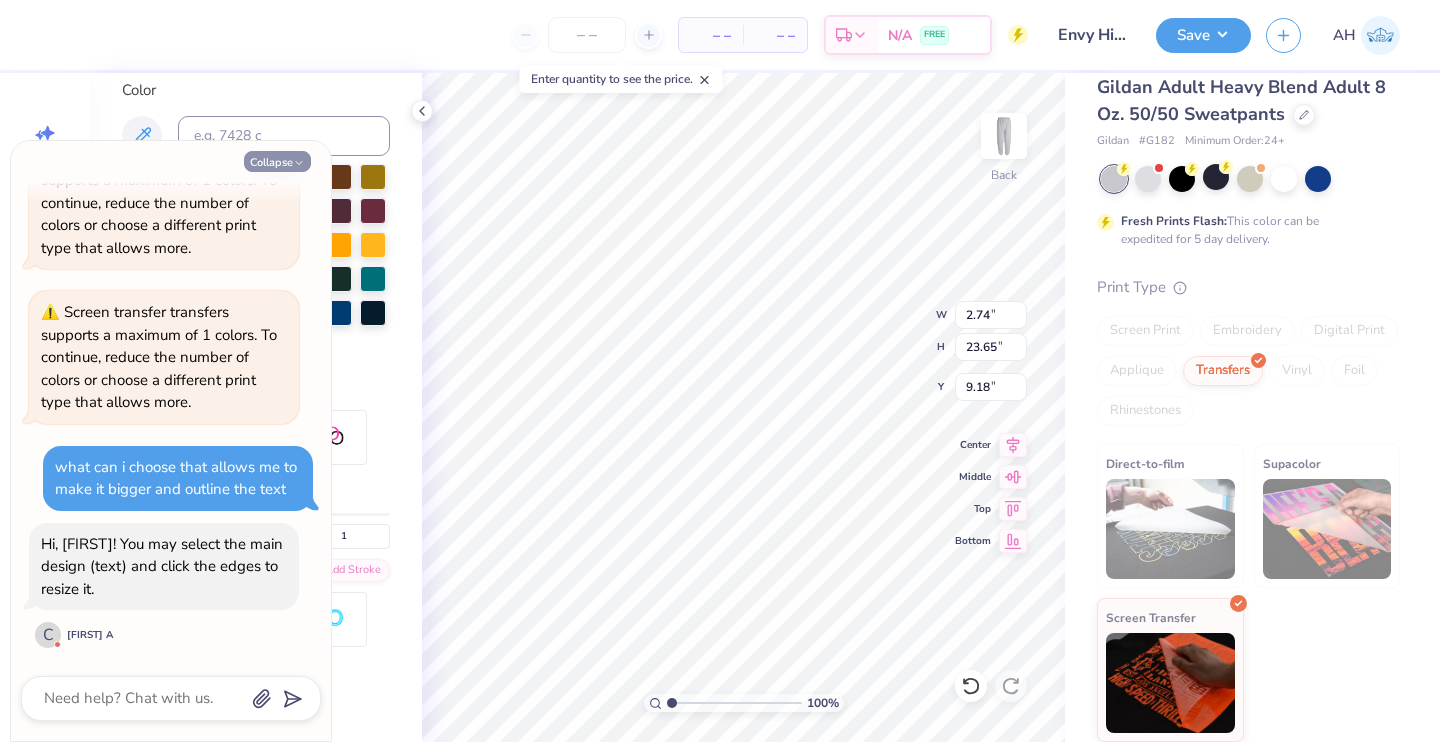 click on "Collapse" at bounding box center (277, 161) 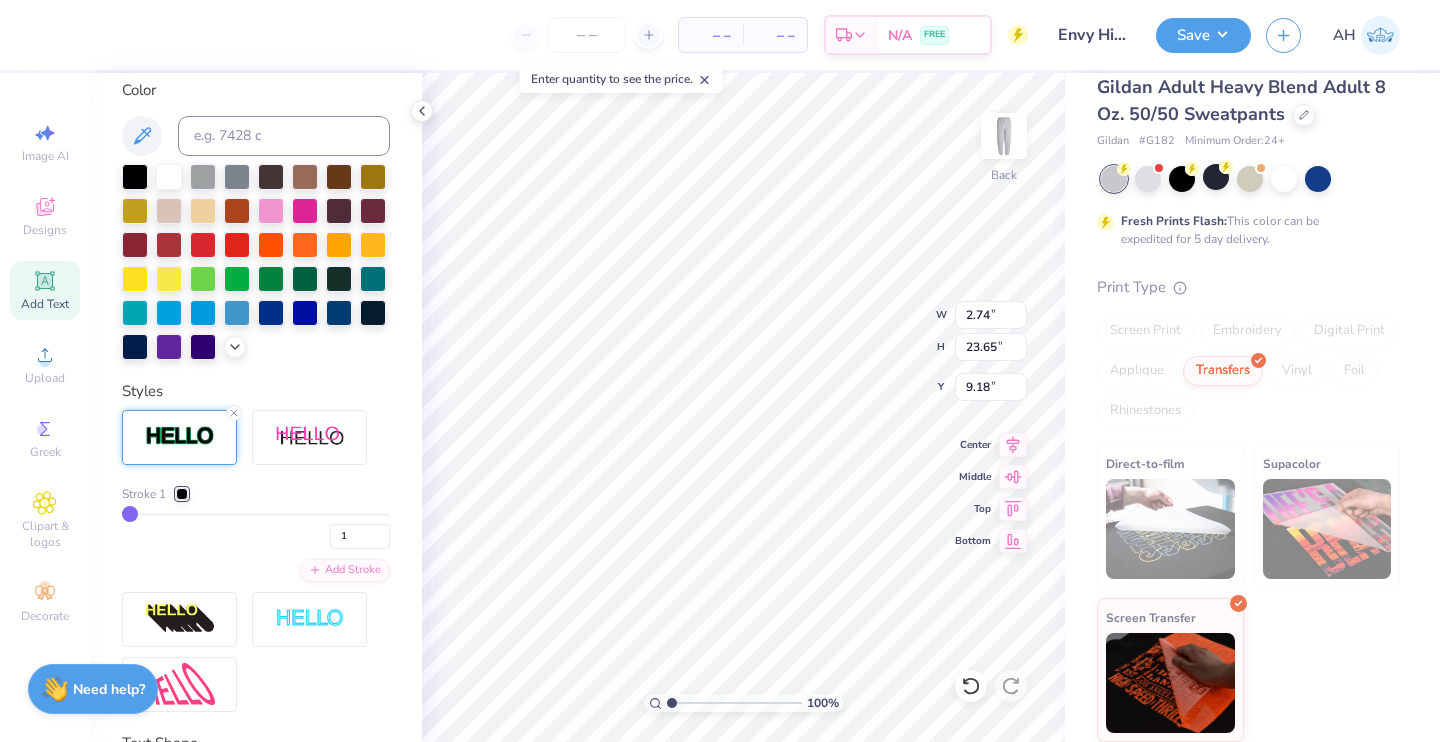 type on "2" 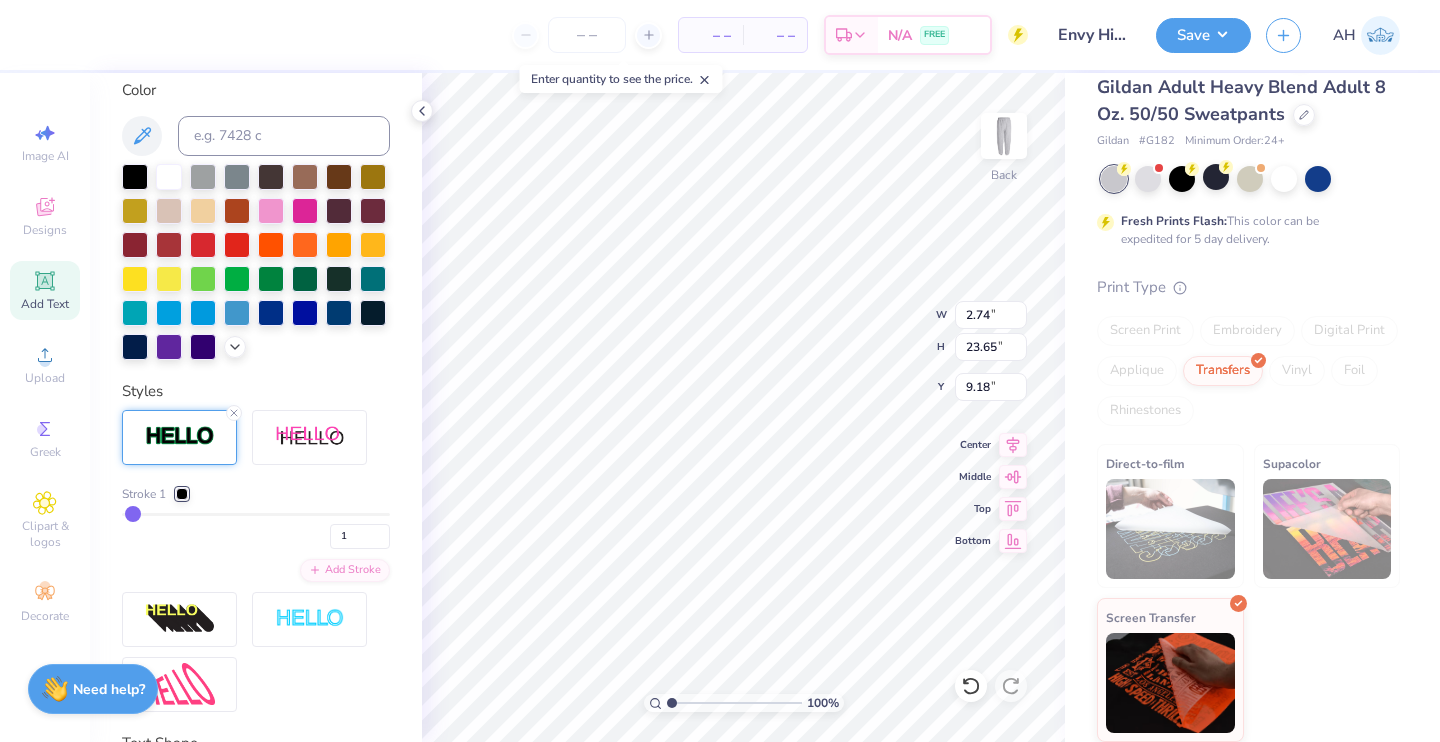 type on "2" 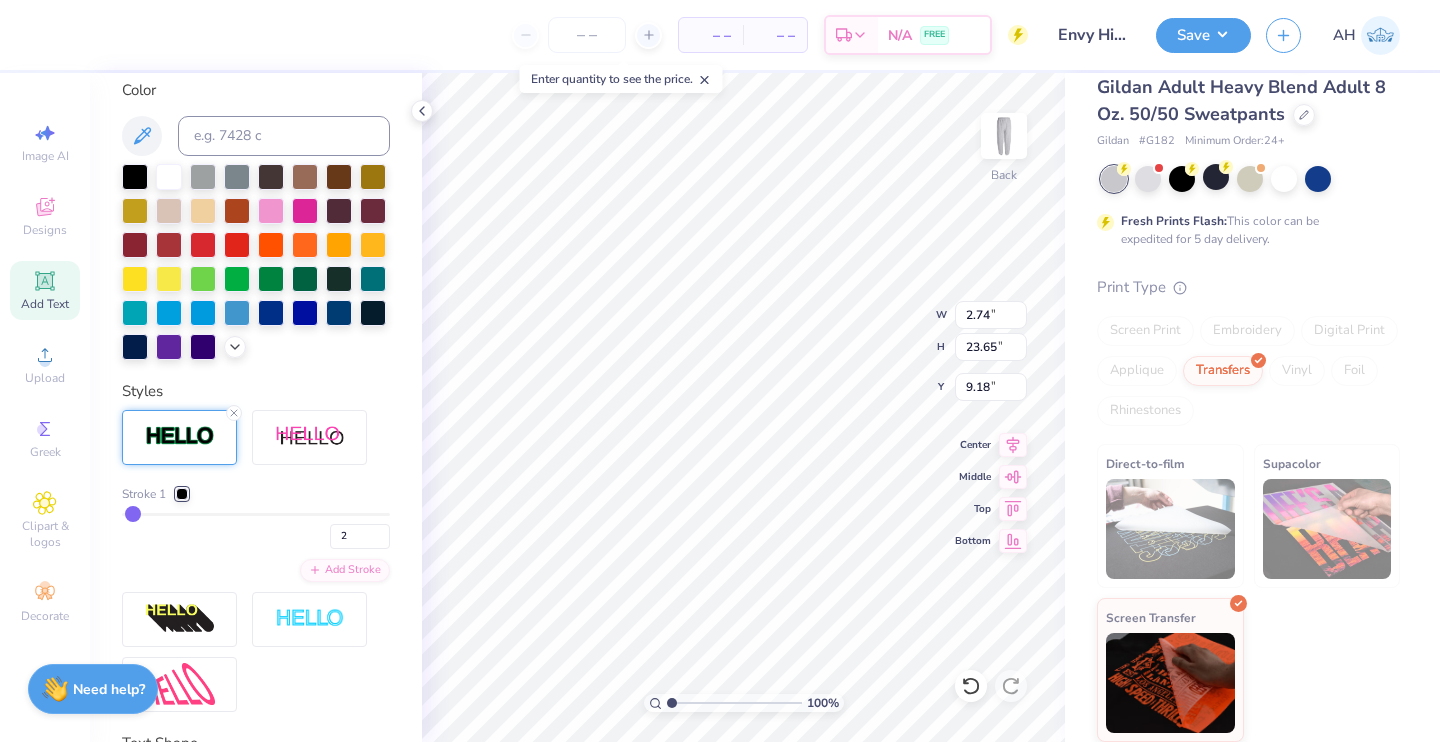 type on "3" 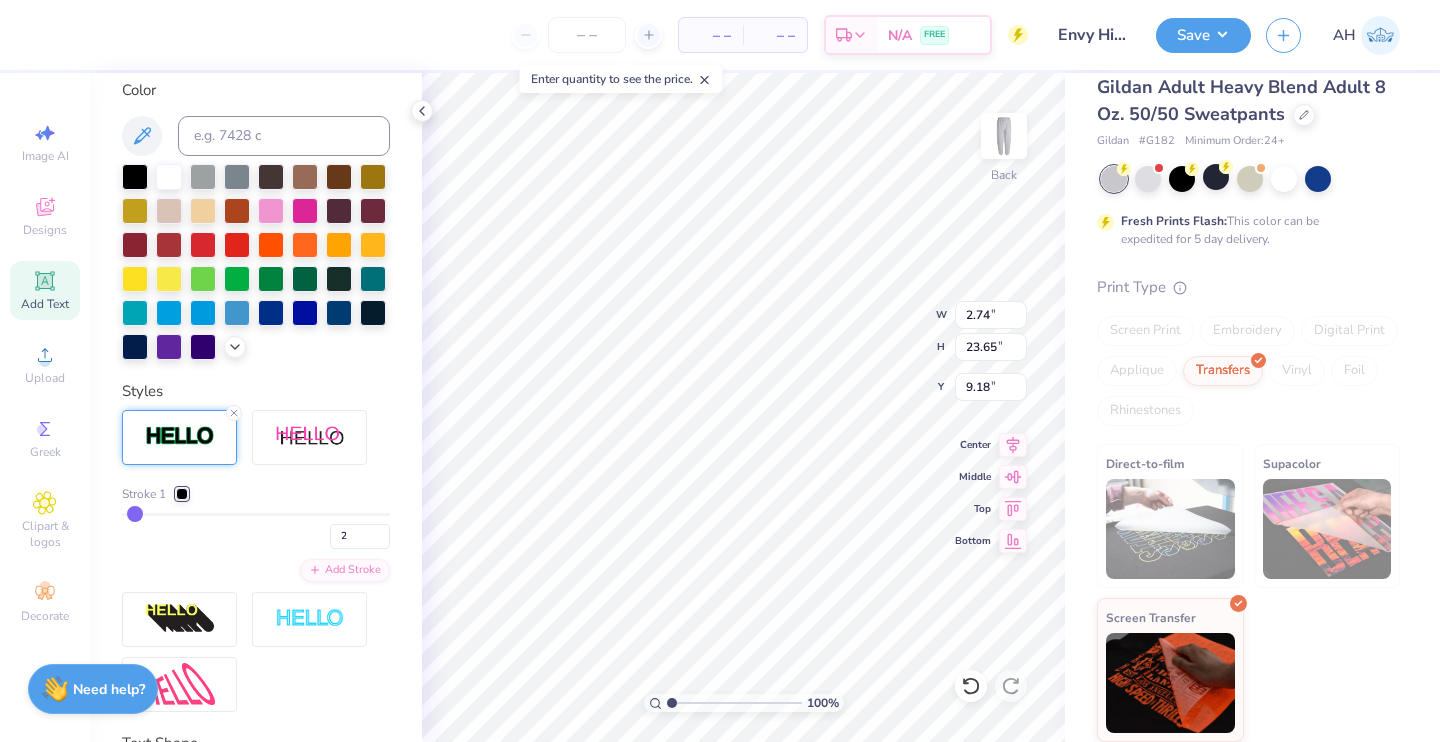 type on "3" 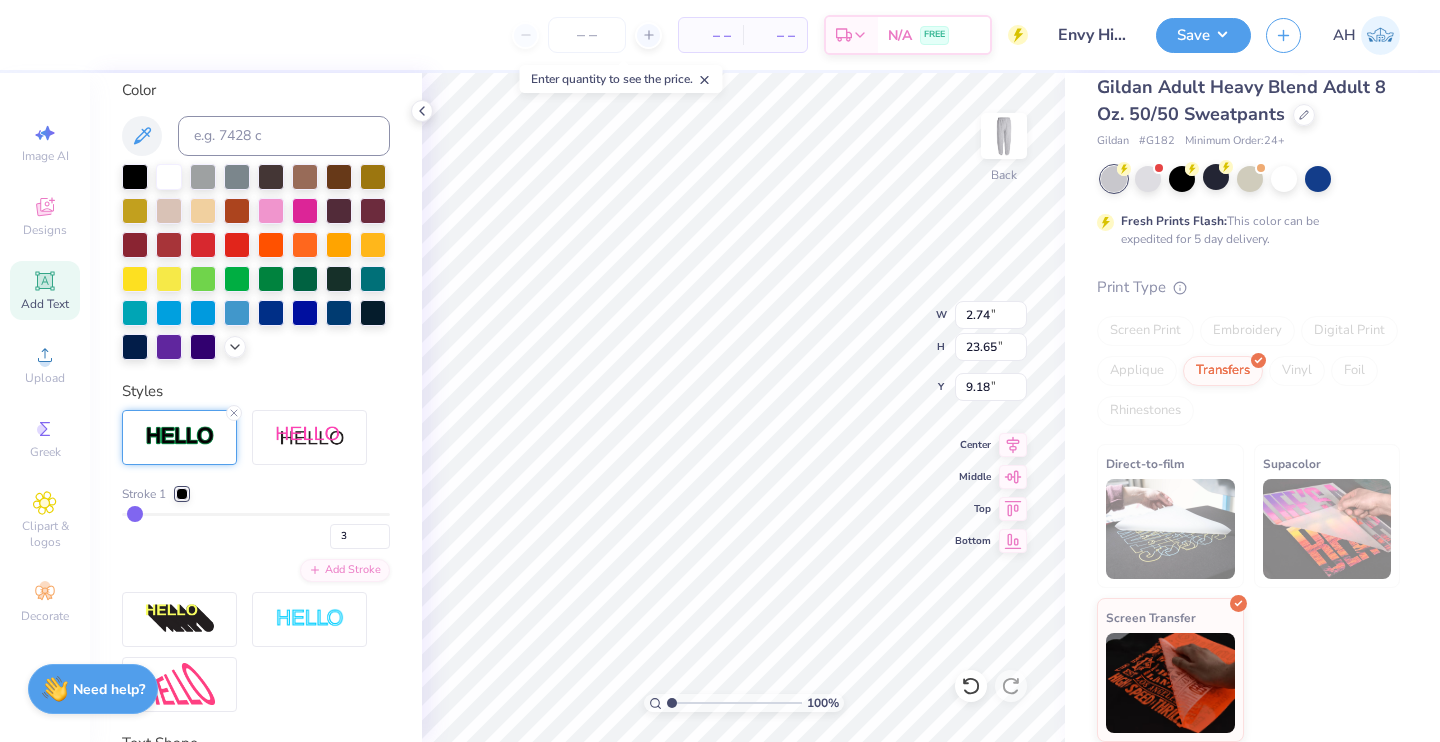 type on "4" 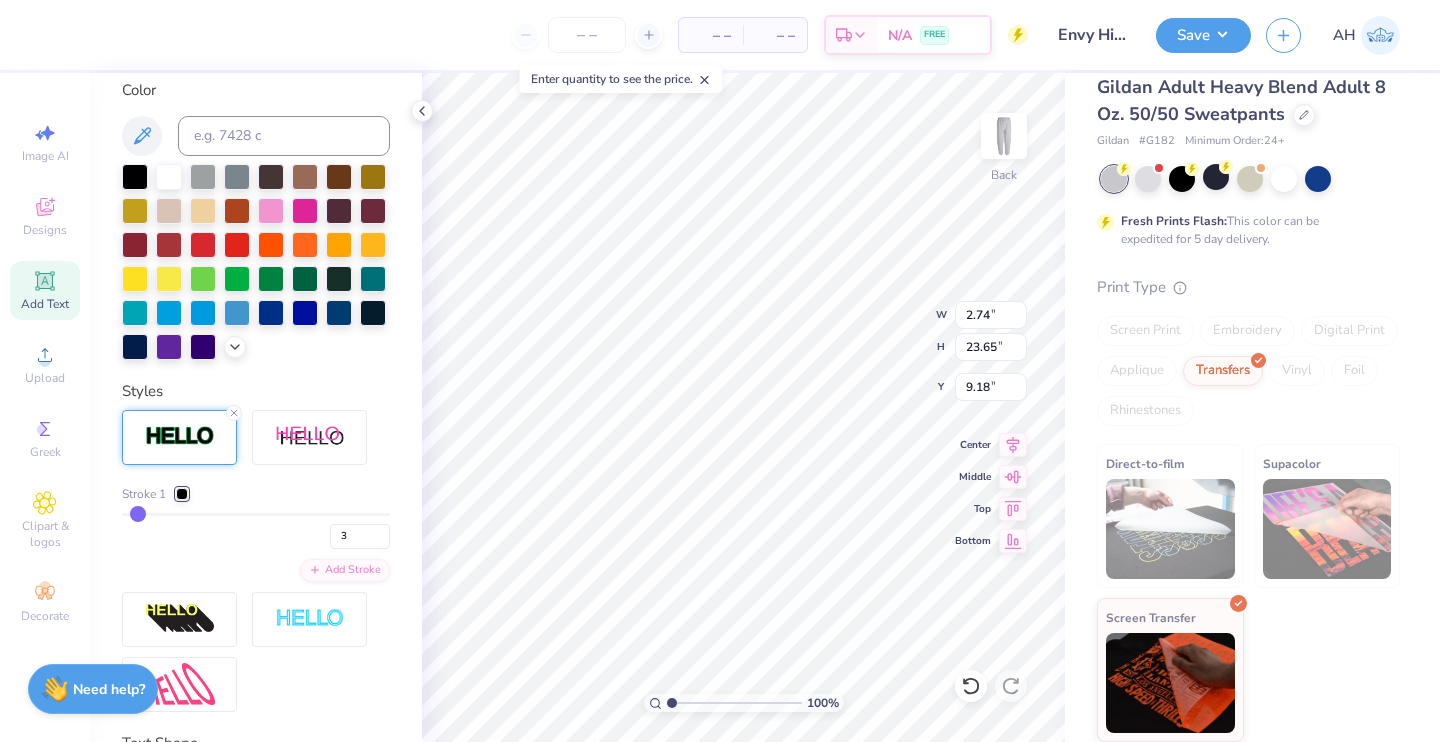 type on "4" 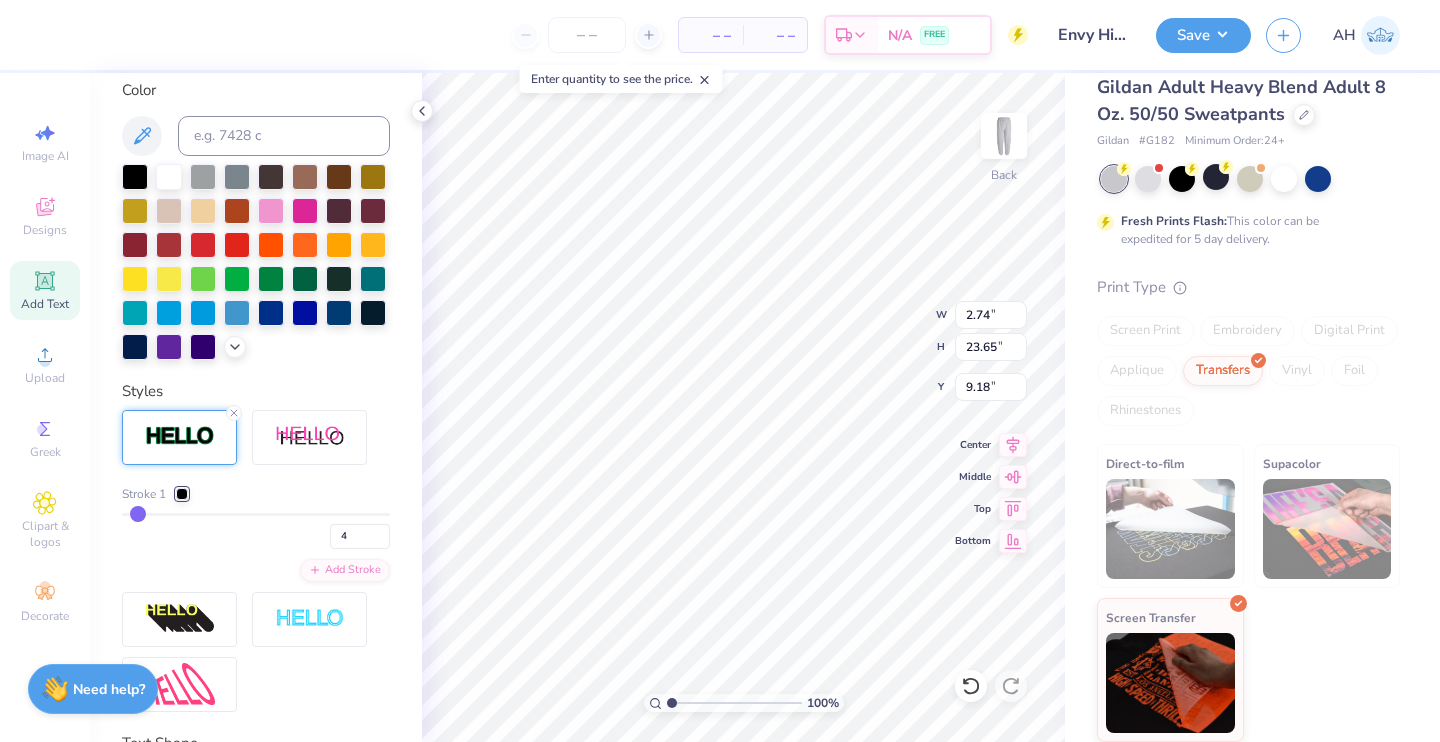type on "2.89" 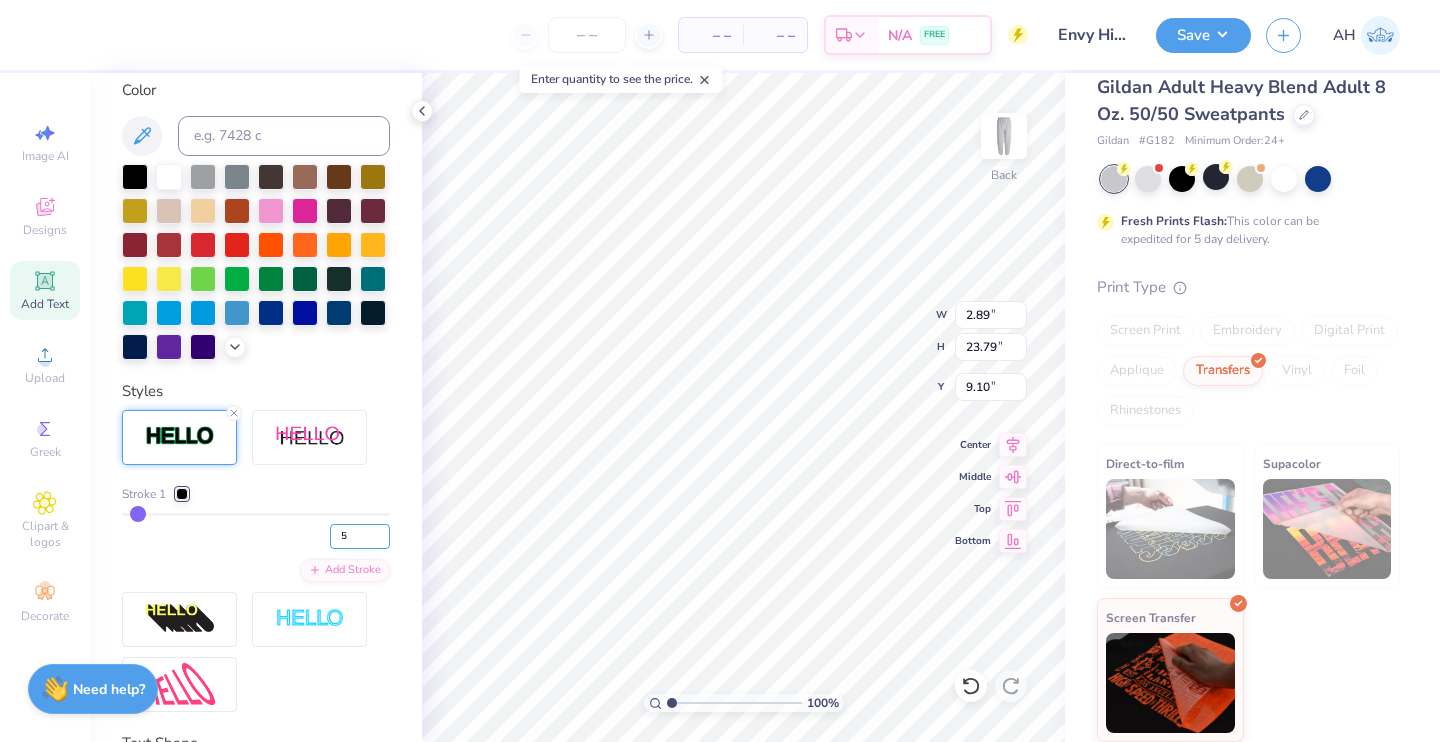 click on "5" at bounding box center (360, 536) 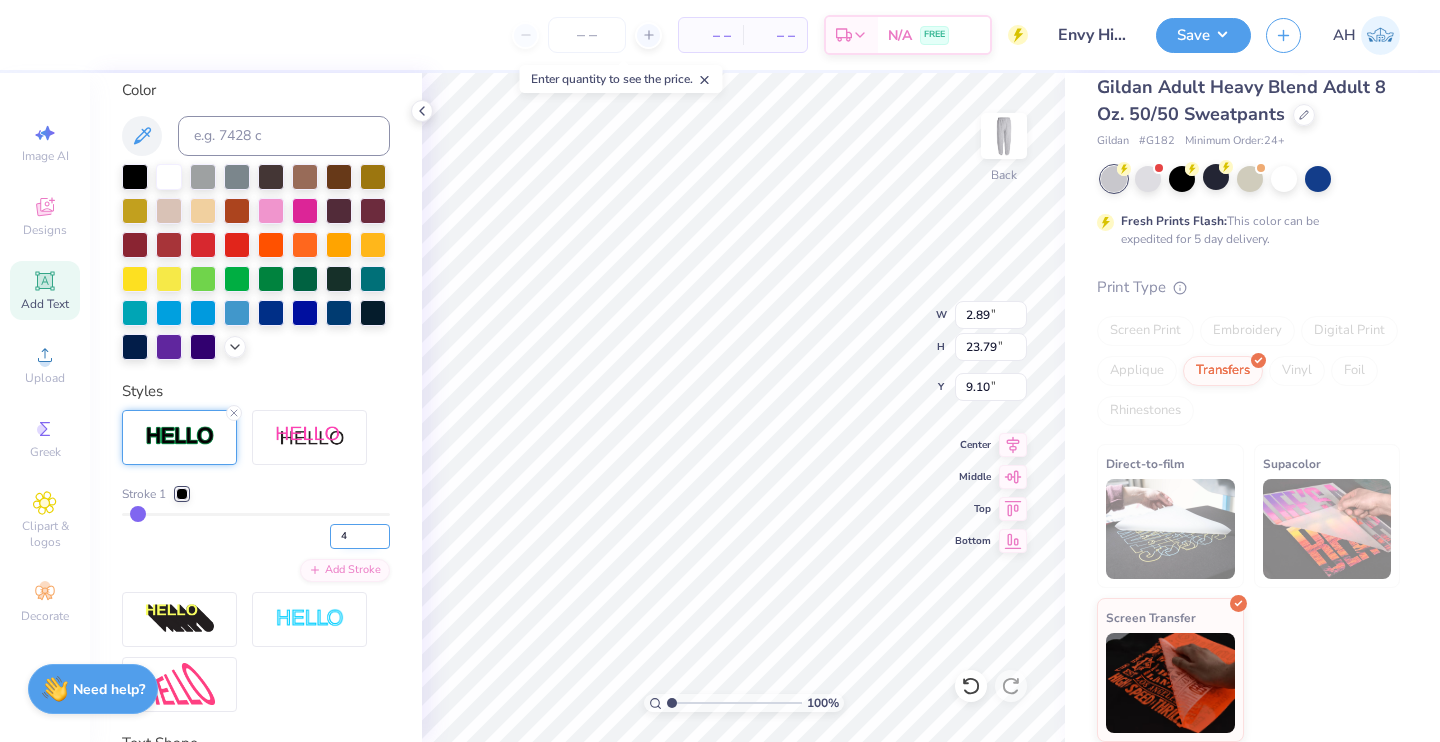 click on "4" at bounding box center (360, 536) 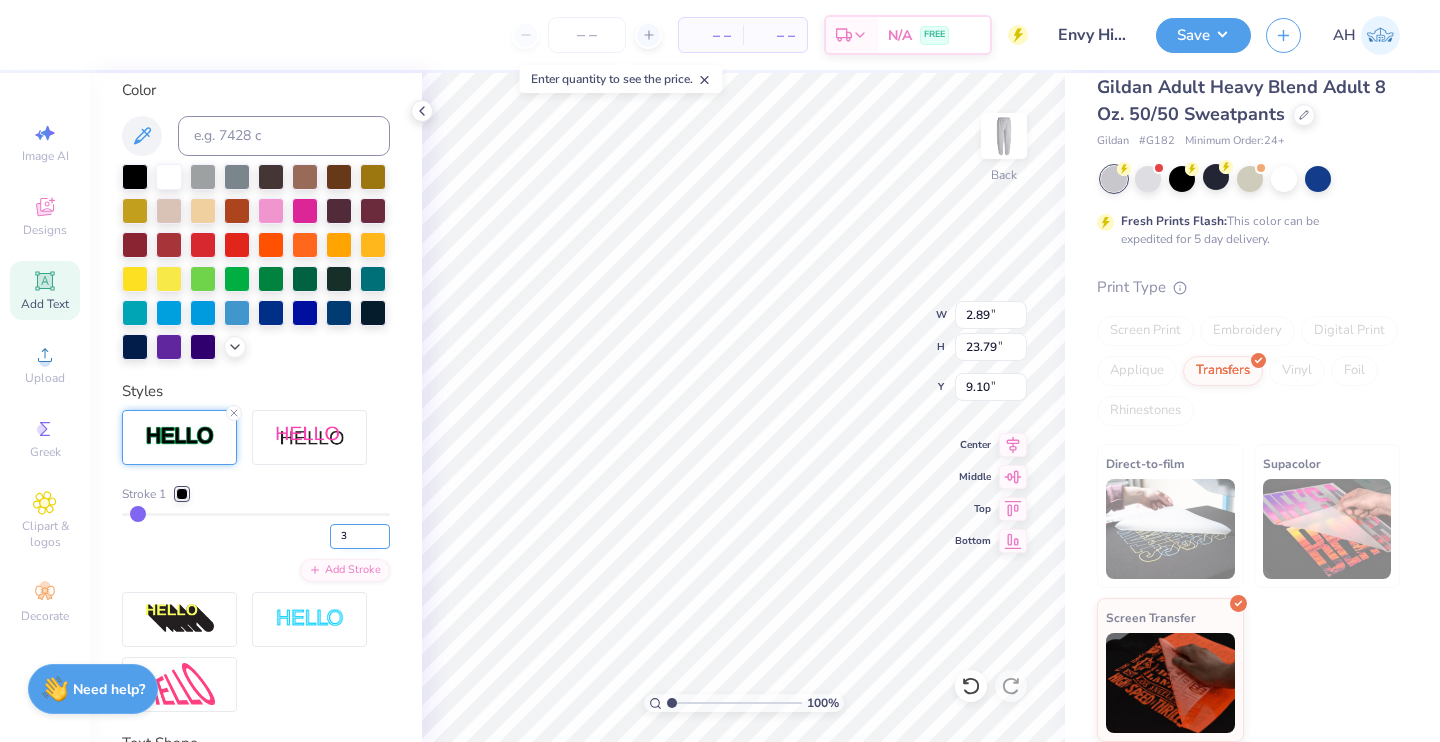 click on "3" at bounding box center [360, 536] 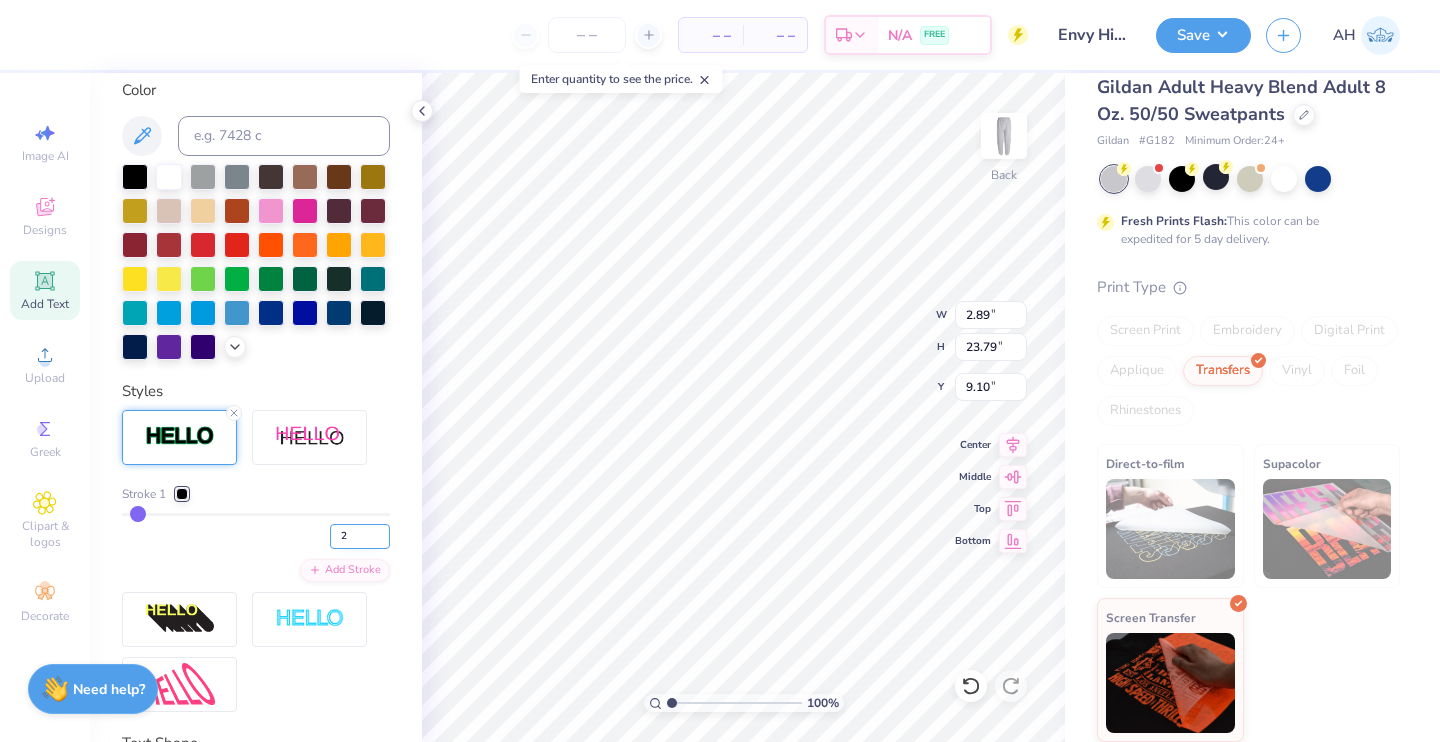 click on "2" at bounding box center [360, 536] 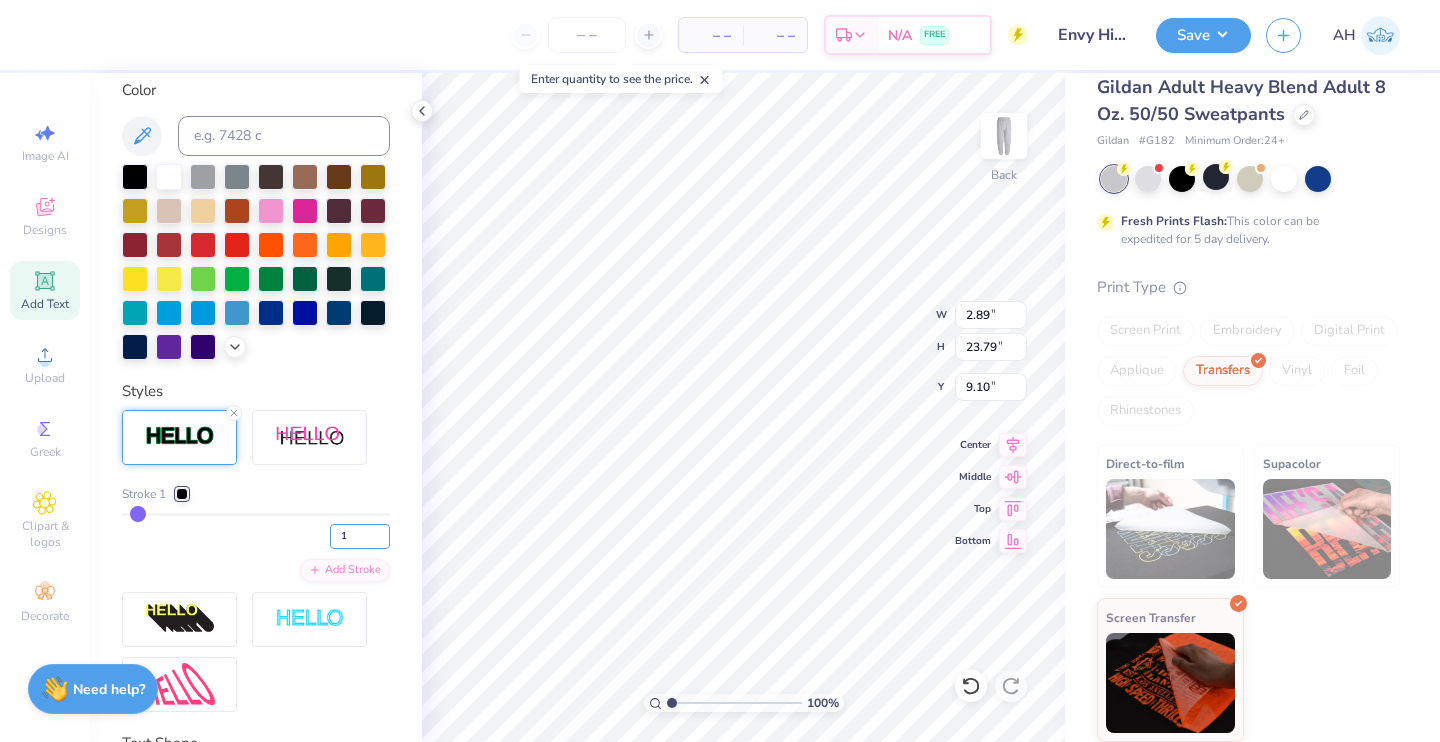 click on "1" at bounding box center (360, 536) 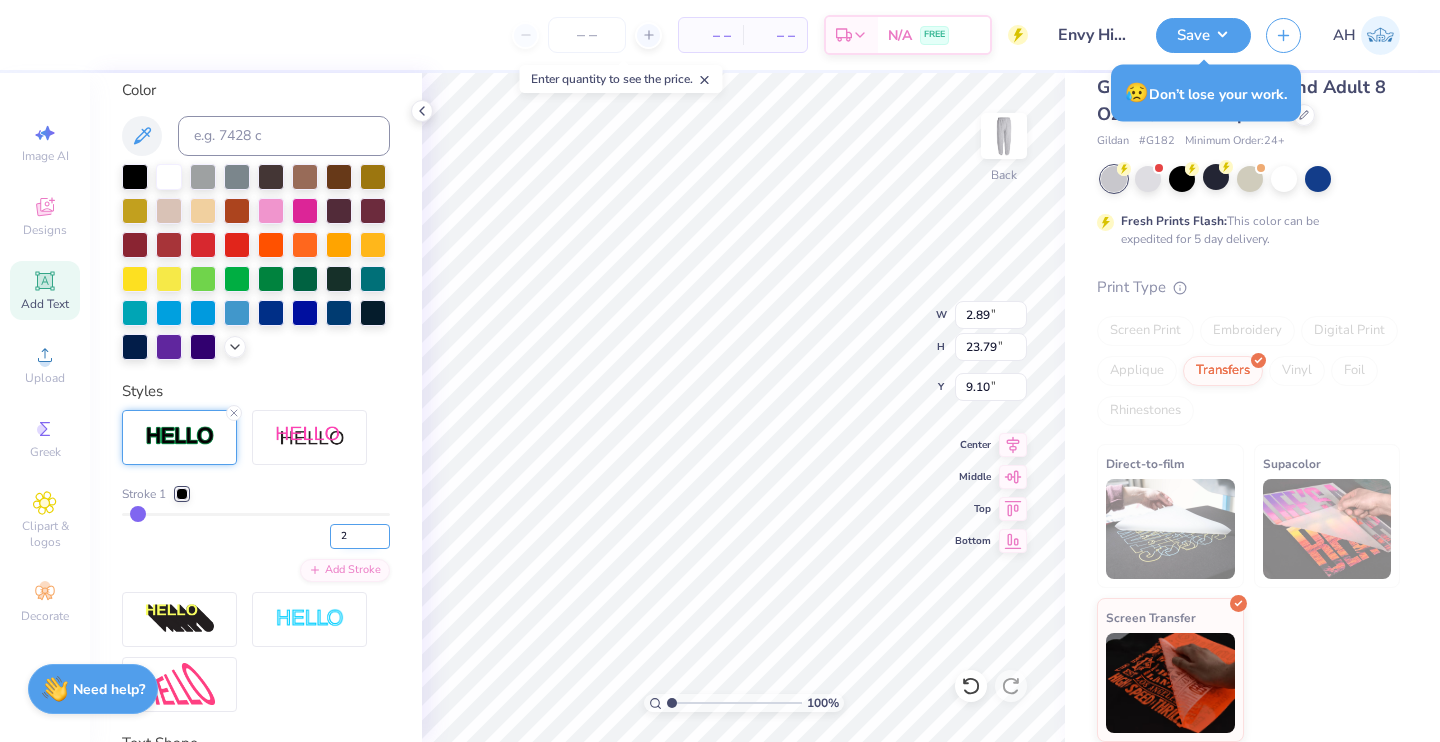 click on "2" at bounding box center (360, 536) 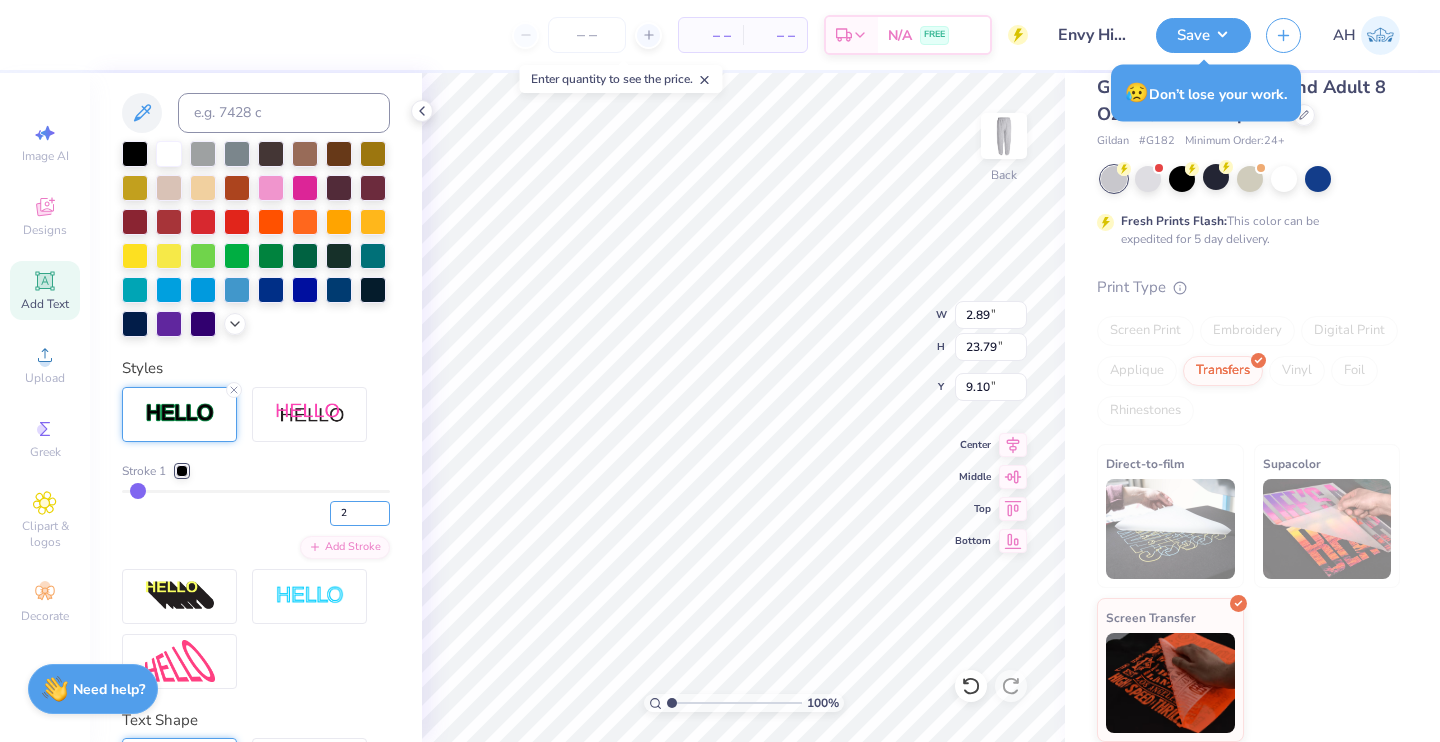 scroll, scrollTop: 472, scrollLeft: 0, axis: vertical 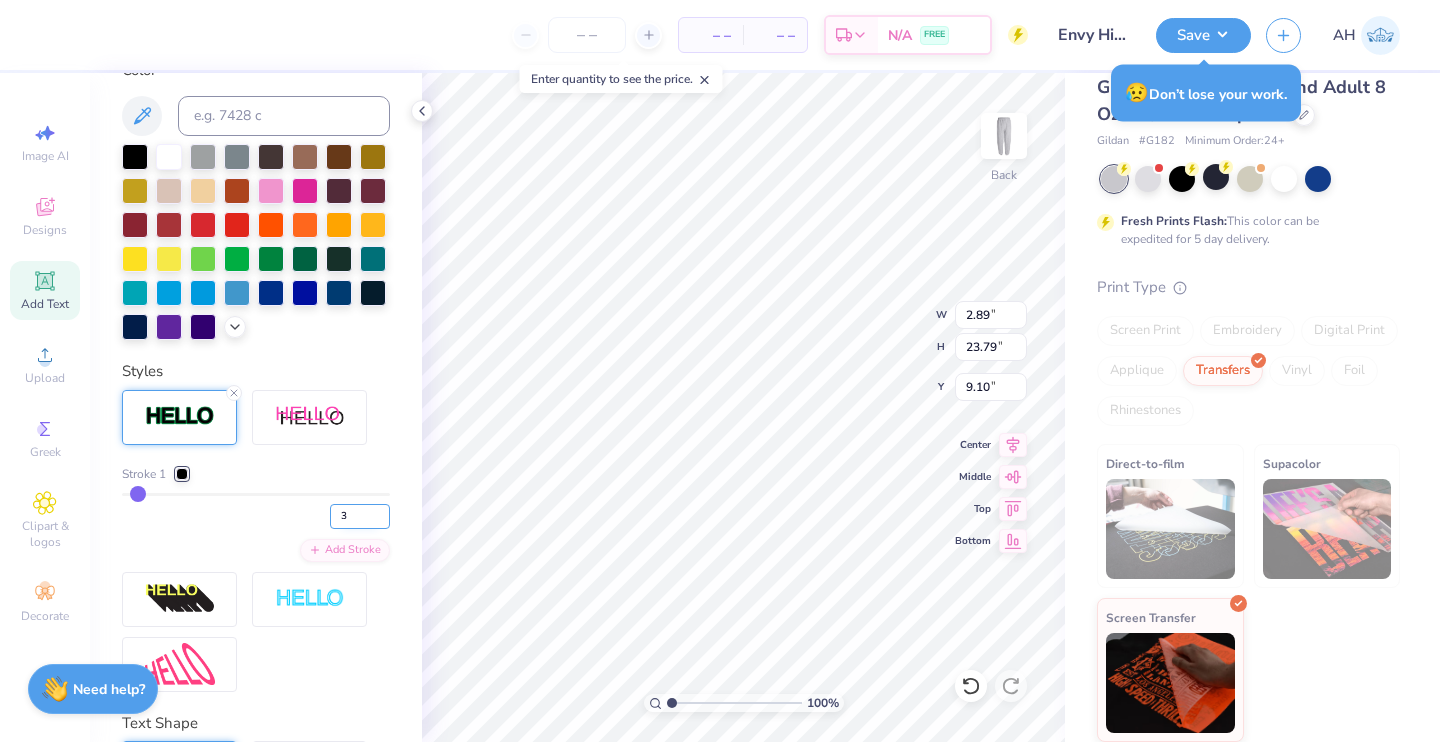 click on "3" at bounding box center [360, 516] 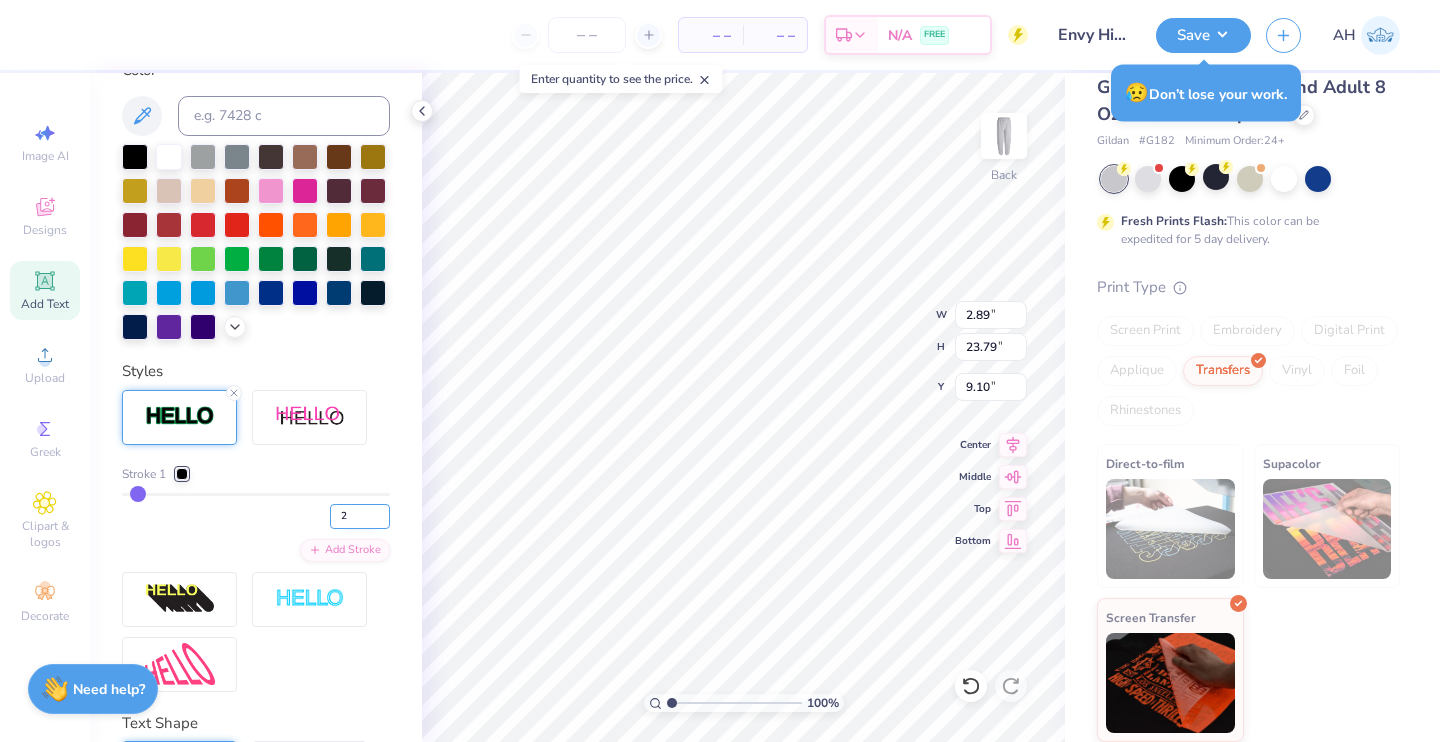 click on "2" at bounding box center (360, 516) 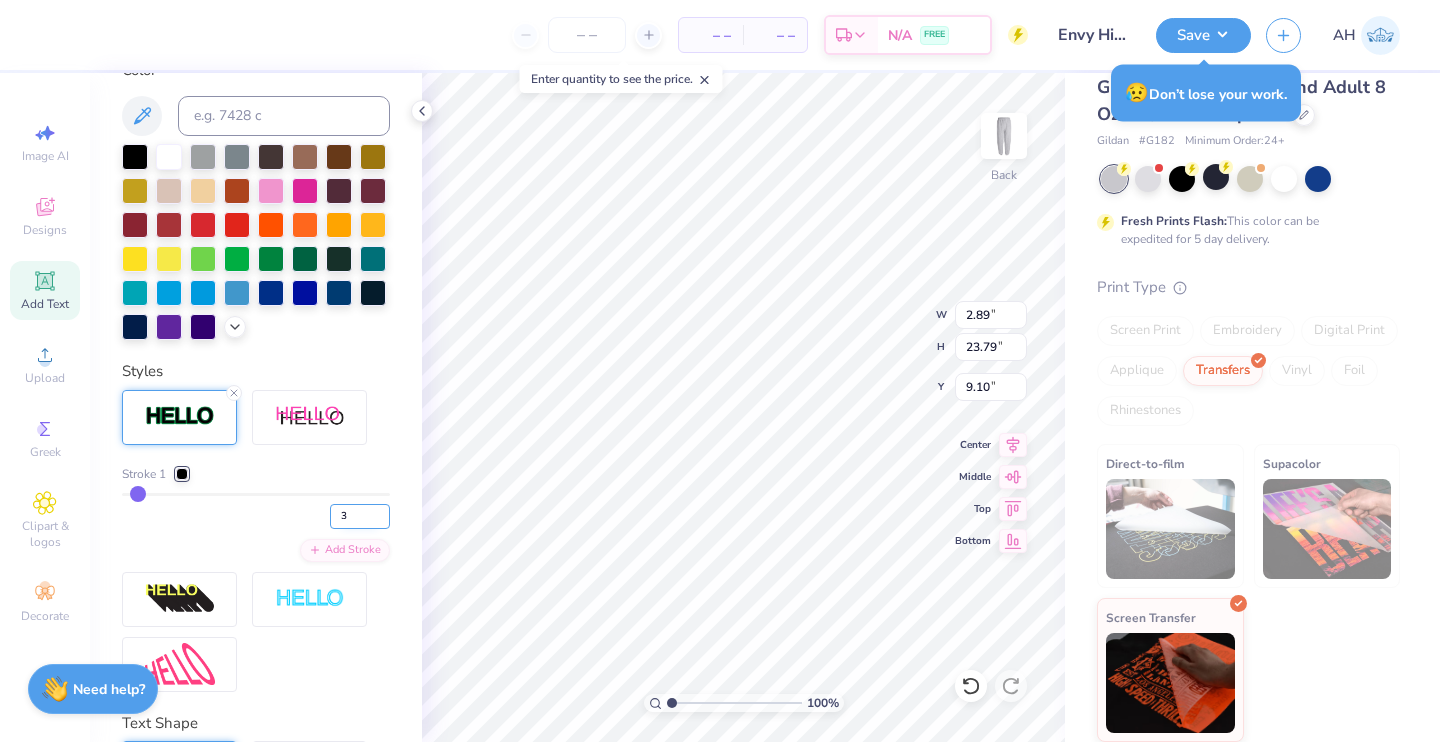 click on "3" at bounding box center (360, 516) 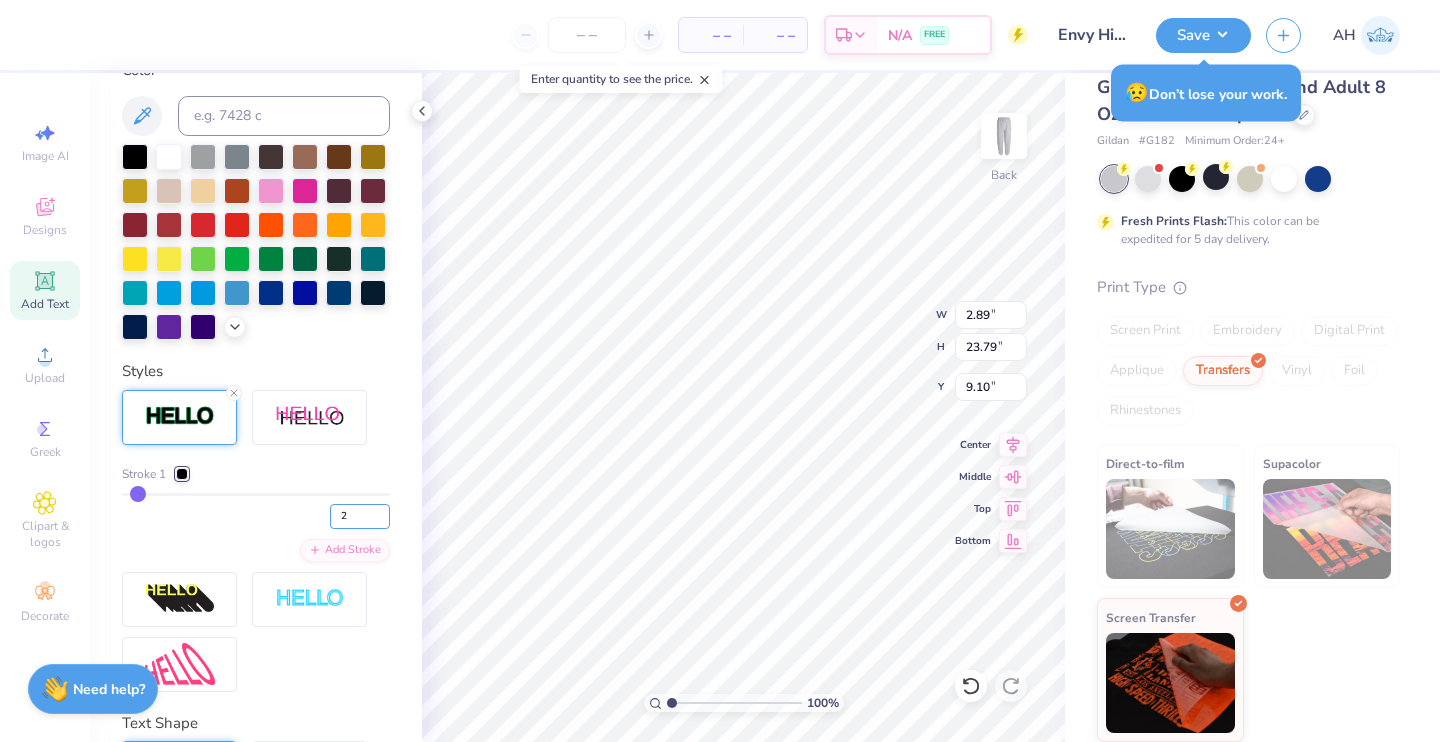 click on "2" at bounding box center (360, 516) 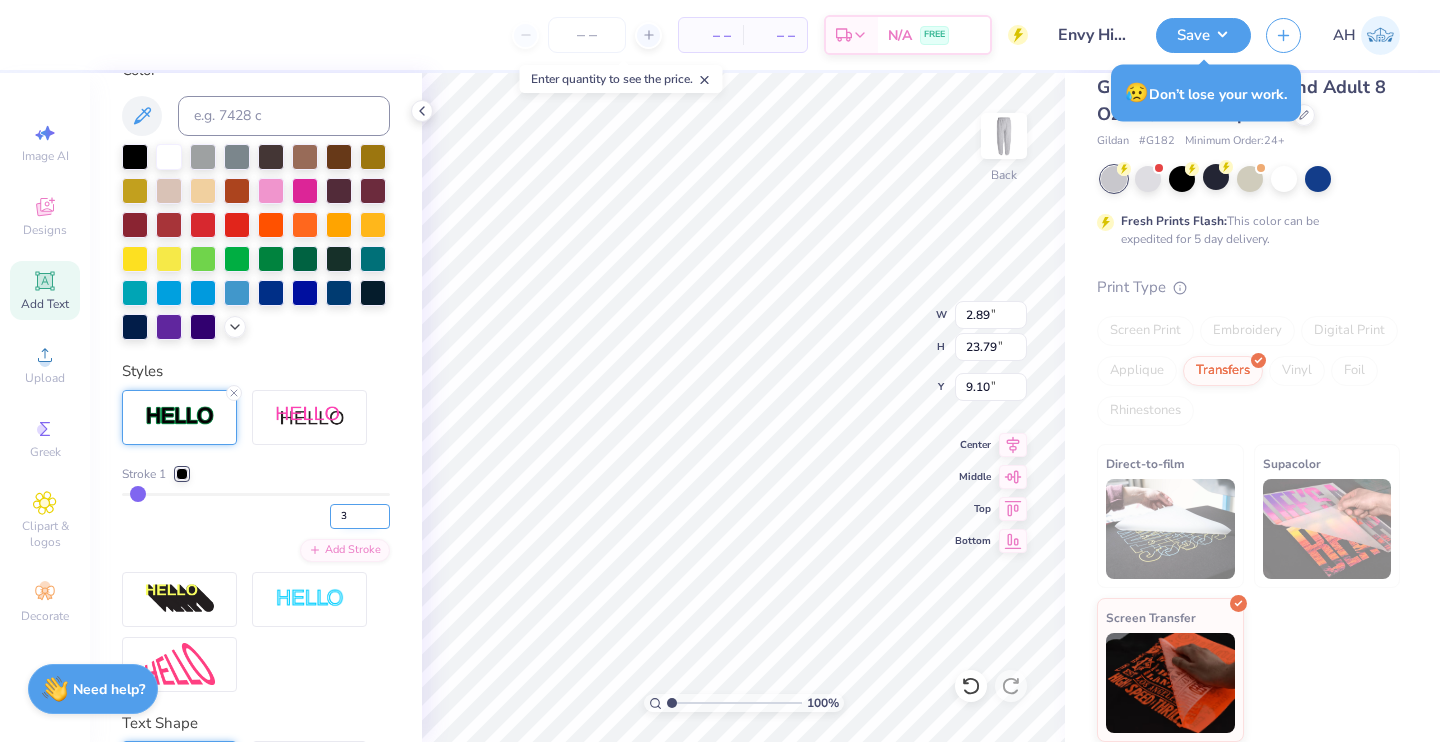 click on "3" at bounding box center (360, 516) 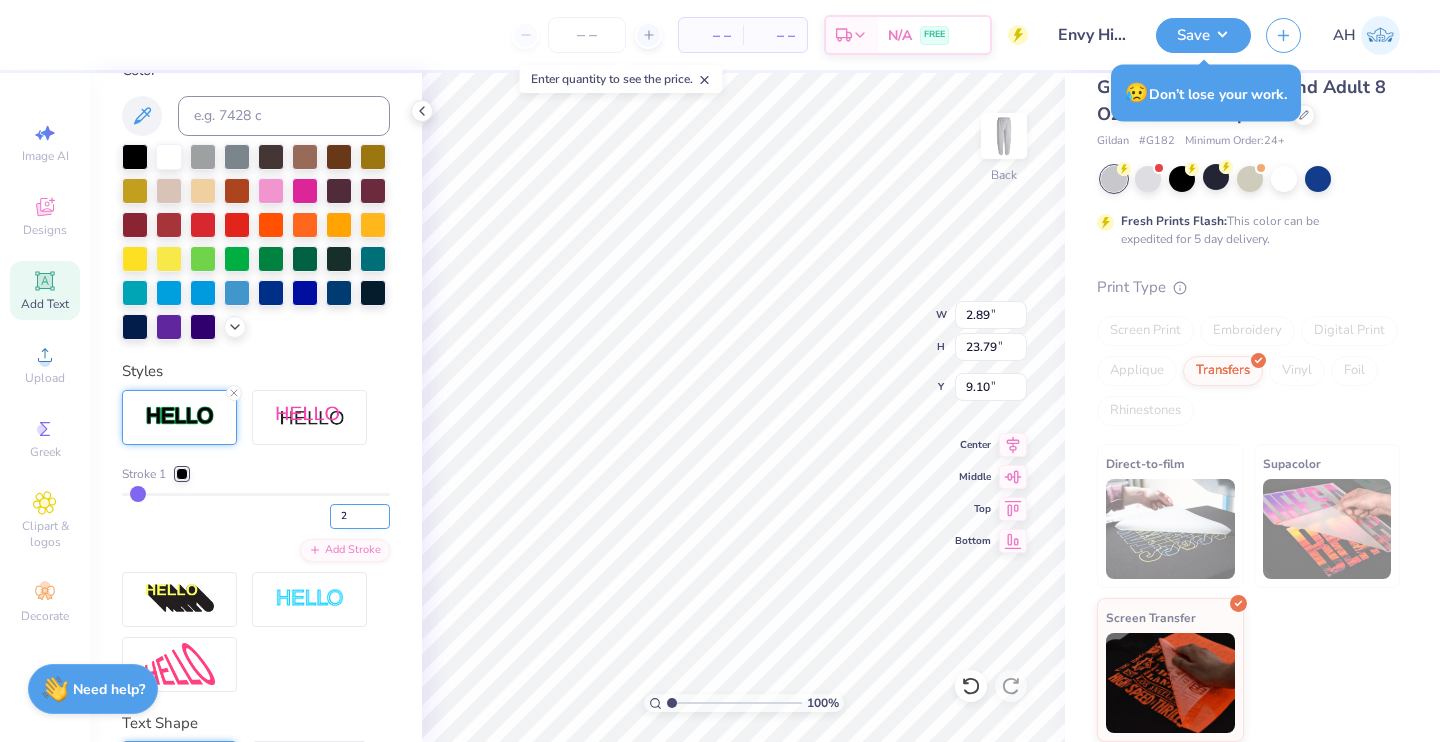 click on "2" at bounding box center [360, 516] 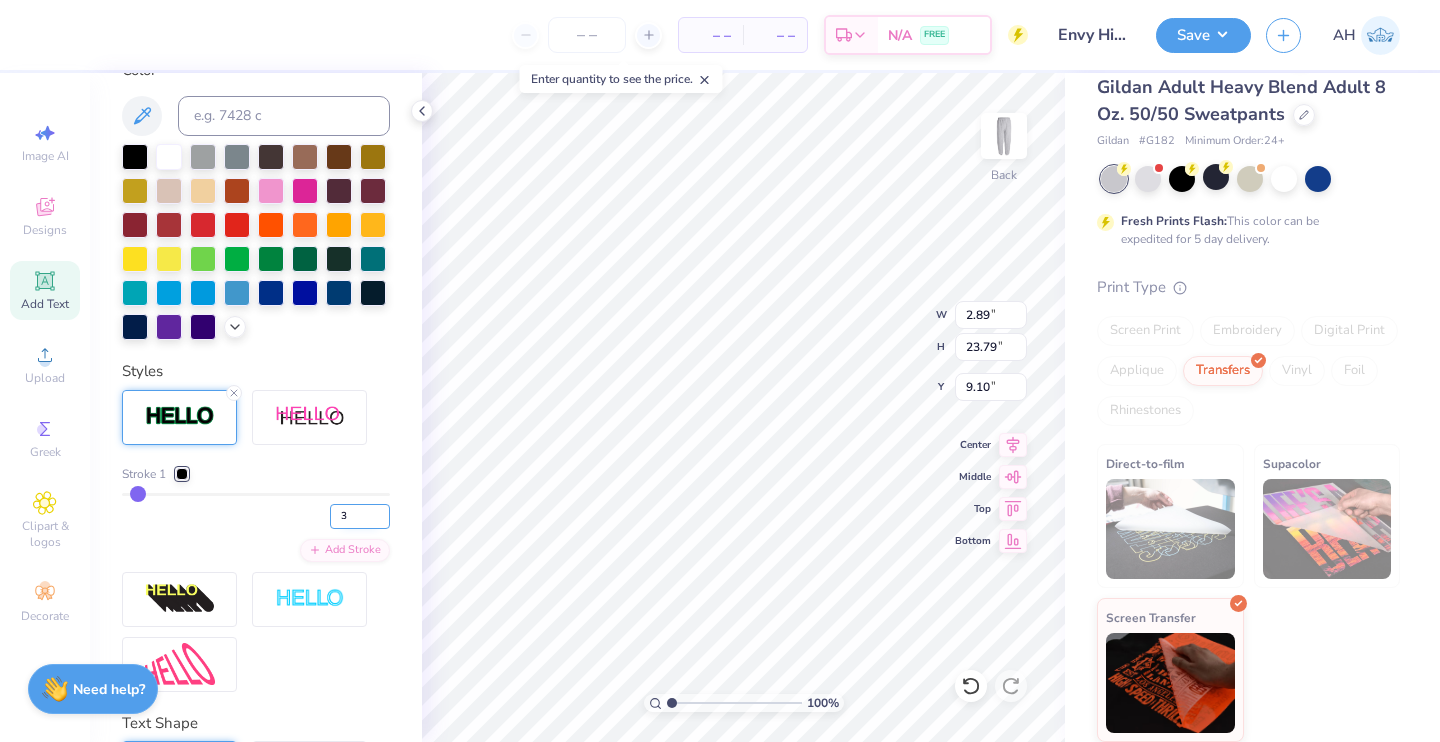 click on "3" at bounding box center (360, 516) 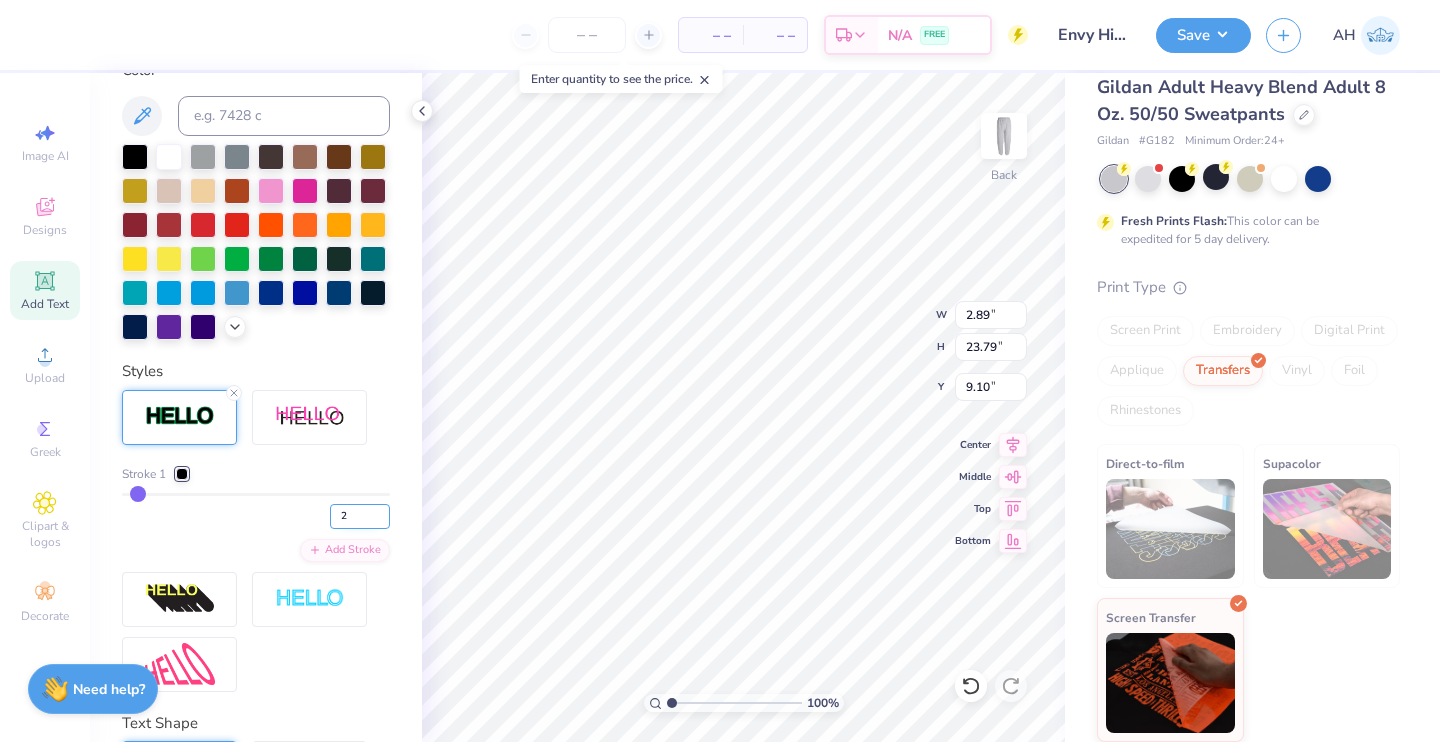 click on "2" at bounding box center (360, 516) 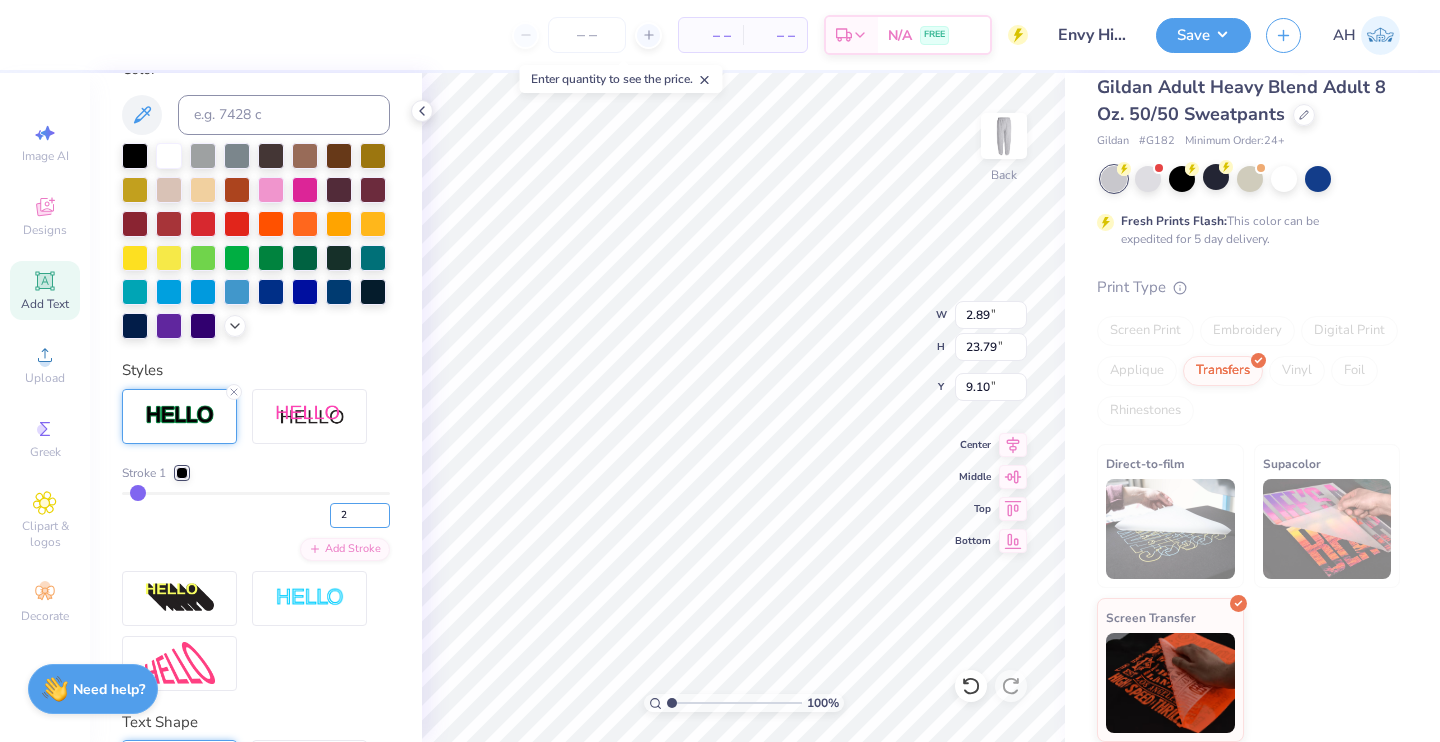 scroll, scrollTop: 480, scrollLeft: 0, axis: vertical 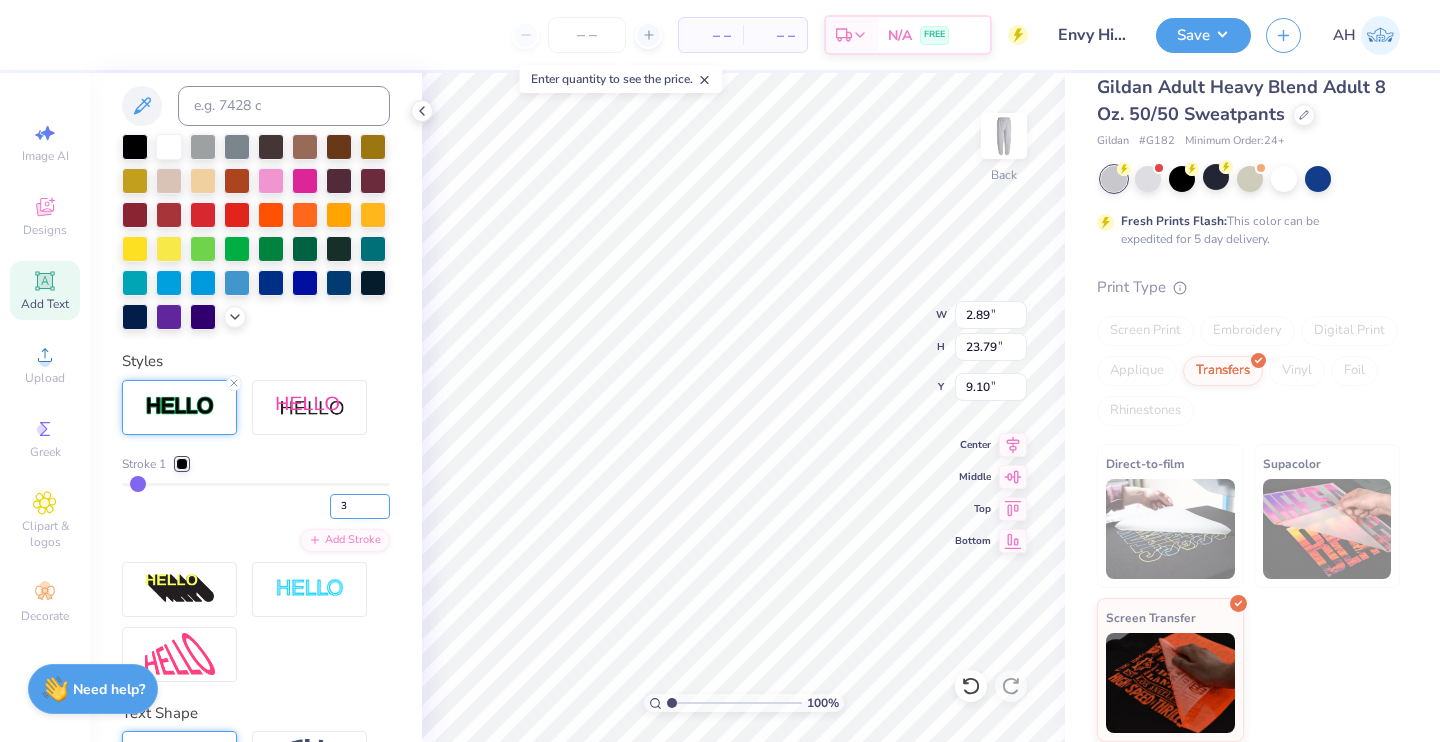 click on "3" at bounding box center [360, 506] 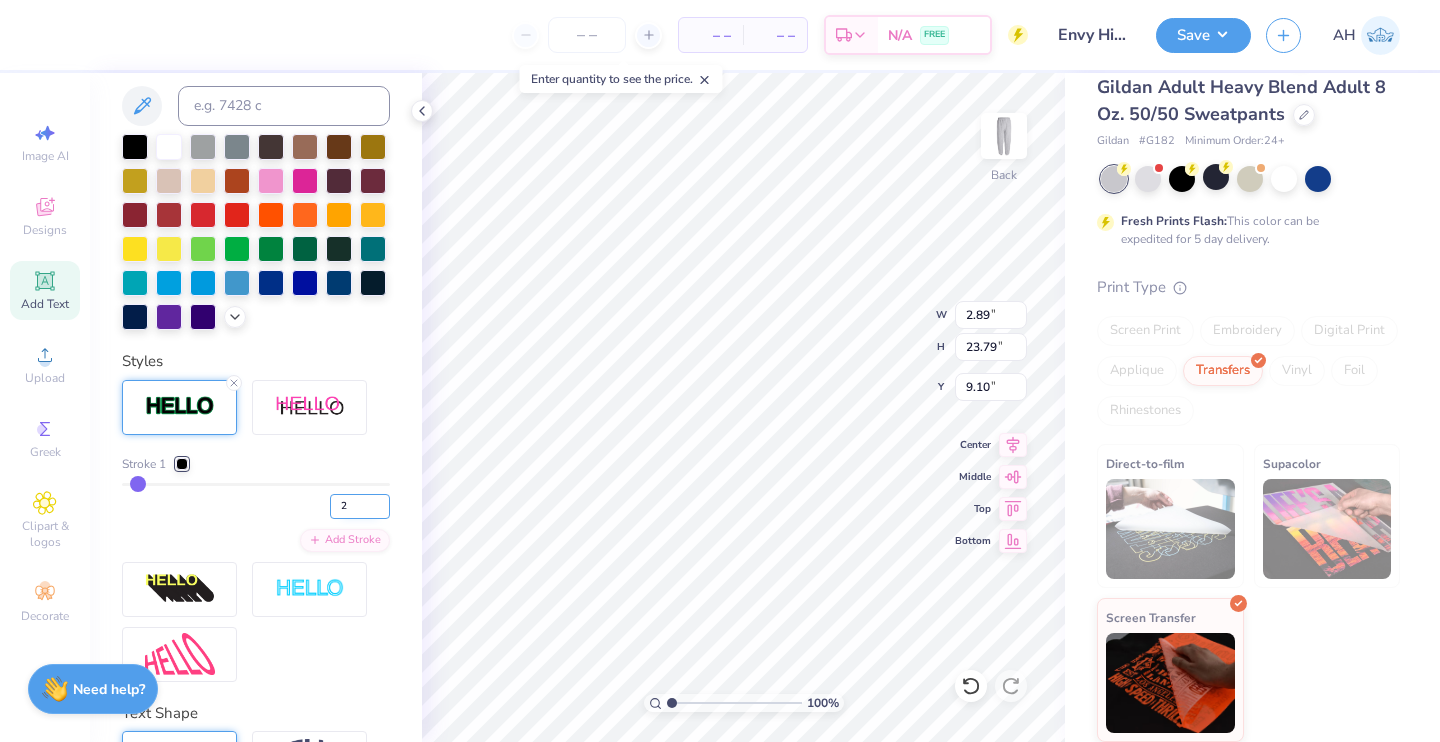 click on "2" at bounding box center [360, 506] 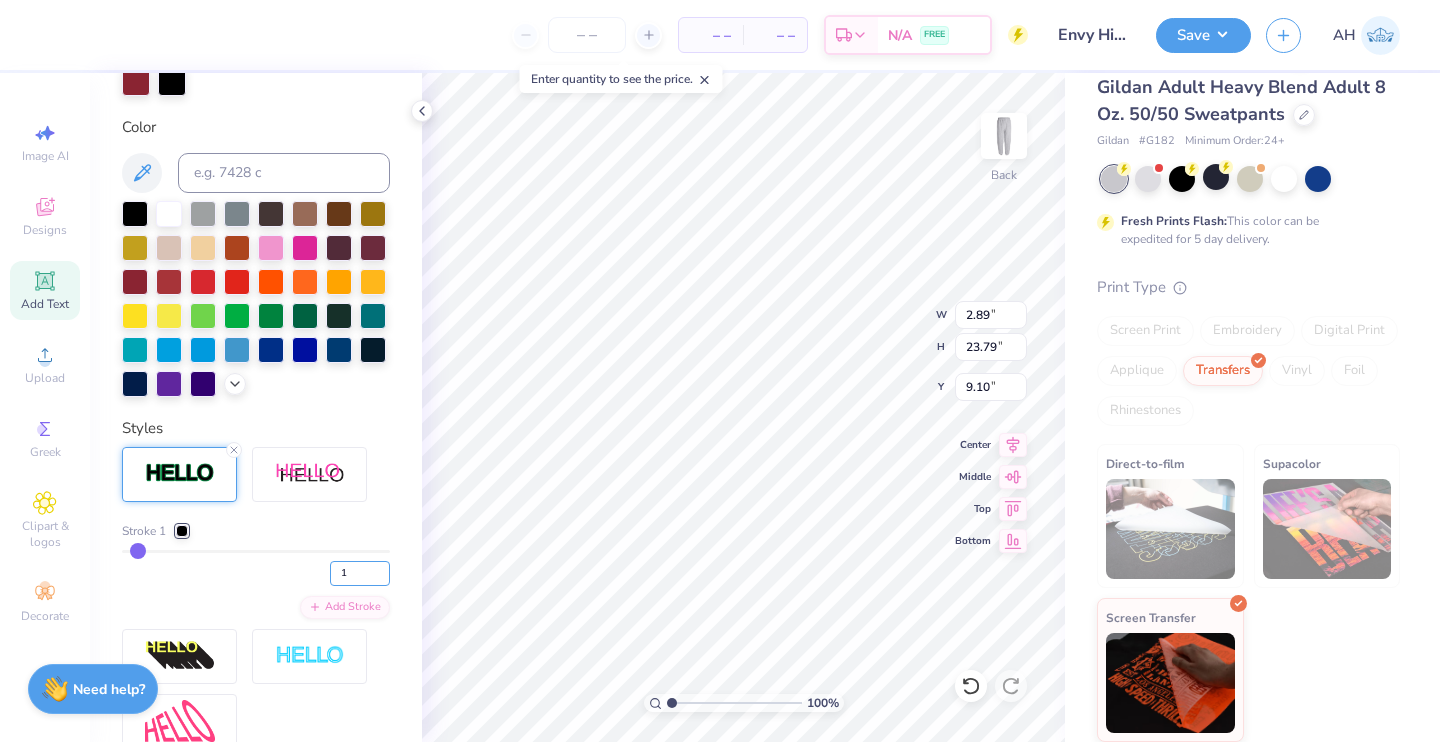 scroll, scrollTop: 413, scrollLeft: 0, axis: vertical 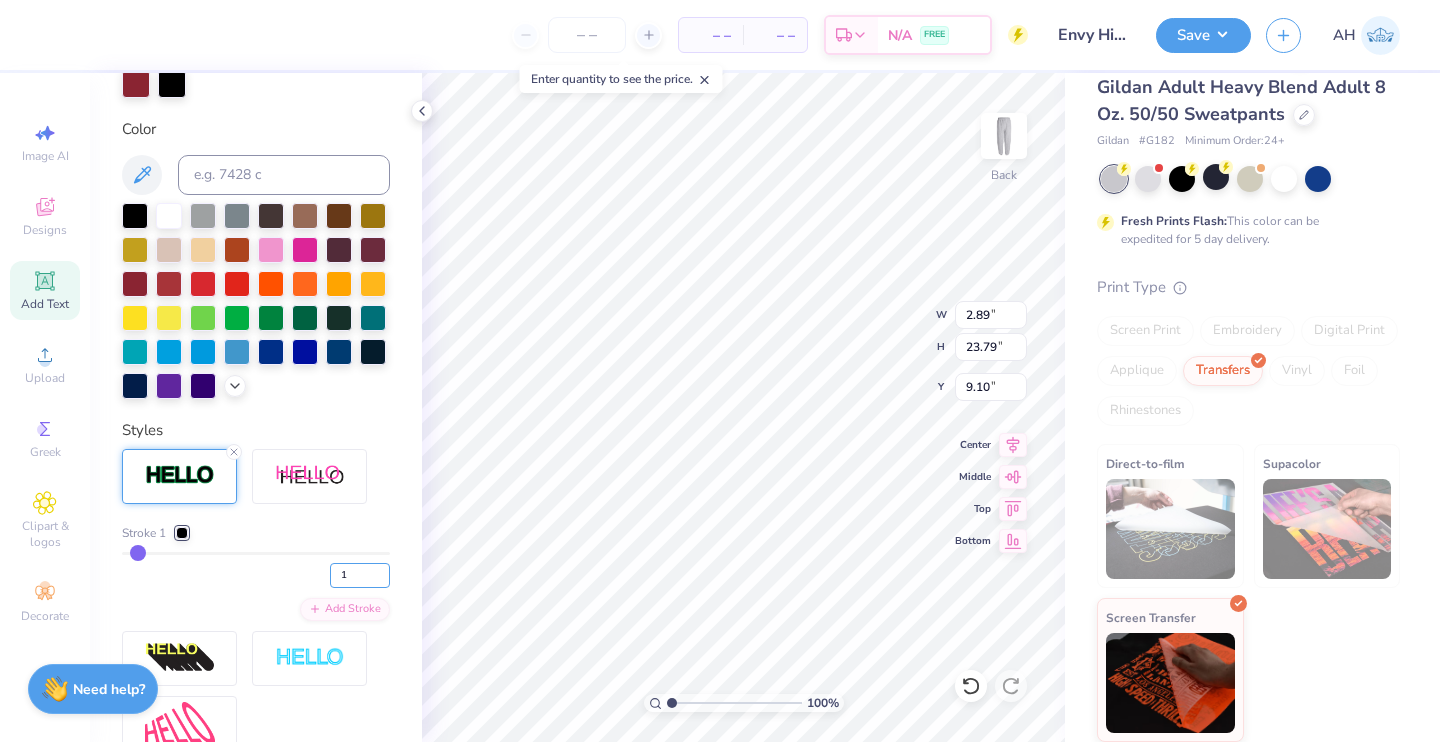 type on "1" 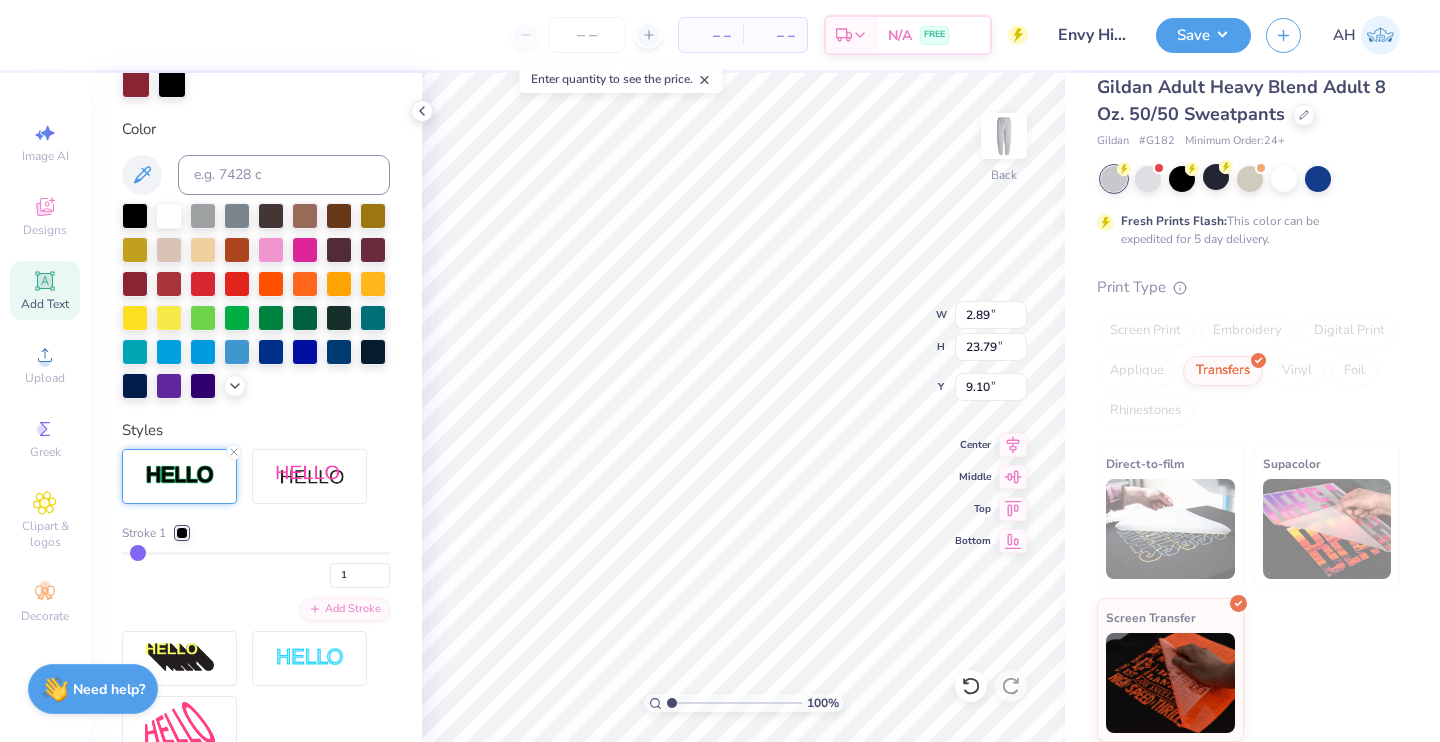 type on "1" 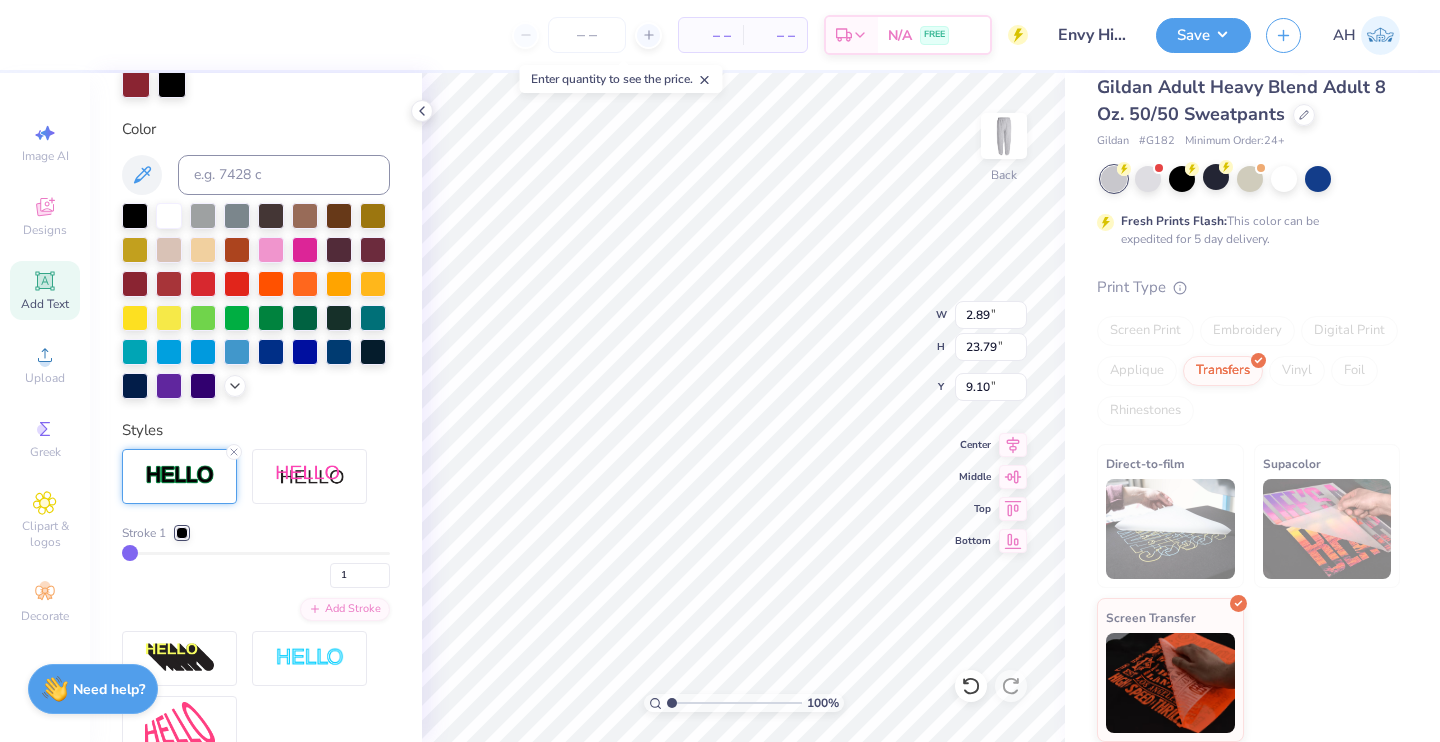 type on "2.74" 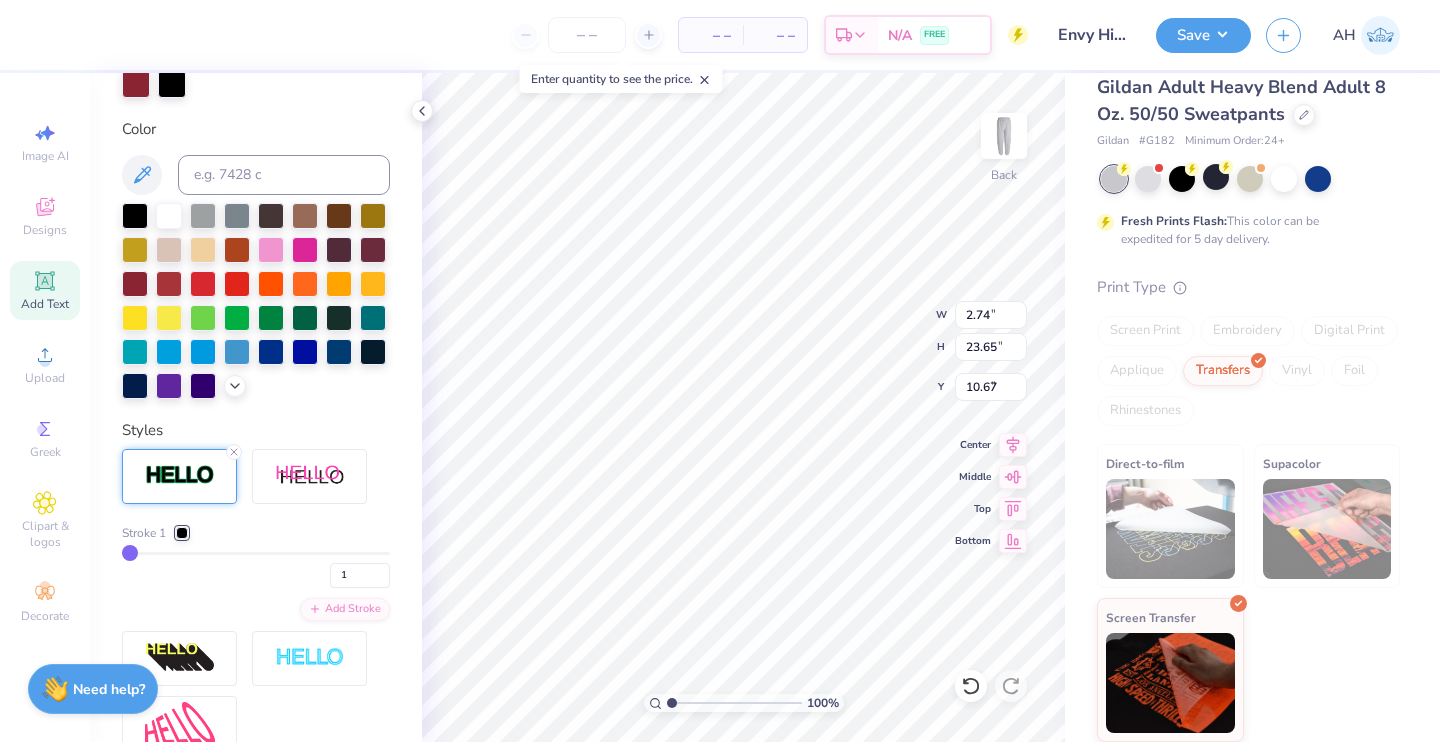 type on "9.75" 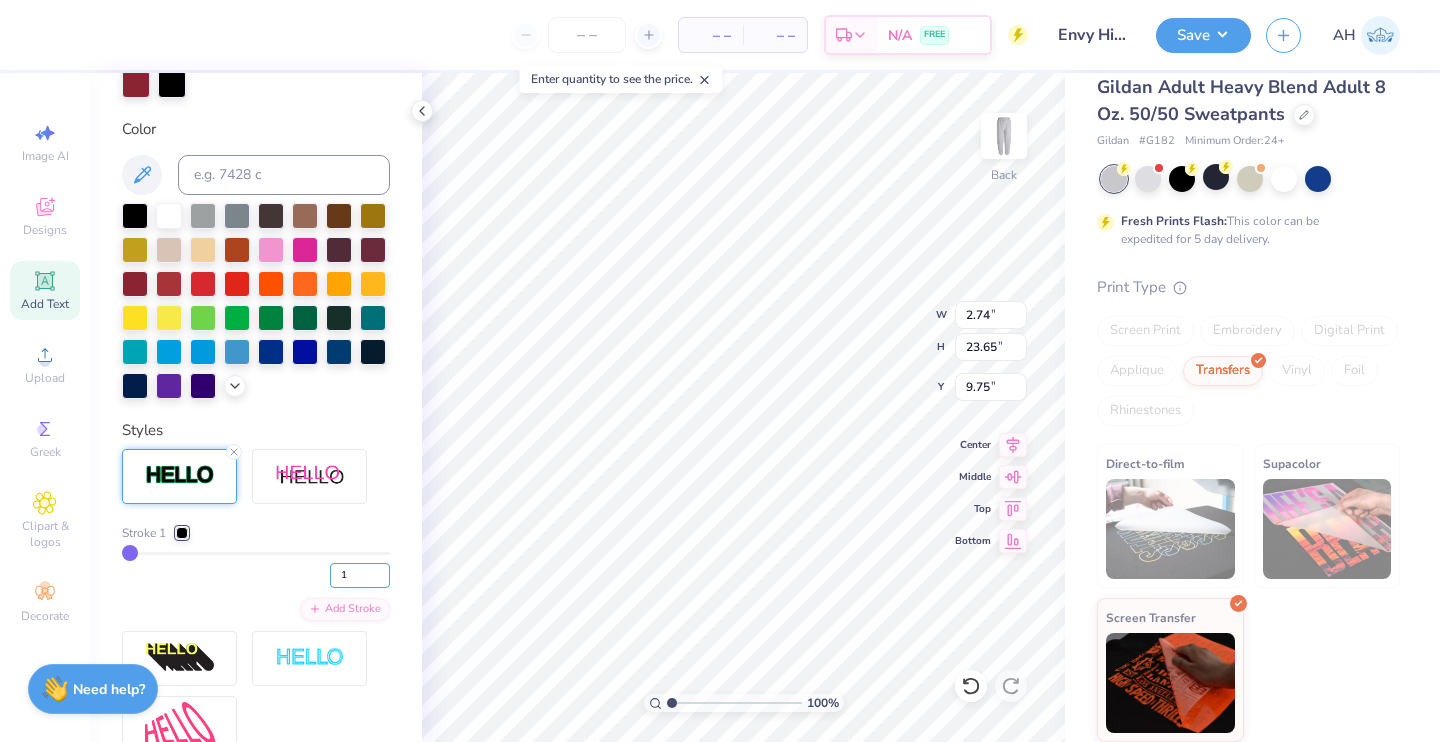 click on "1" at bounding box center (360, 575) 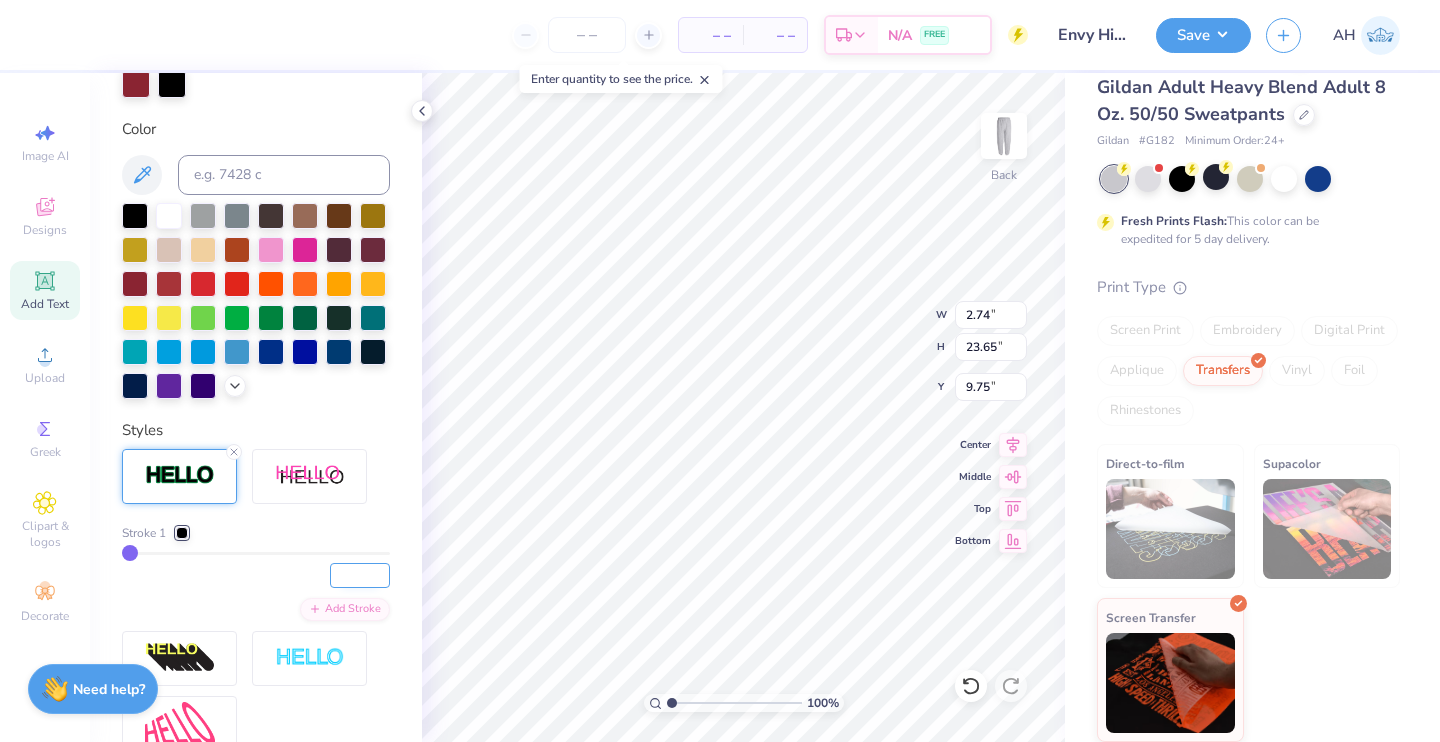 type on "2" 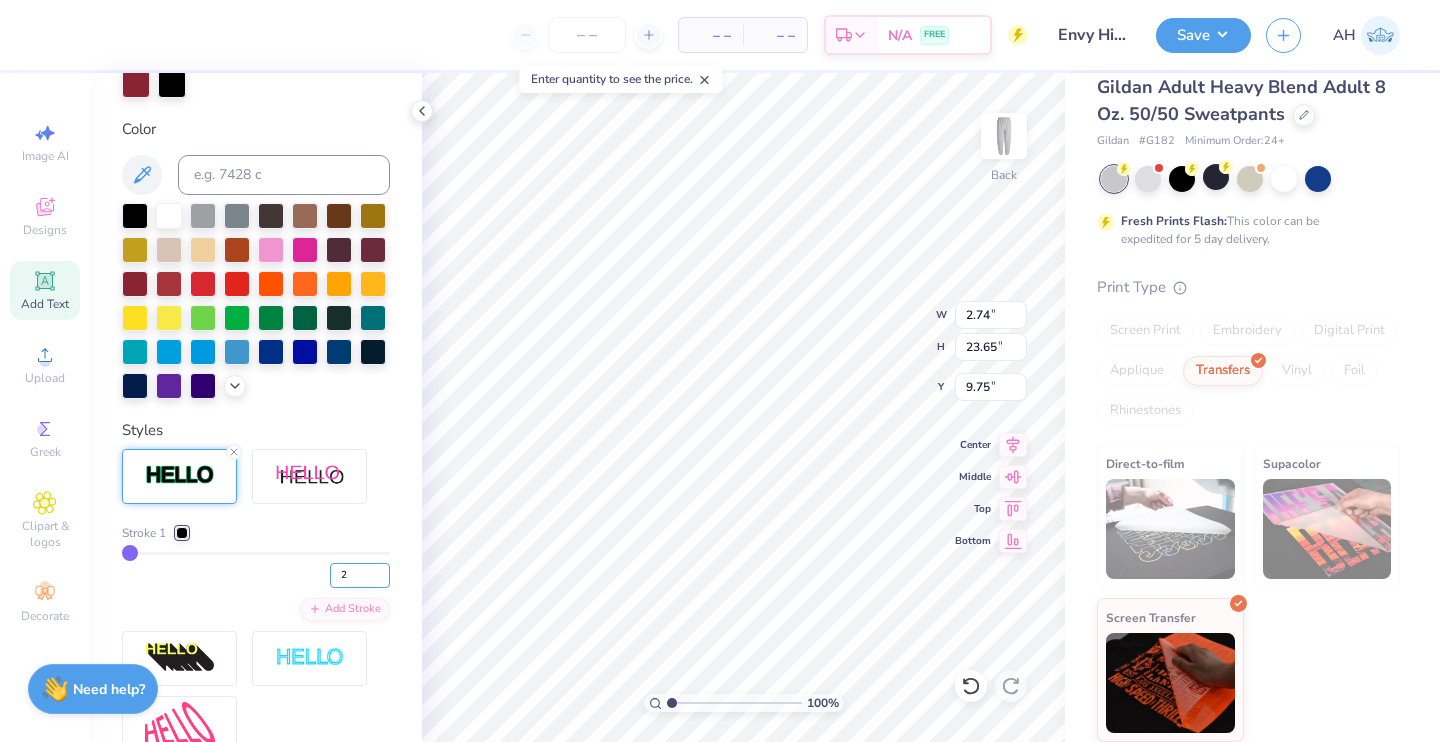 click on "2" at bounding box center (360, 575) 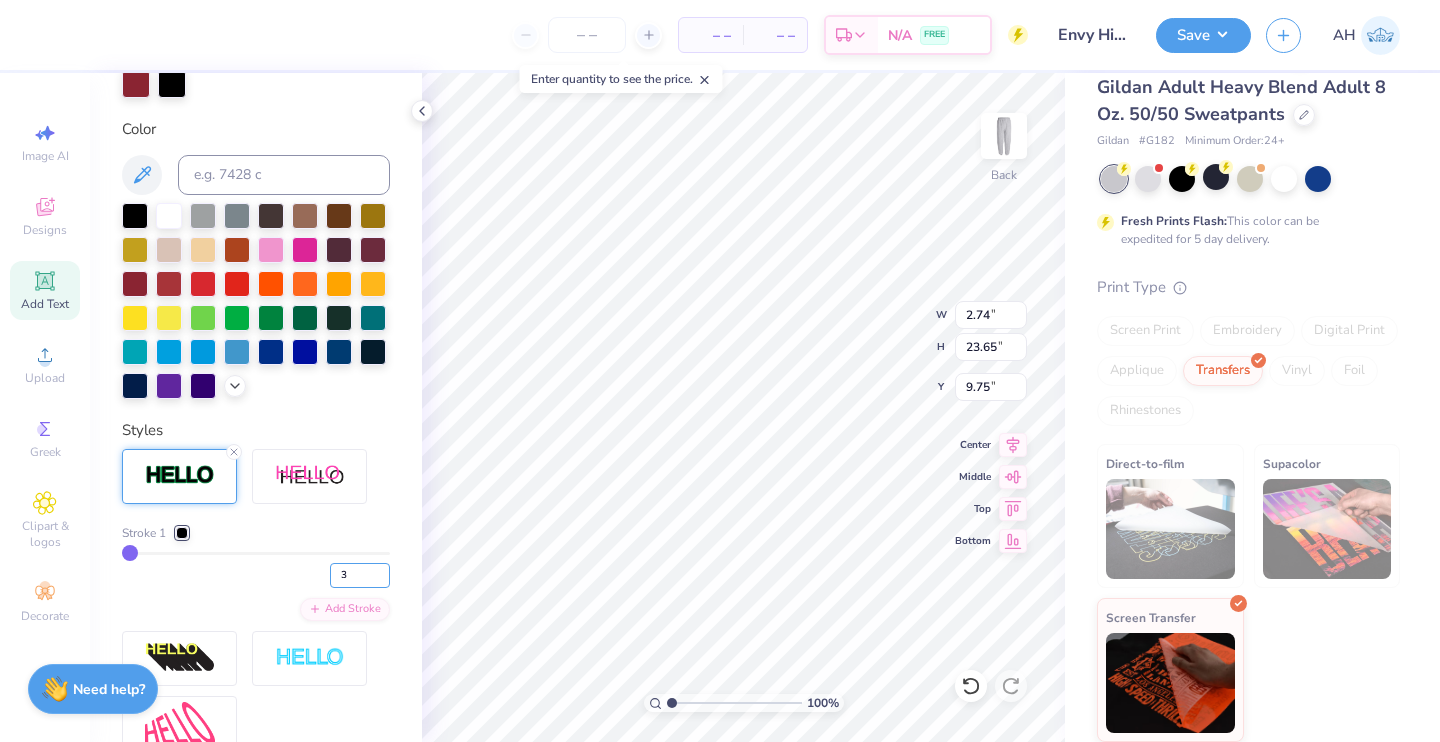 type on "3" 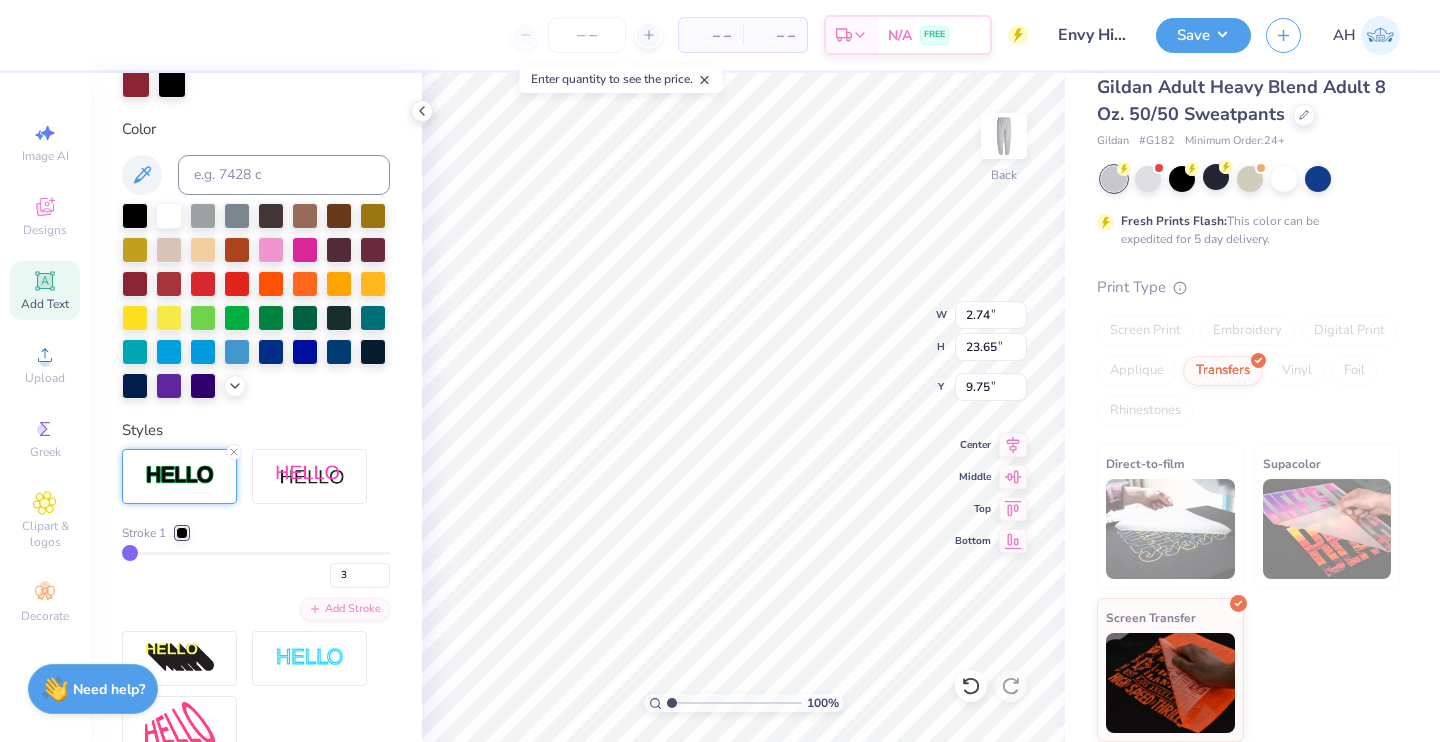type on "3" 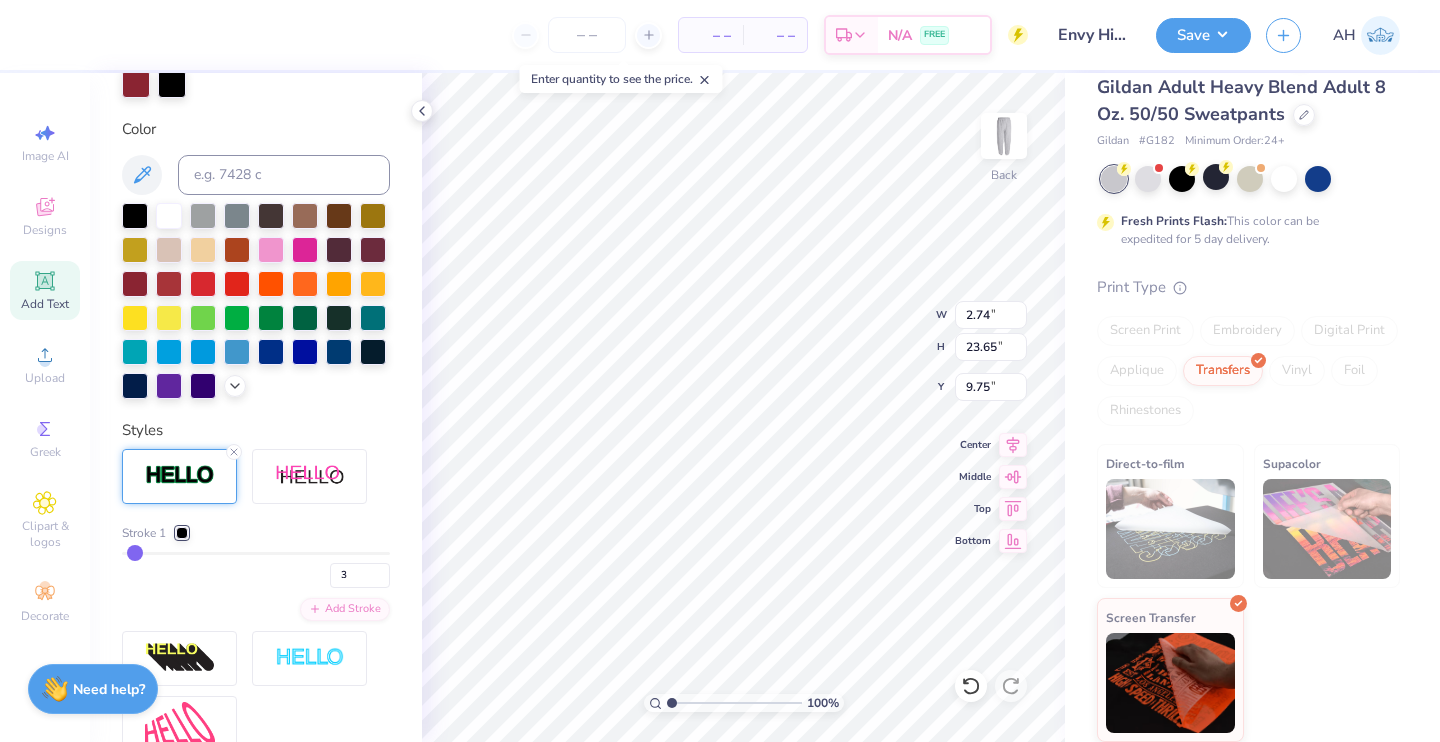 type on "2.84" 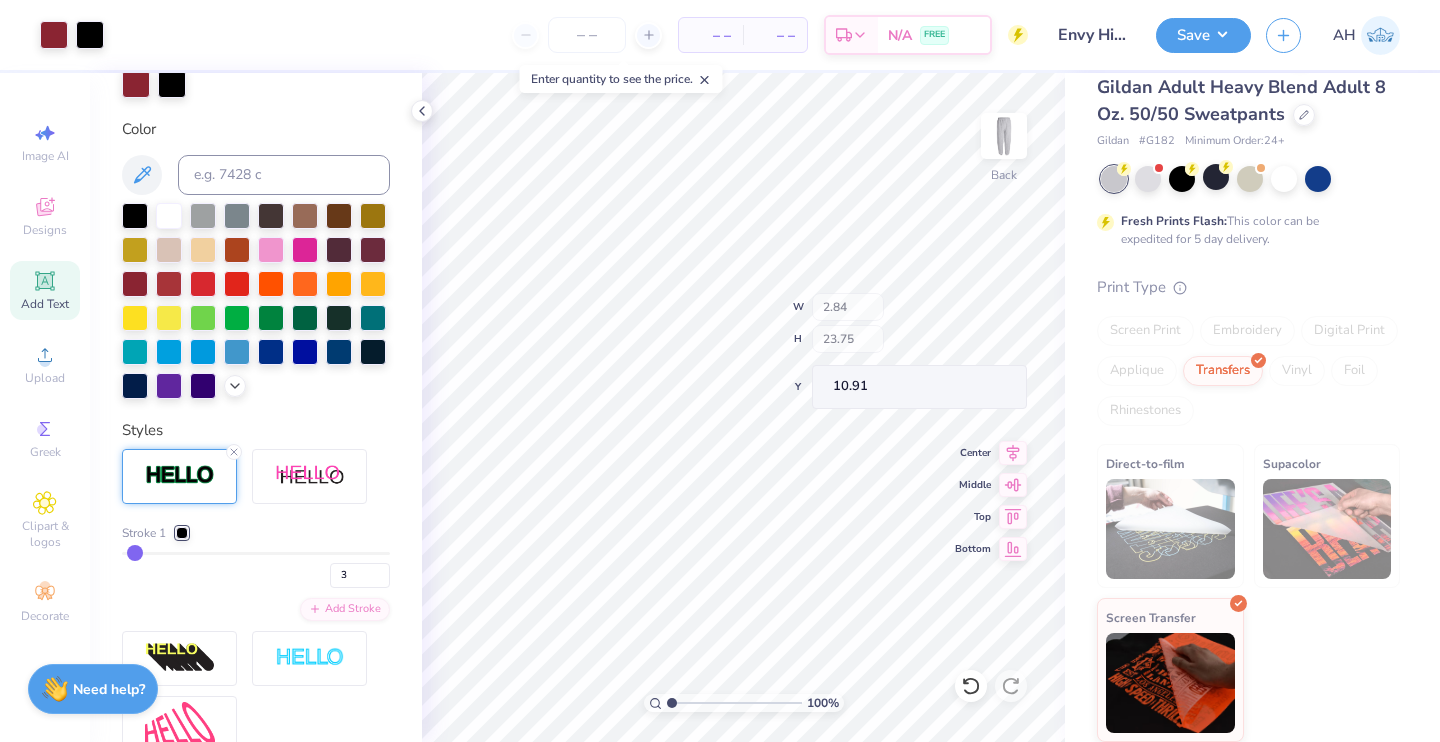type on "9.61" 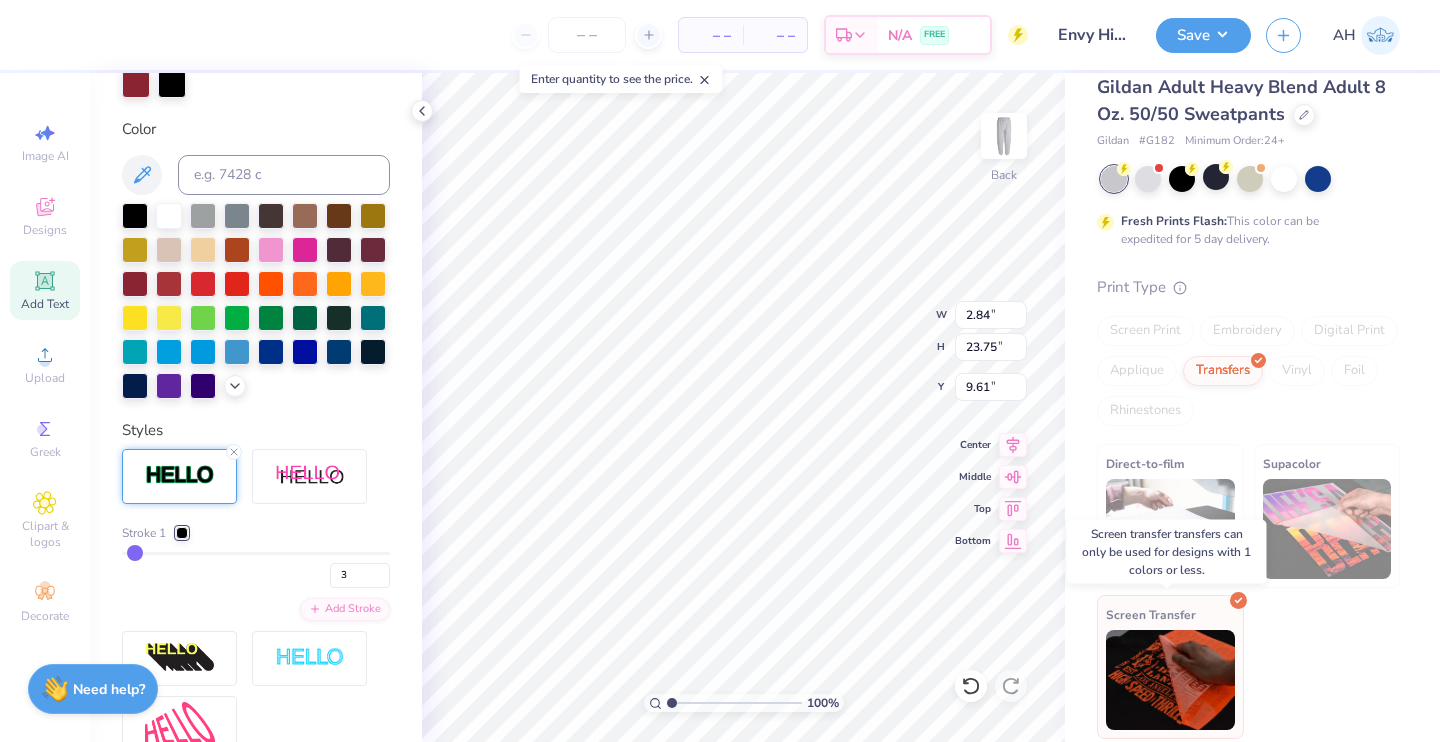 click on "Screen Transfer" at bounding box center (1170, 667) 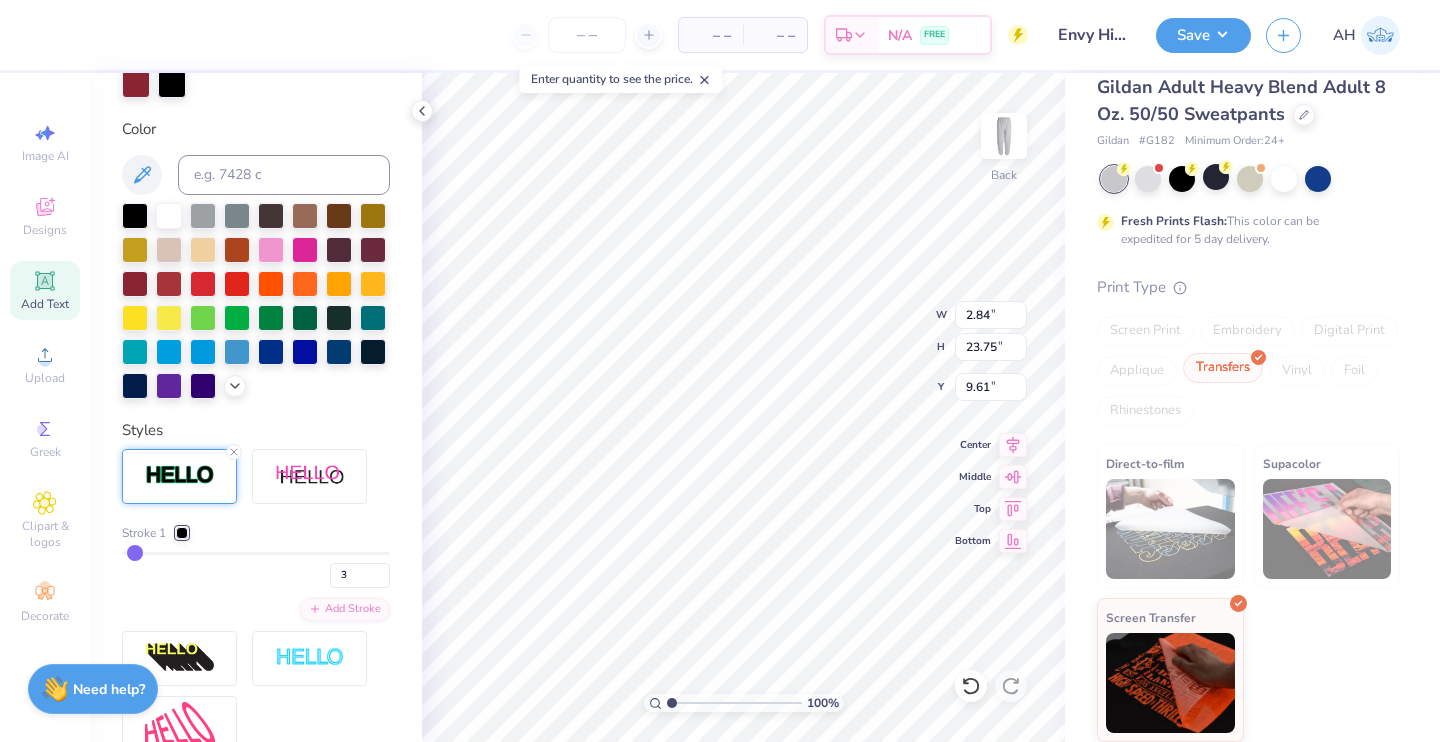 click on "Transfers" at bounding box center [1223, 368] 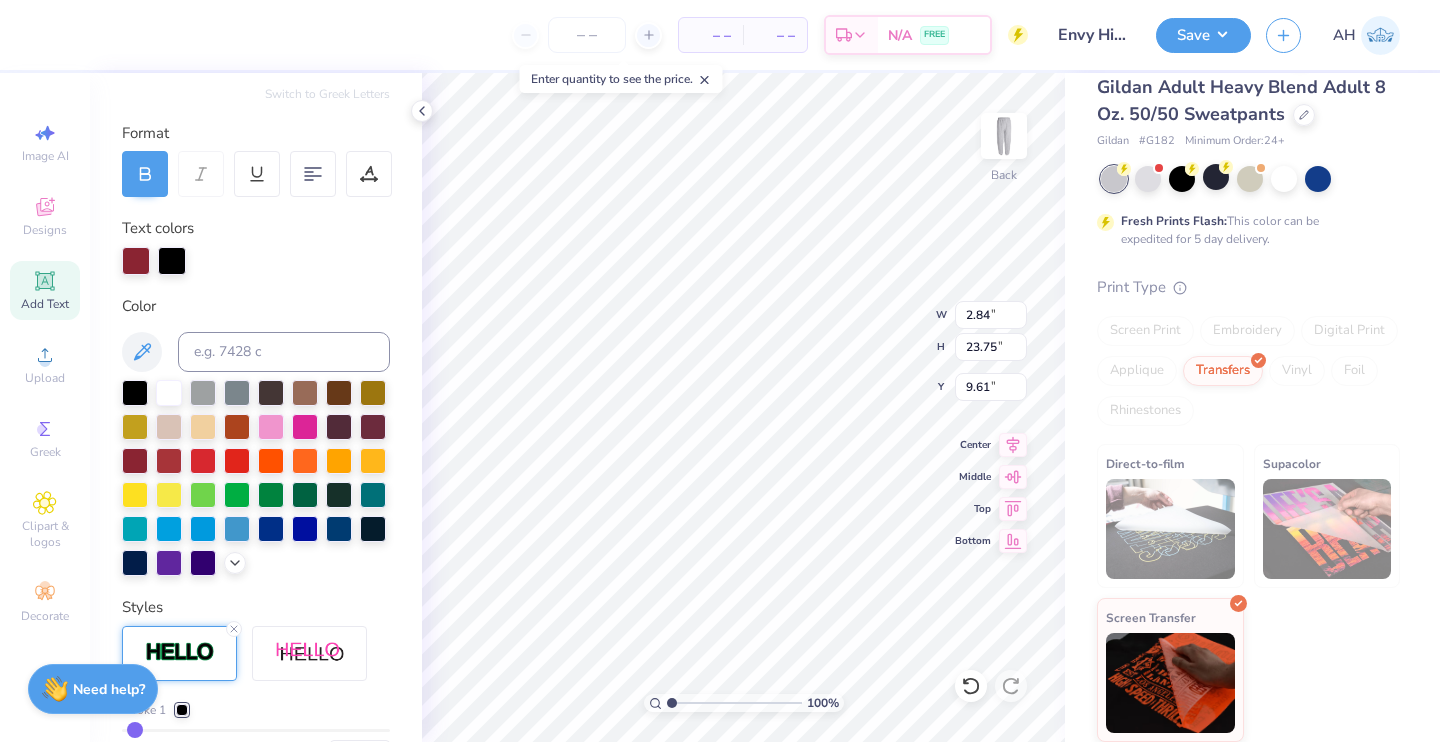 scroll, scrollTop: 234, scrollLeft: 0, axis: vertical 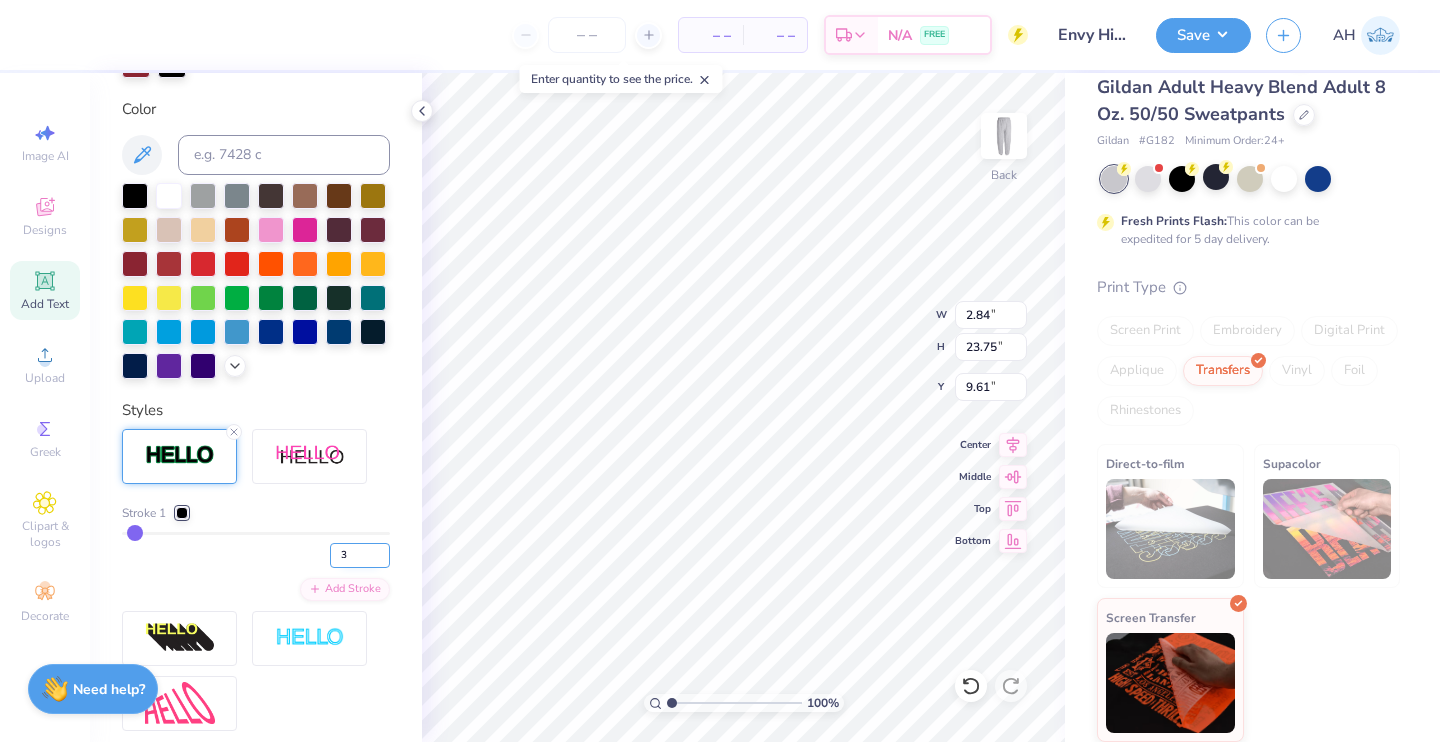 click on "3" at bounding box center [360, 555] 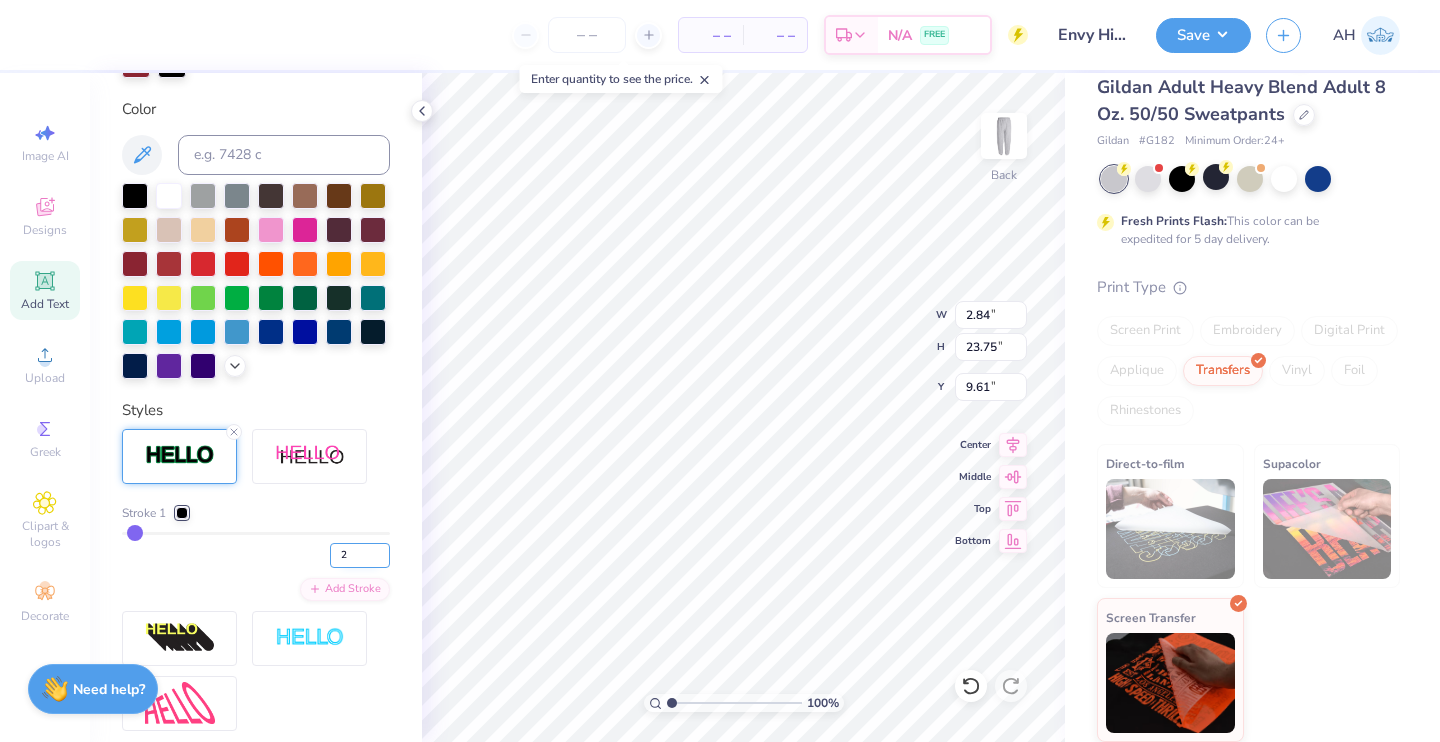 type on "2" 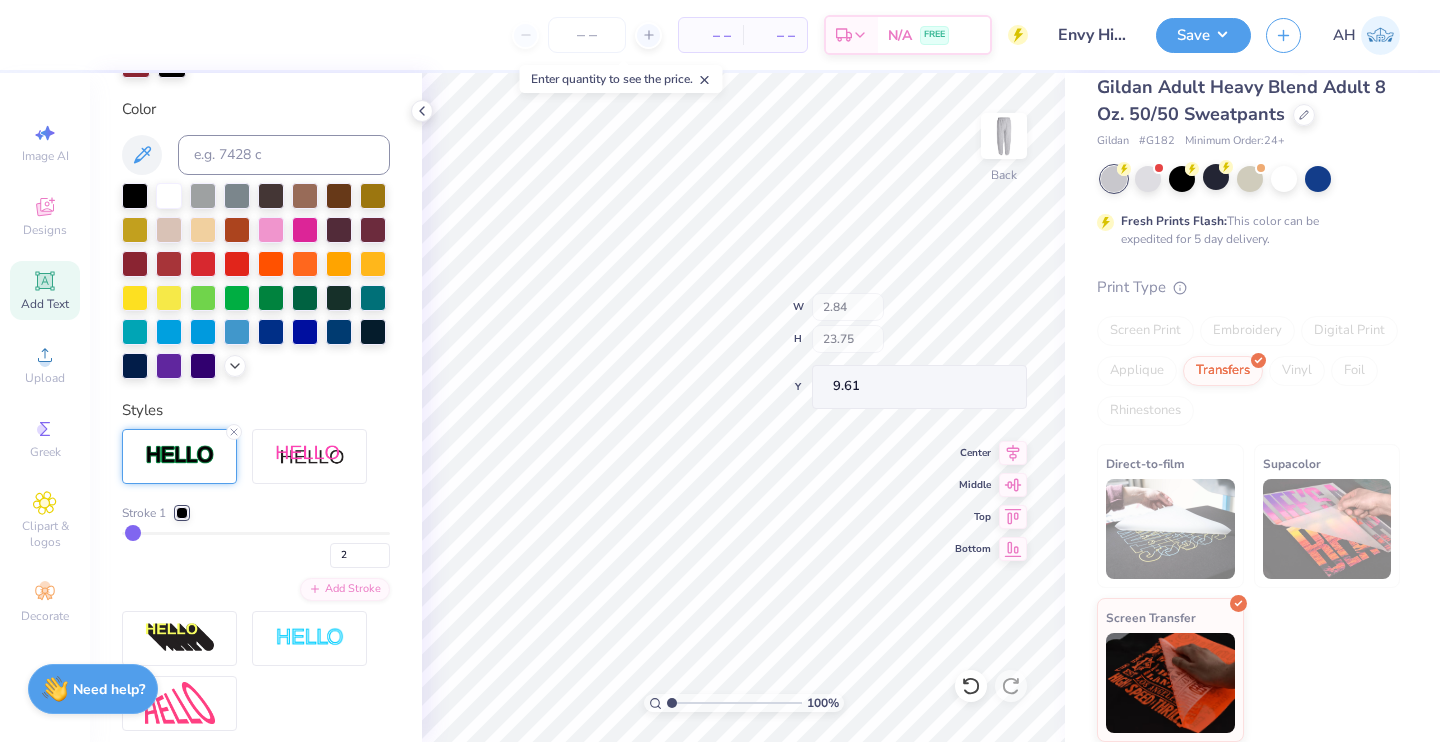 type on "2" 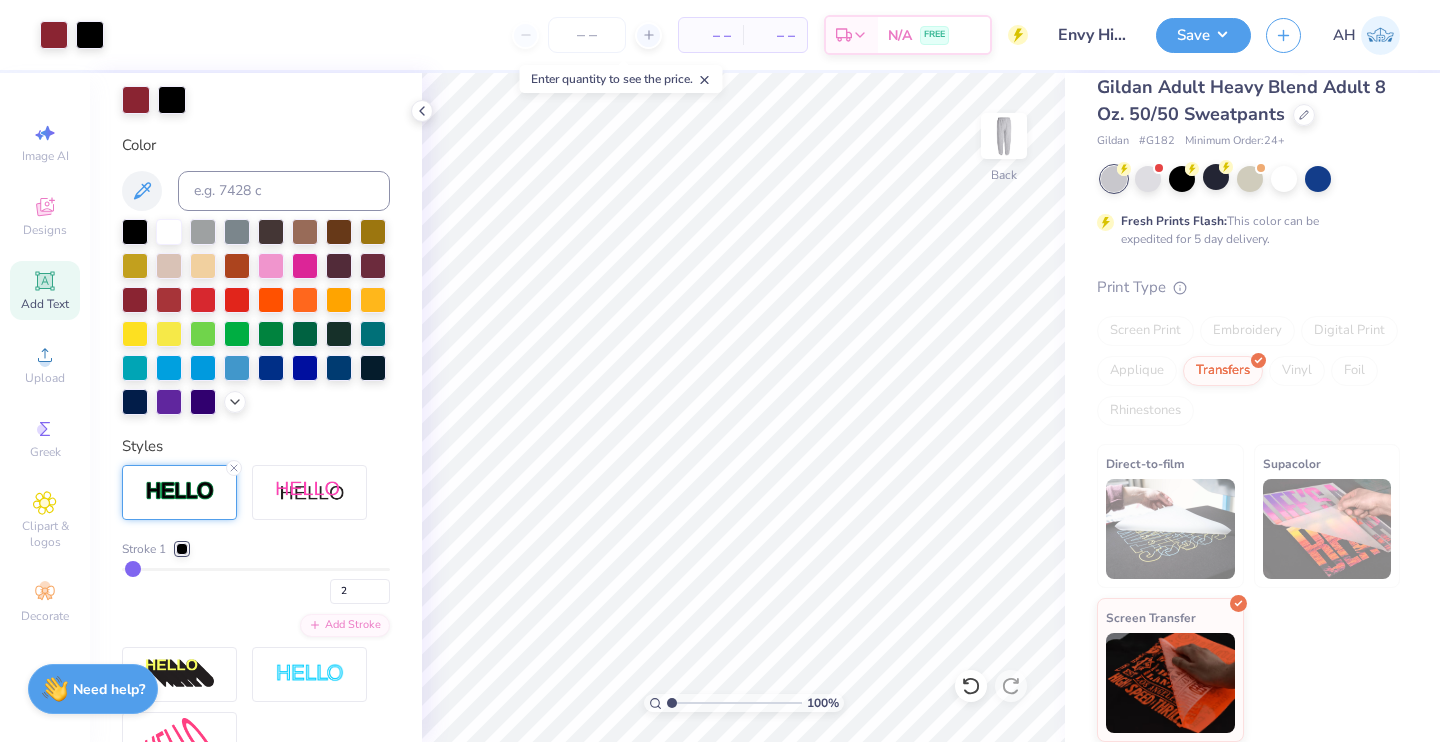 scroll, scrollTop: 438, scrollLeft: 0, axis: vertical 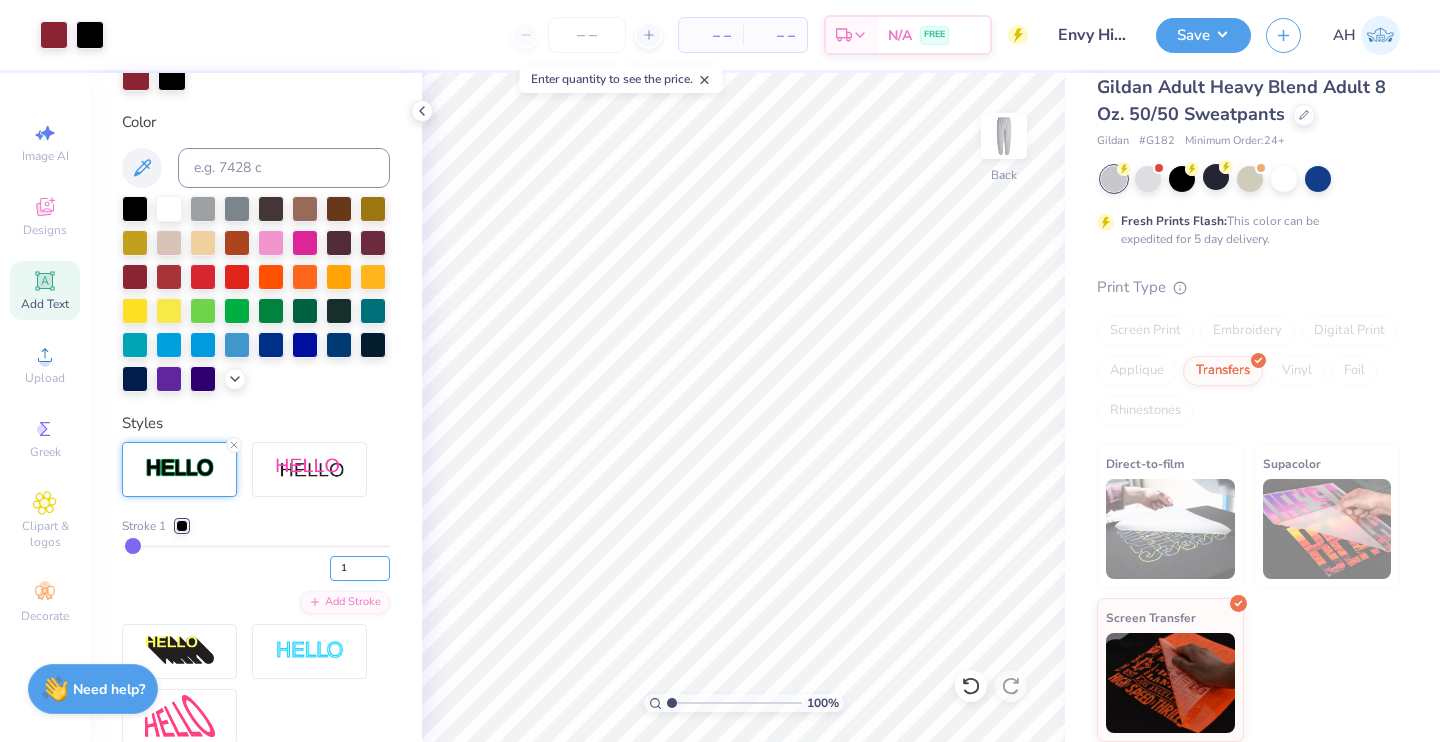 click on "1" at bounding box center [360, 568] 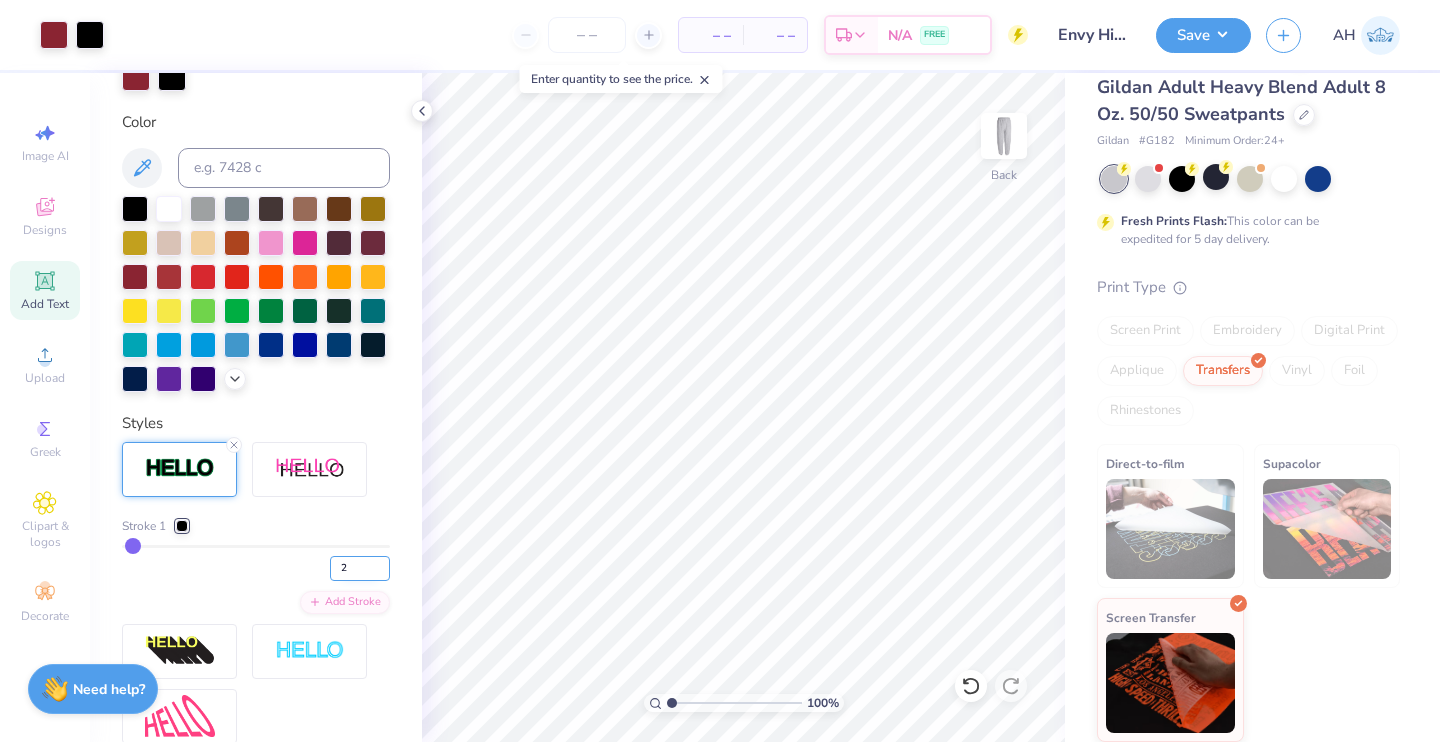 type on "2" 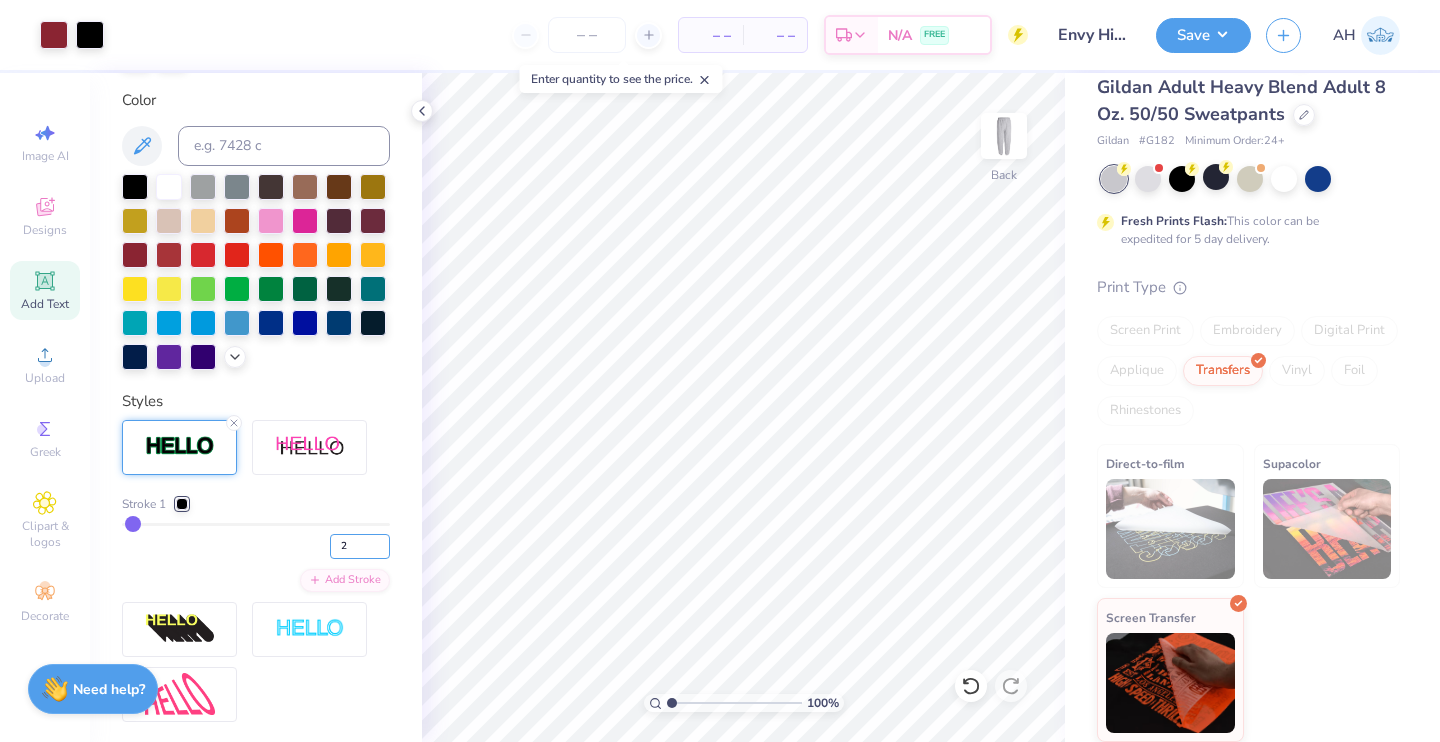 scroll, scrollTop: 649, scrollLeft: 0, axis: vertical 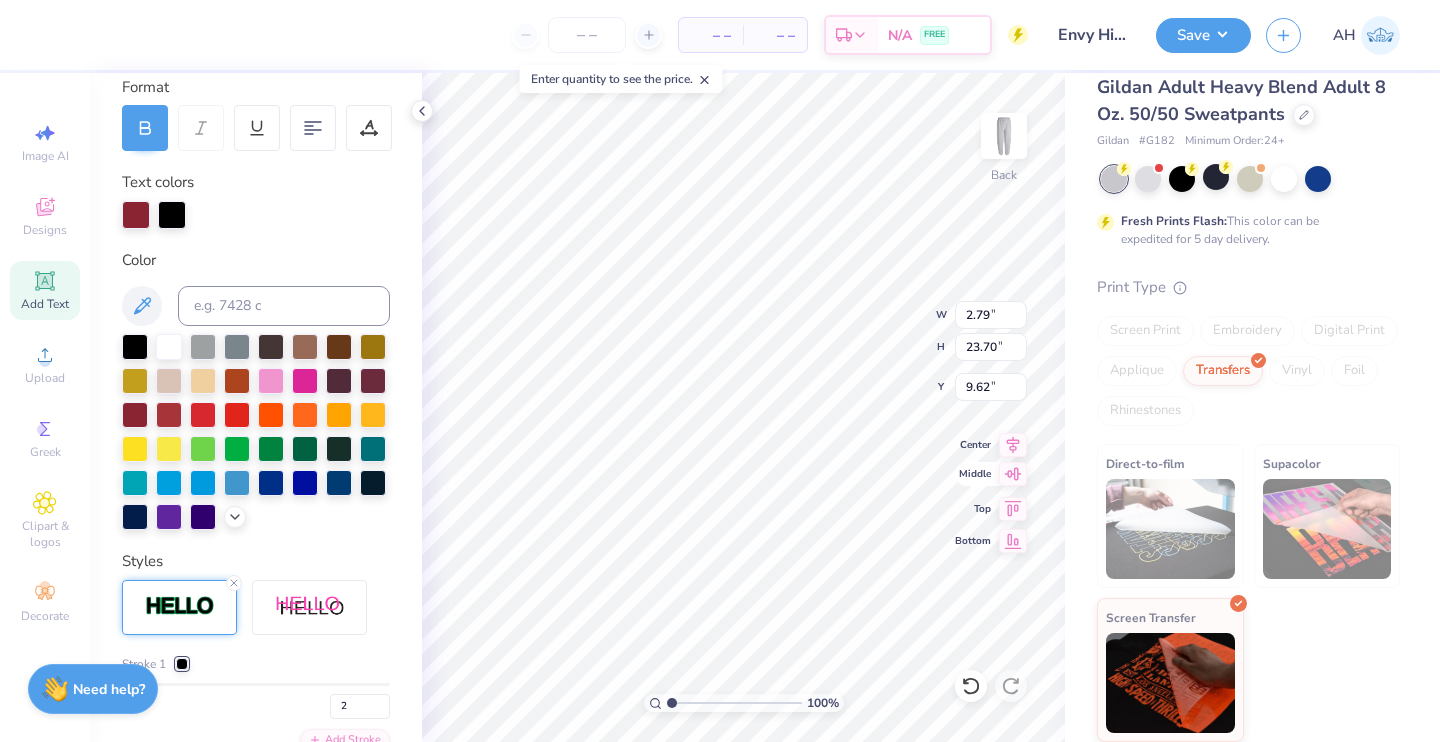 click 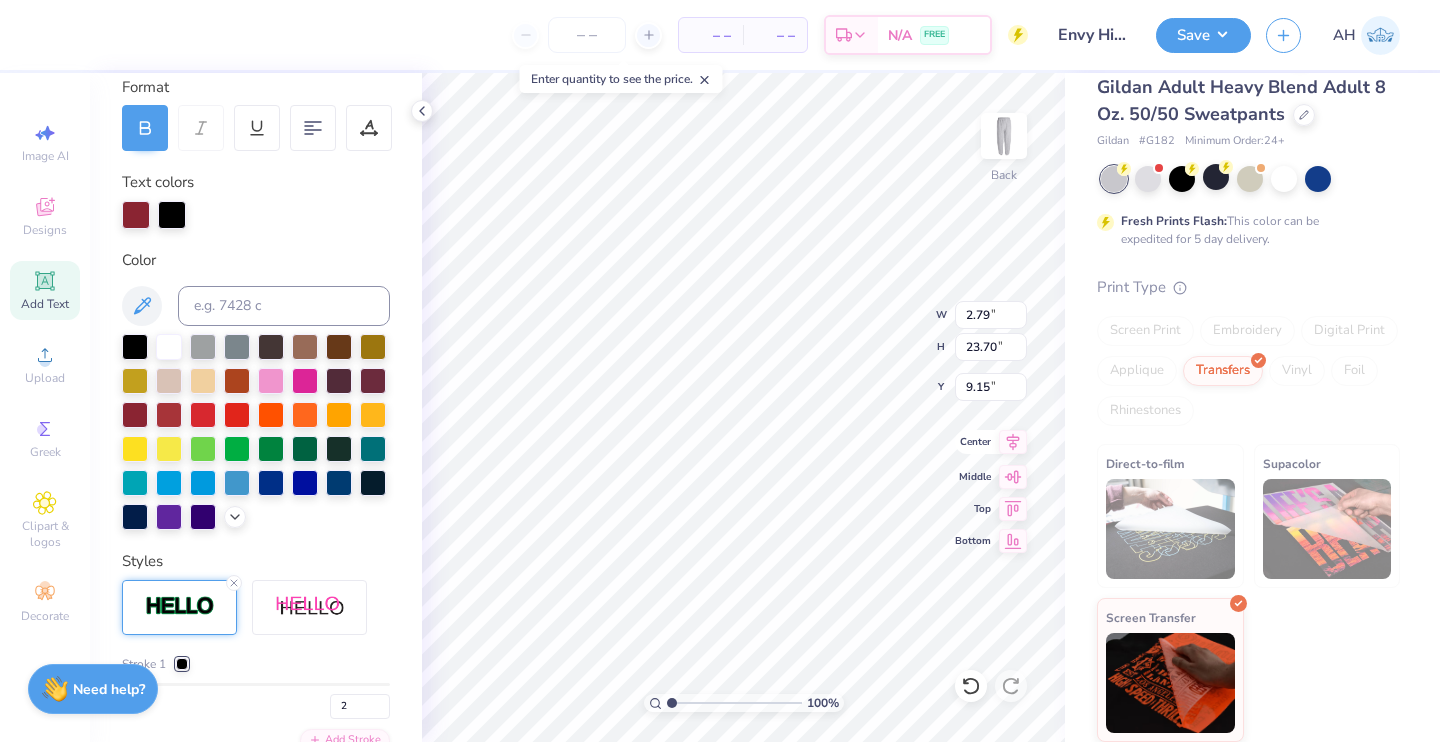 click 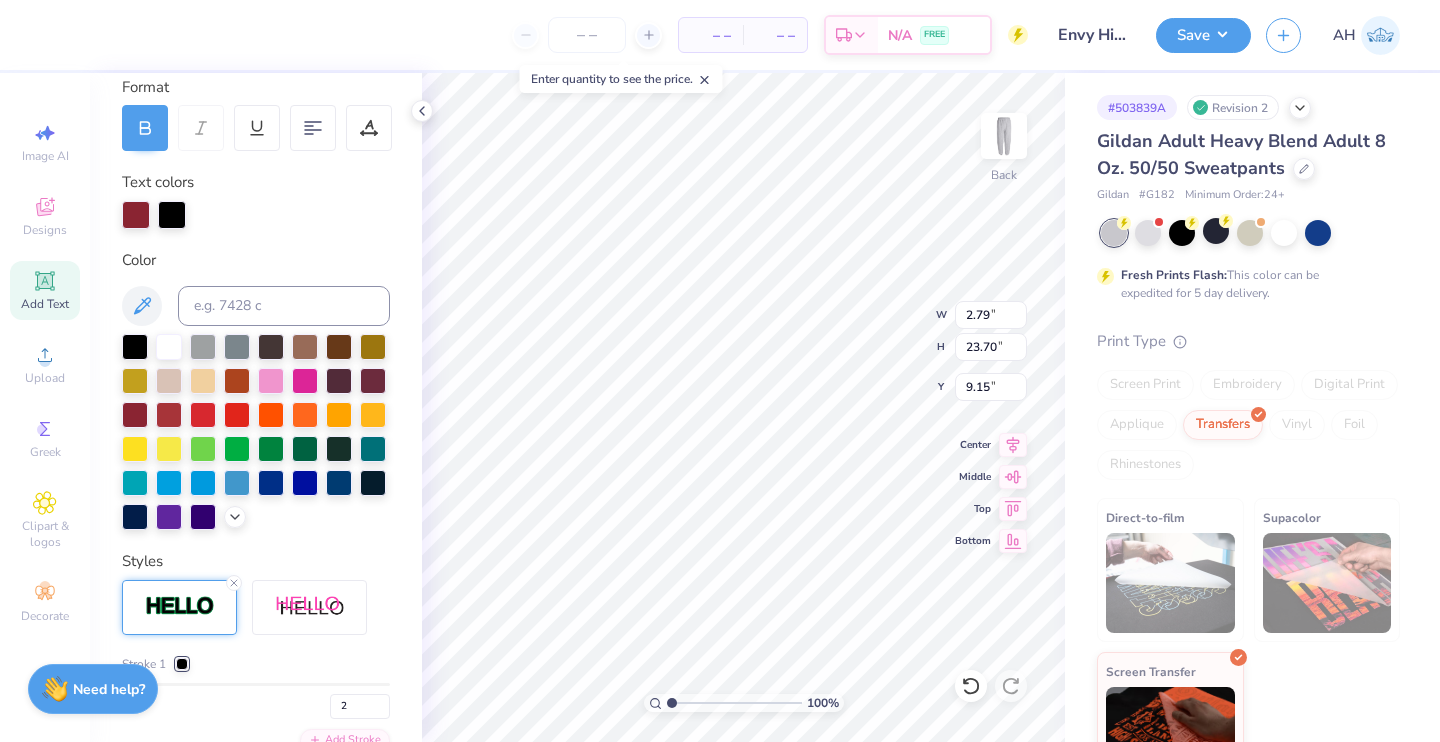 scroll, scrollTop: 0, scrollLeft: 0, axis: both 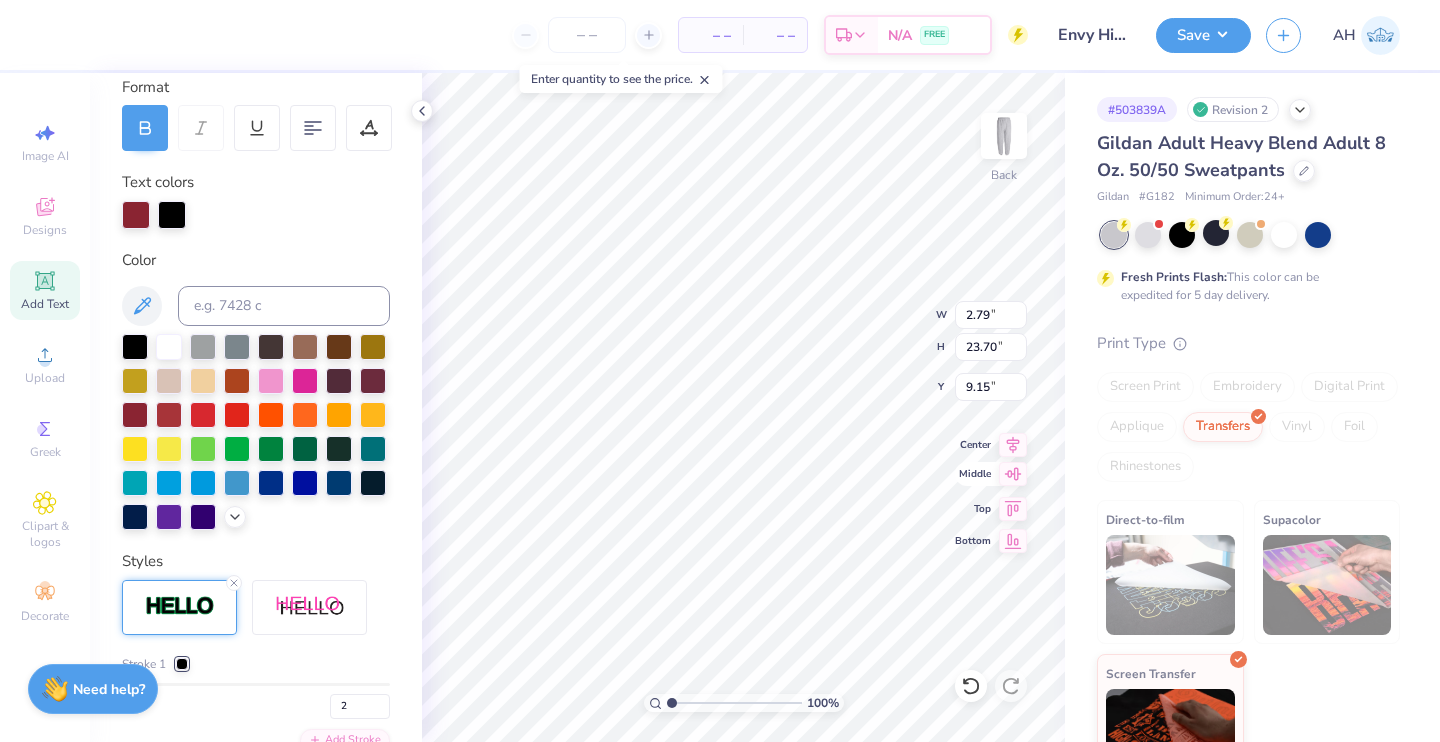 type on "8.40" 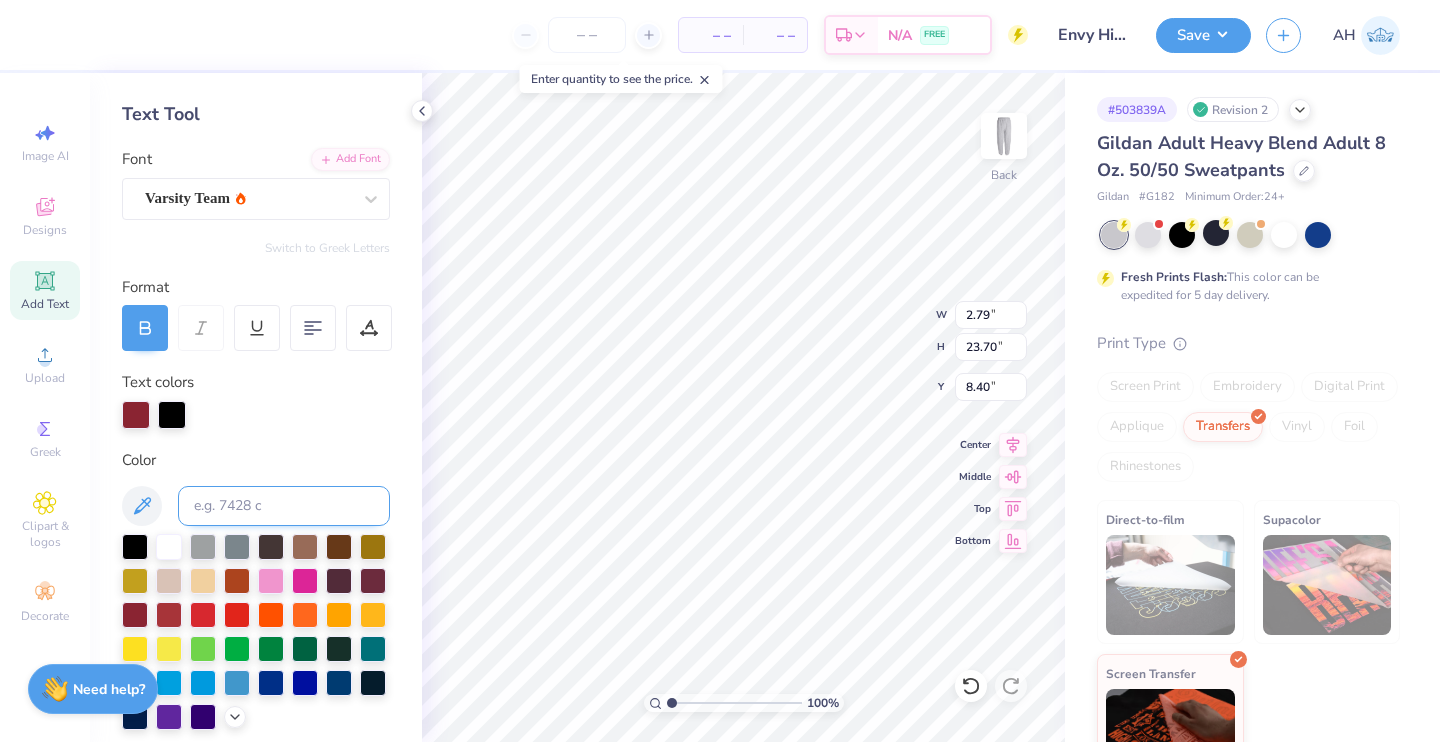 scroll, scrollTop: 0, scrollLeft: 0, axis: both 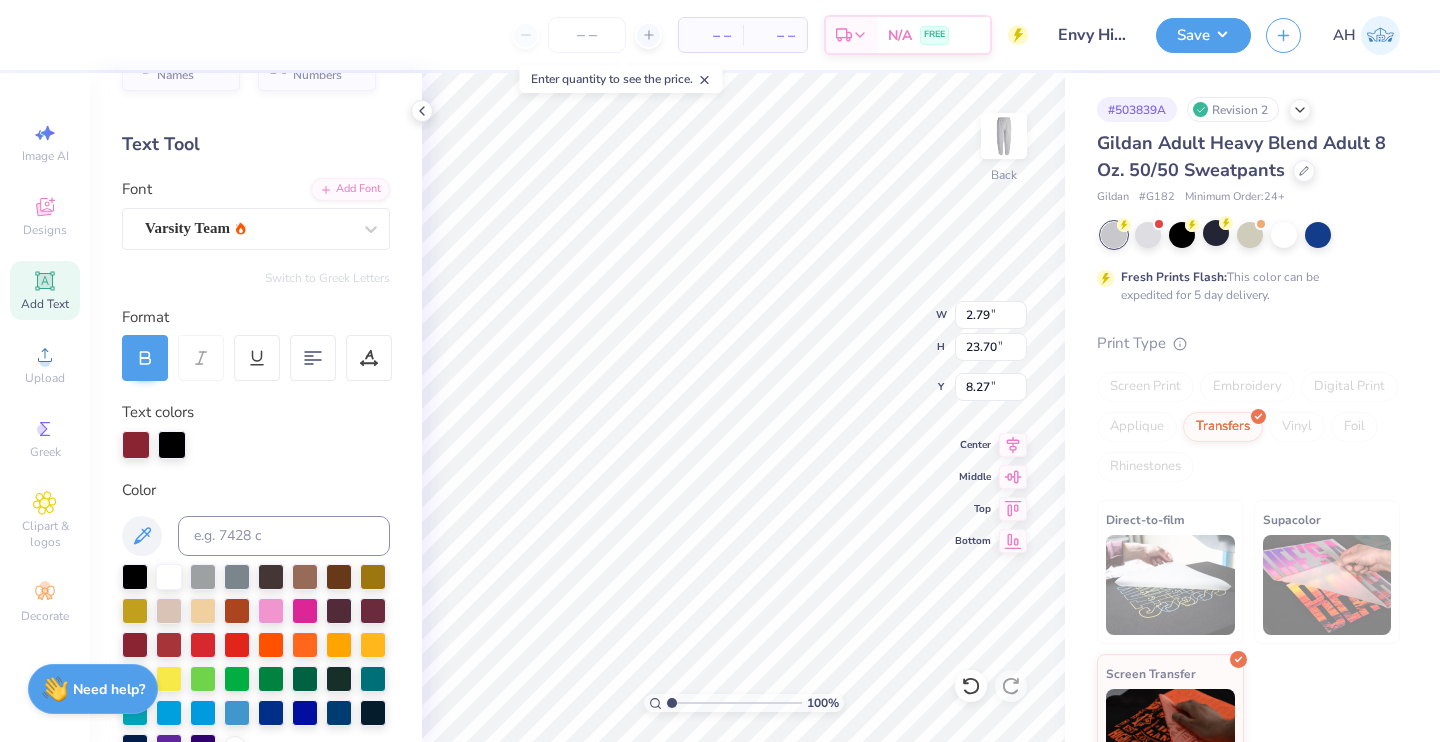 type on "9.15" 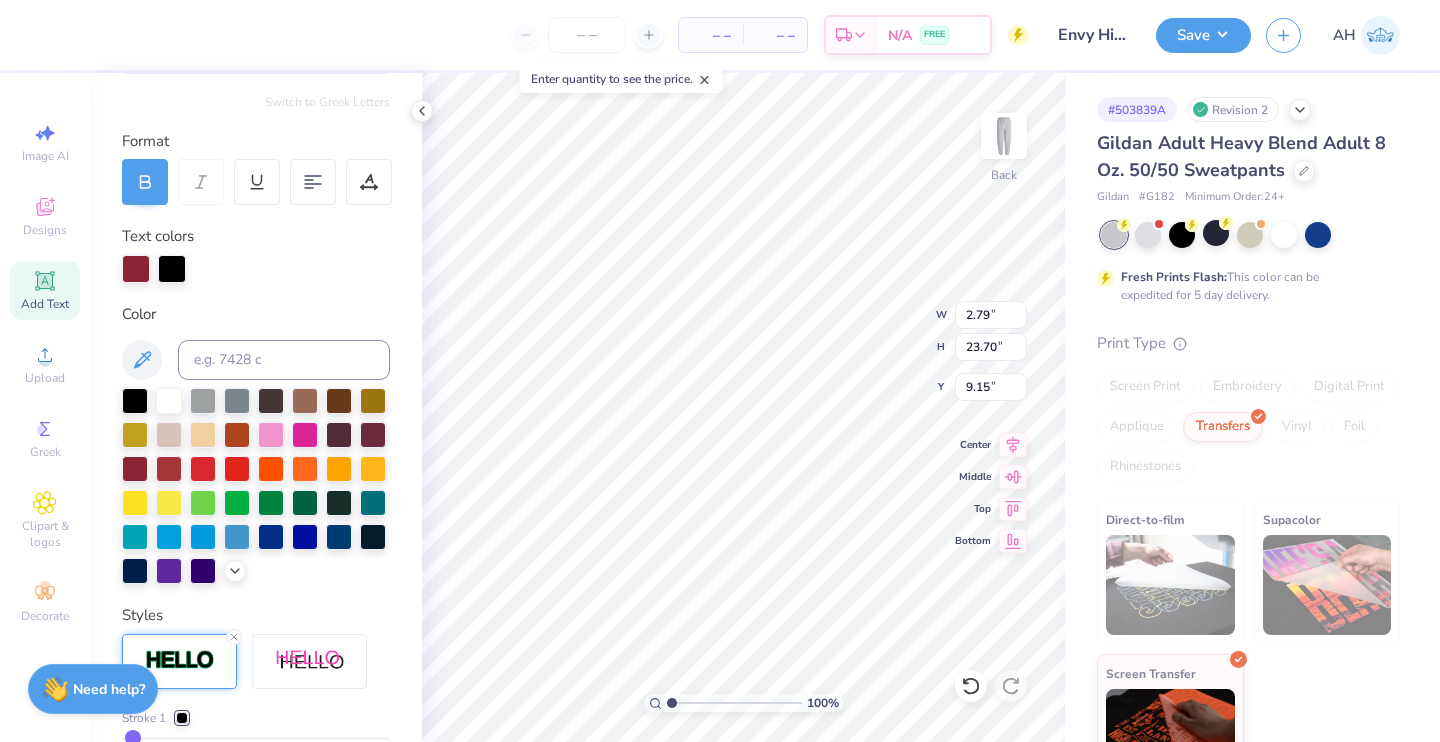 scroll, scrollTop: 220, scrollLeft: 0, axis: vertical 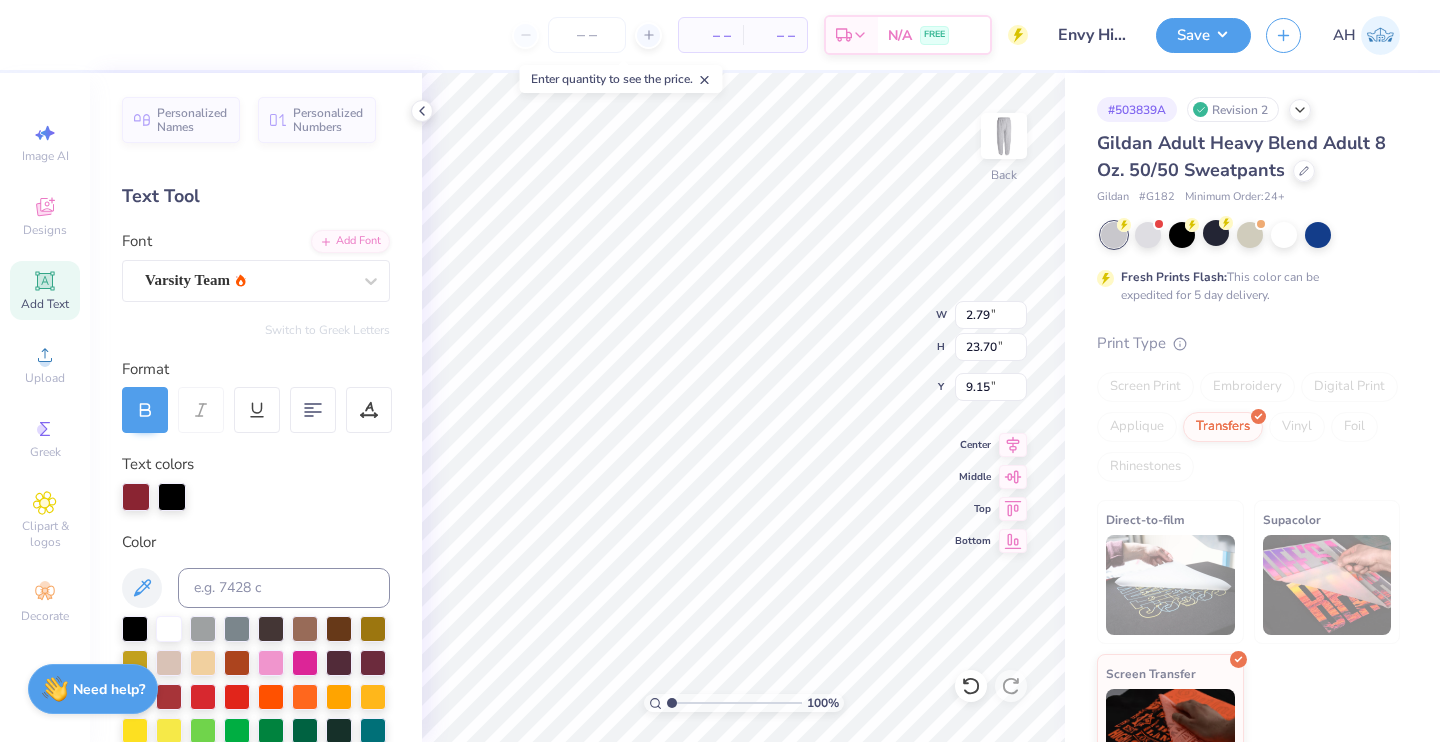 click on "Personalized Names Personalized Numbers Text Tool  Add Font Font Varsity Team Switch to Greek Letters Format Text colors Color Styles Stroke 1 2  Add Stroke Text Shape" at bounding box center (256, 407) 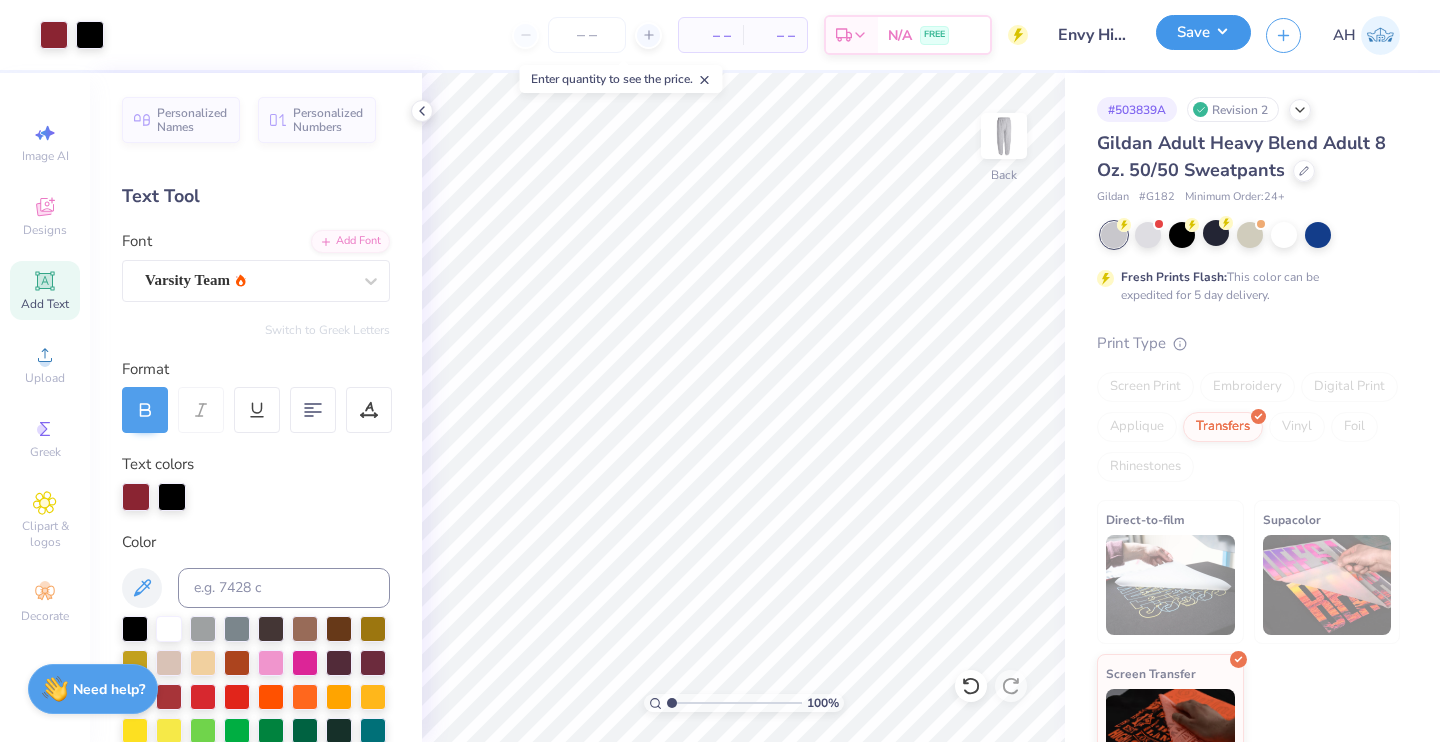 click on "Save" at bounding box center [1203, 32] 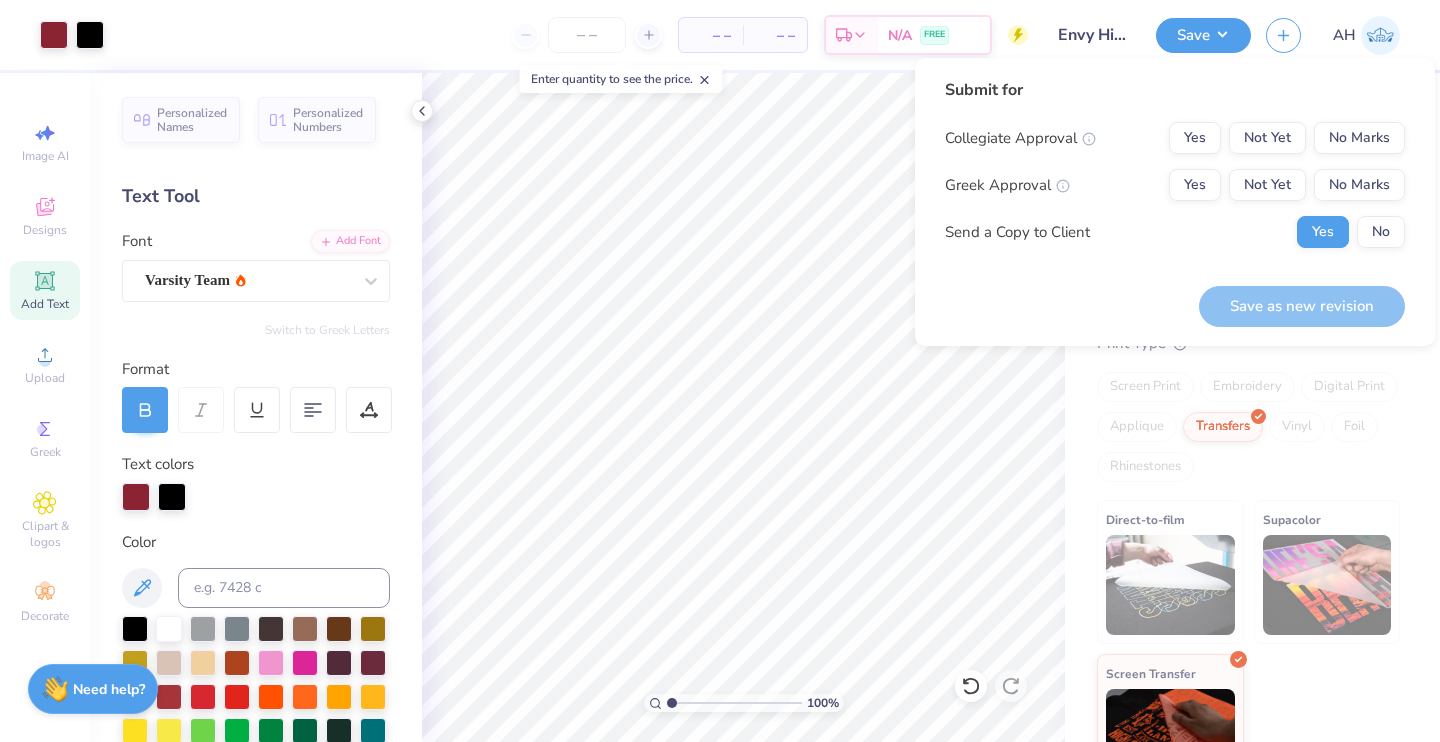 click on "Submit for Collegiate Approval Yes Not Yet No Marks Greek Approval Yes Not Yet No Marks Send a Copy to Client Yes No" at bounding box center [1175, 170] 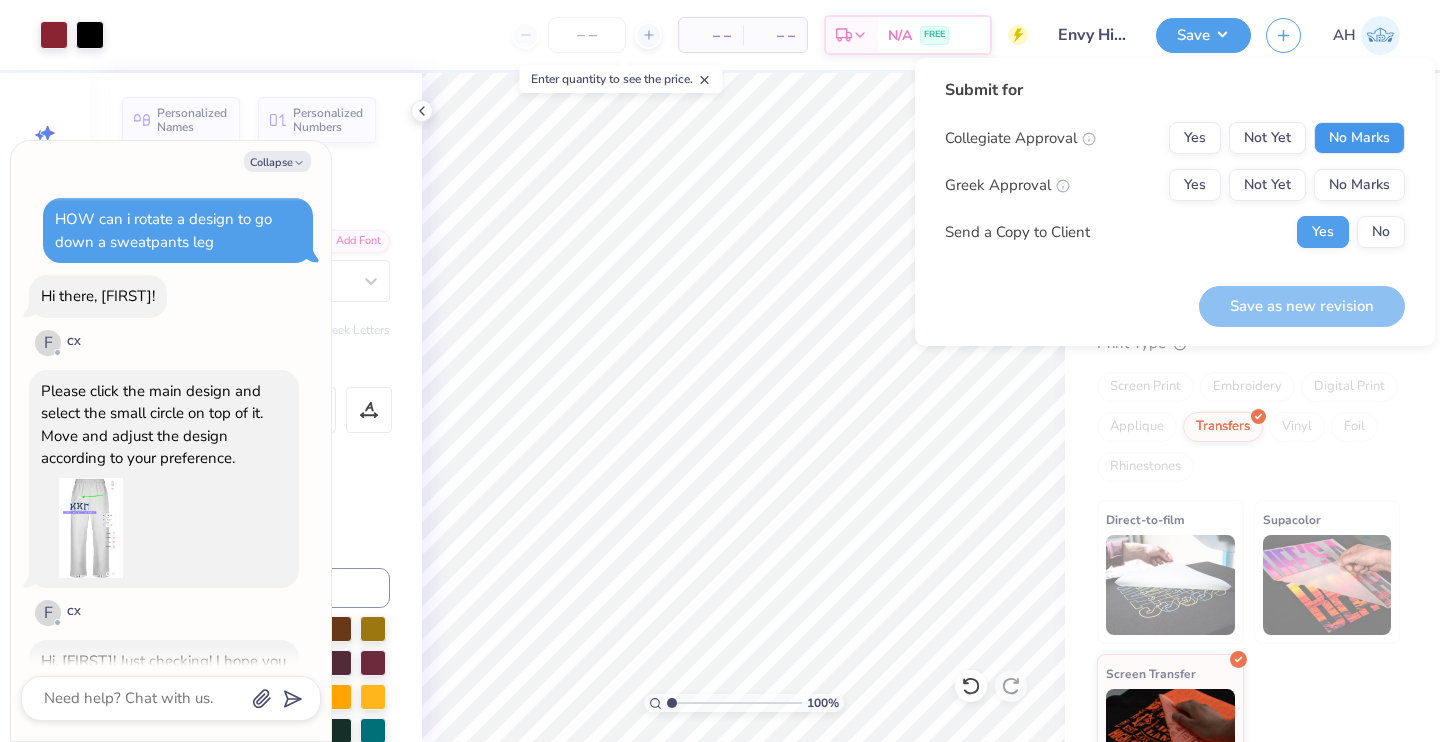 scroll, scrollTop: 1464, scrollLeft: 0, axis: vertical 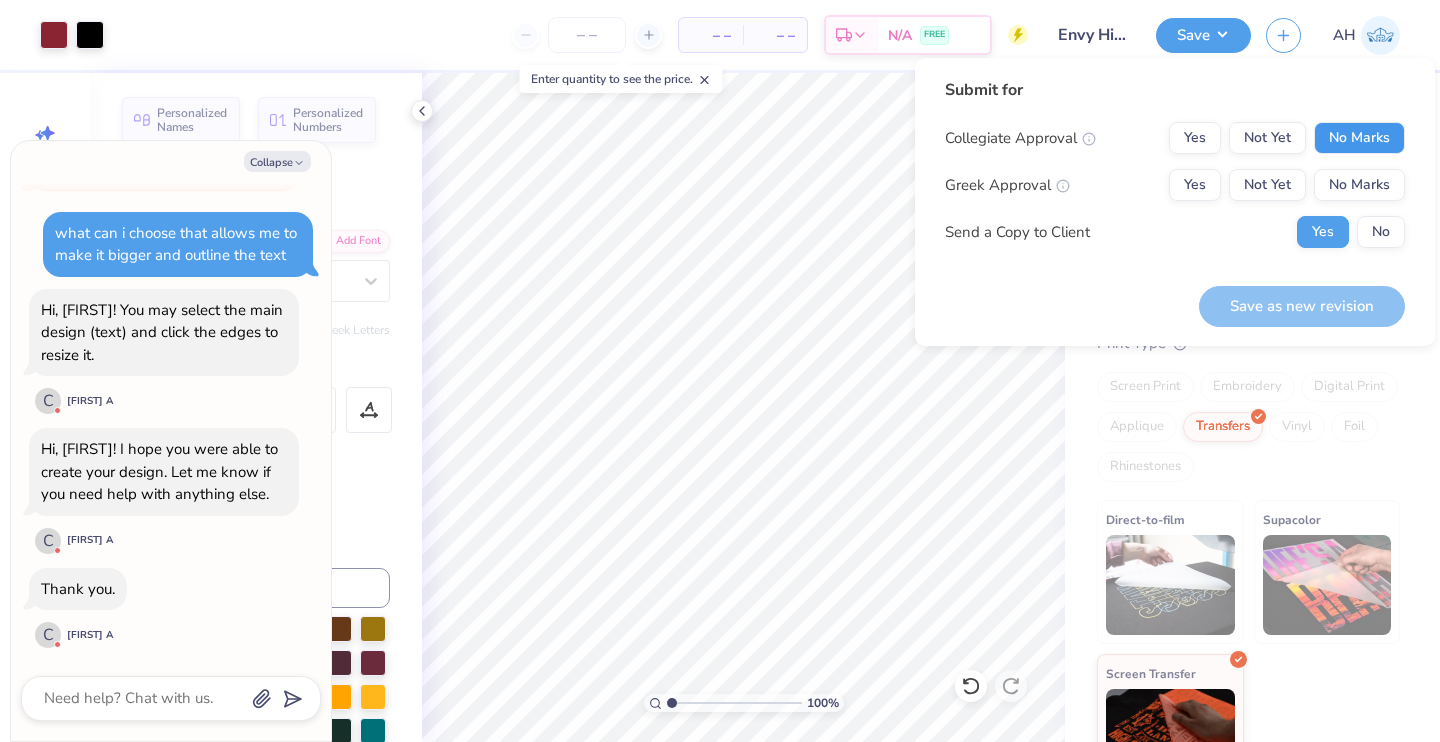 click on "No Marks" at bounding box center (1359, 138) 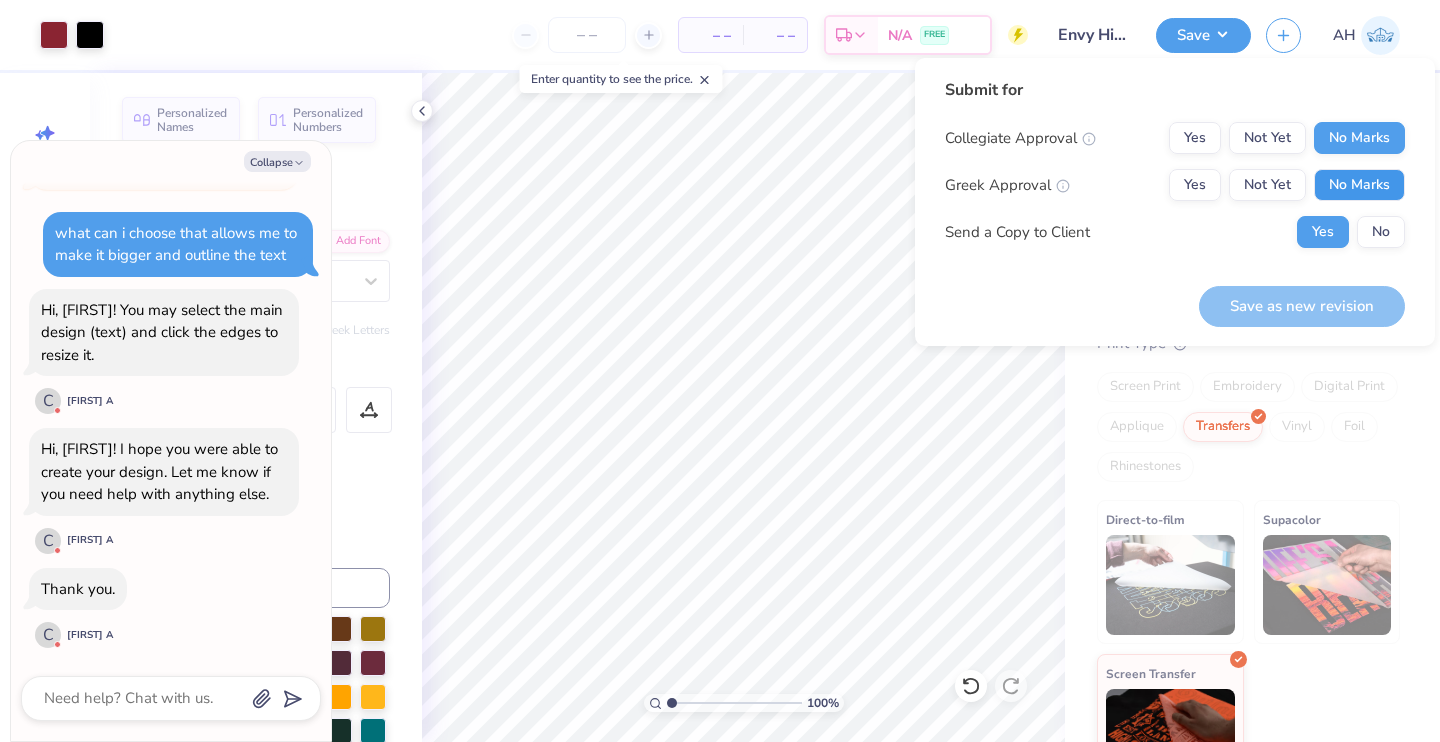 click on "No Marks" at bounding box center [1359, 185] 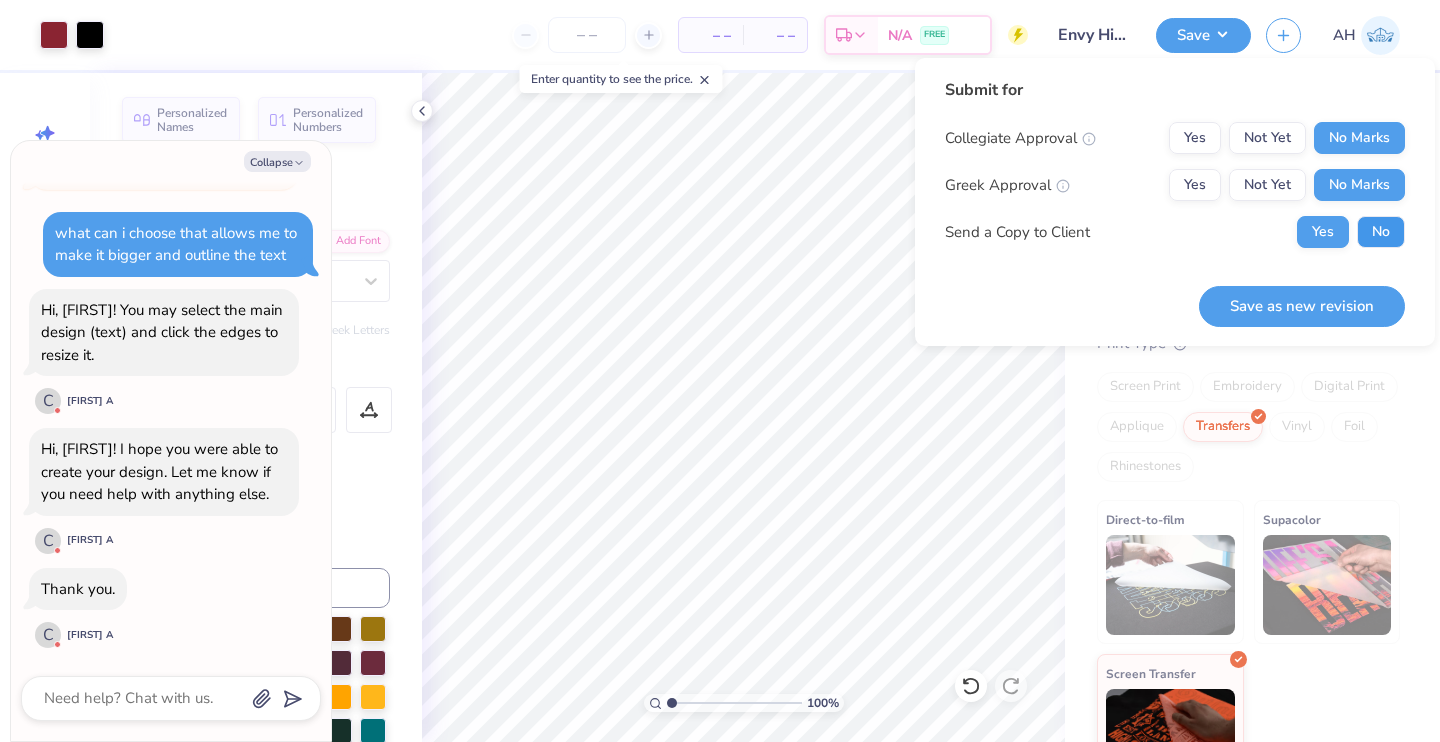 click on "No" at bounding box center [1381, 232] 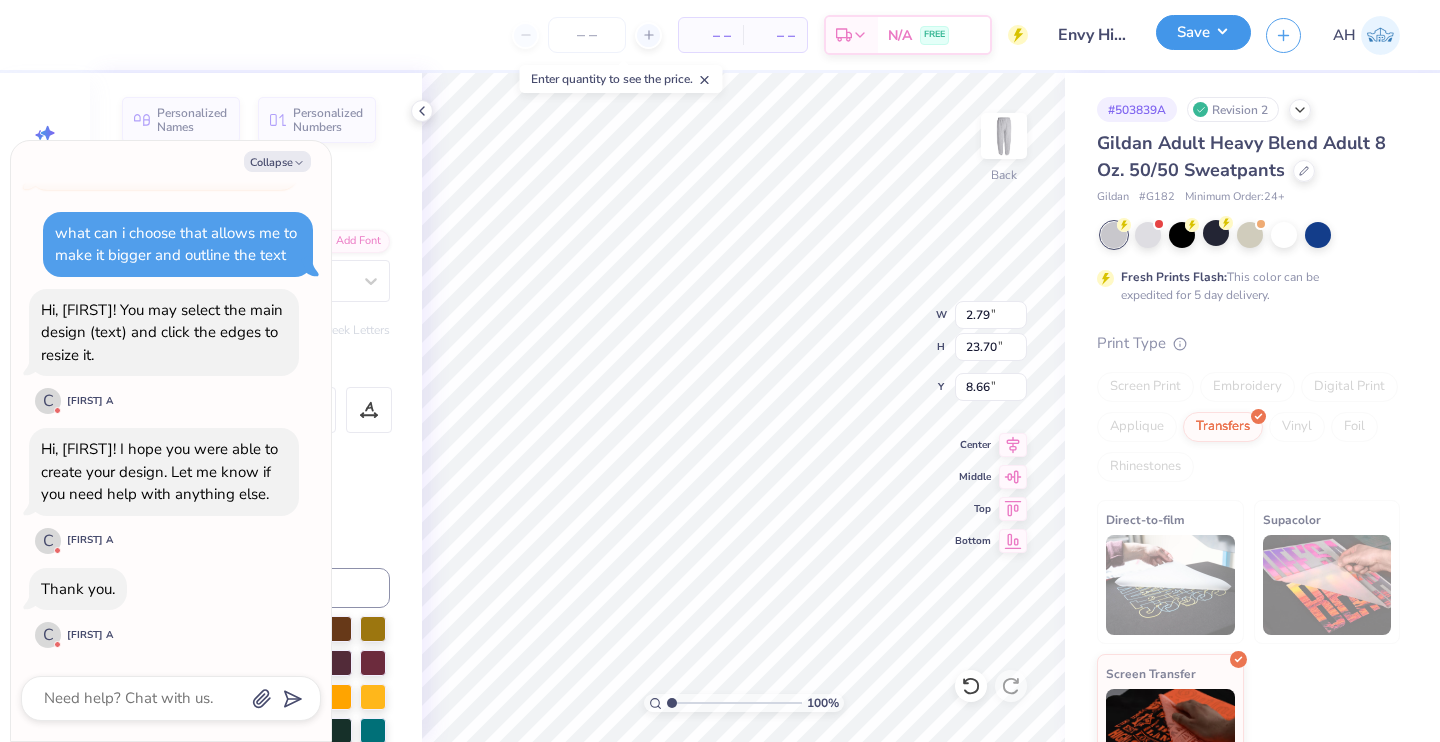 click on "Save" at bounding box center (1203, 32) 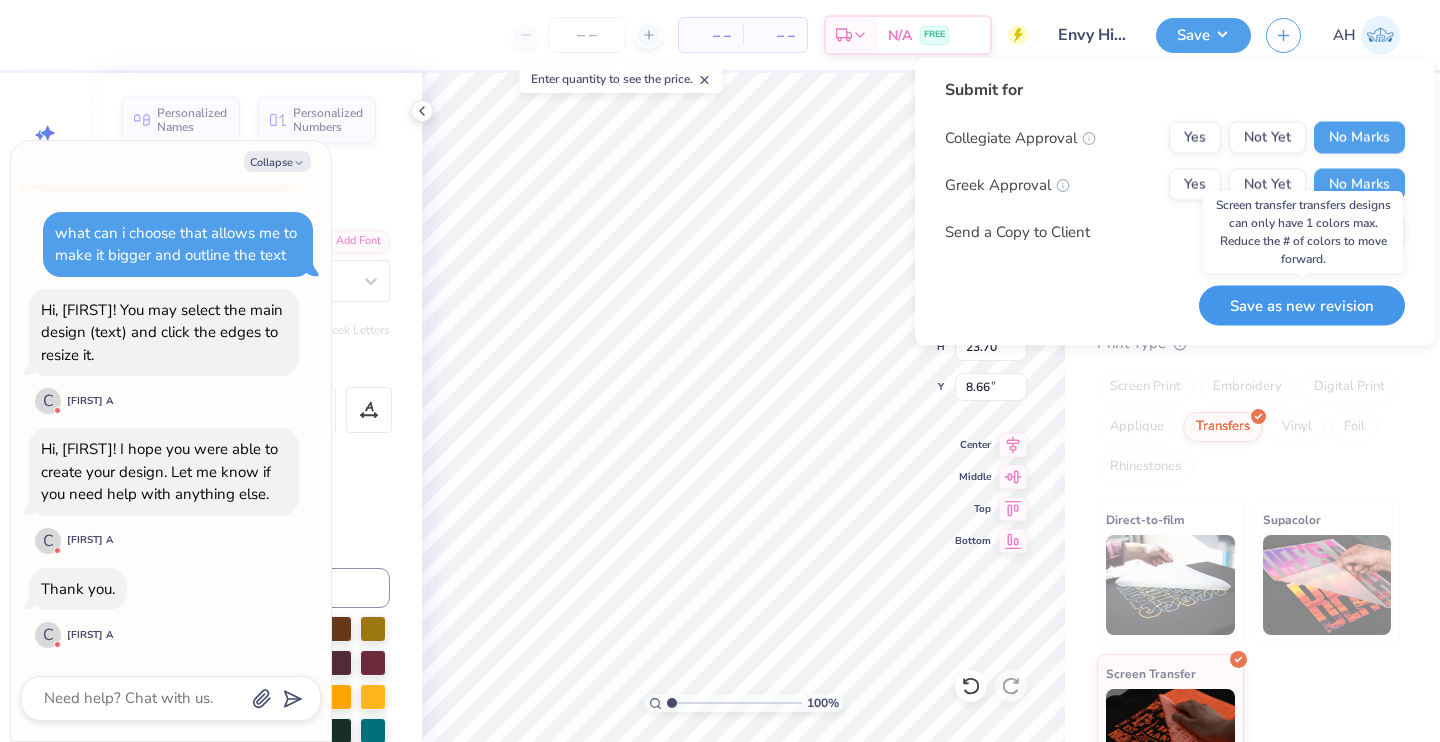 click on "Save as new revision" at bounding box center (1302, 305) 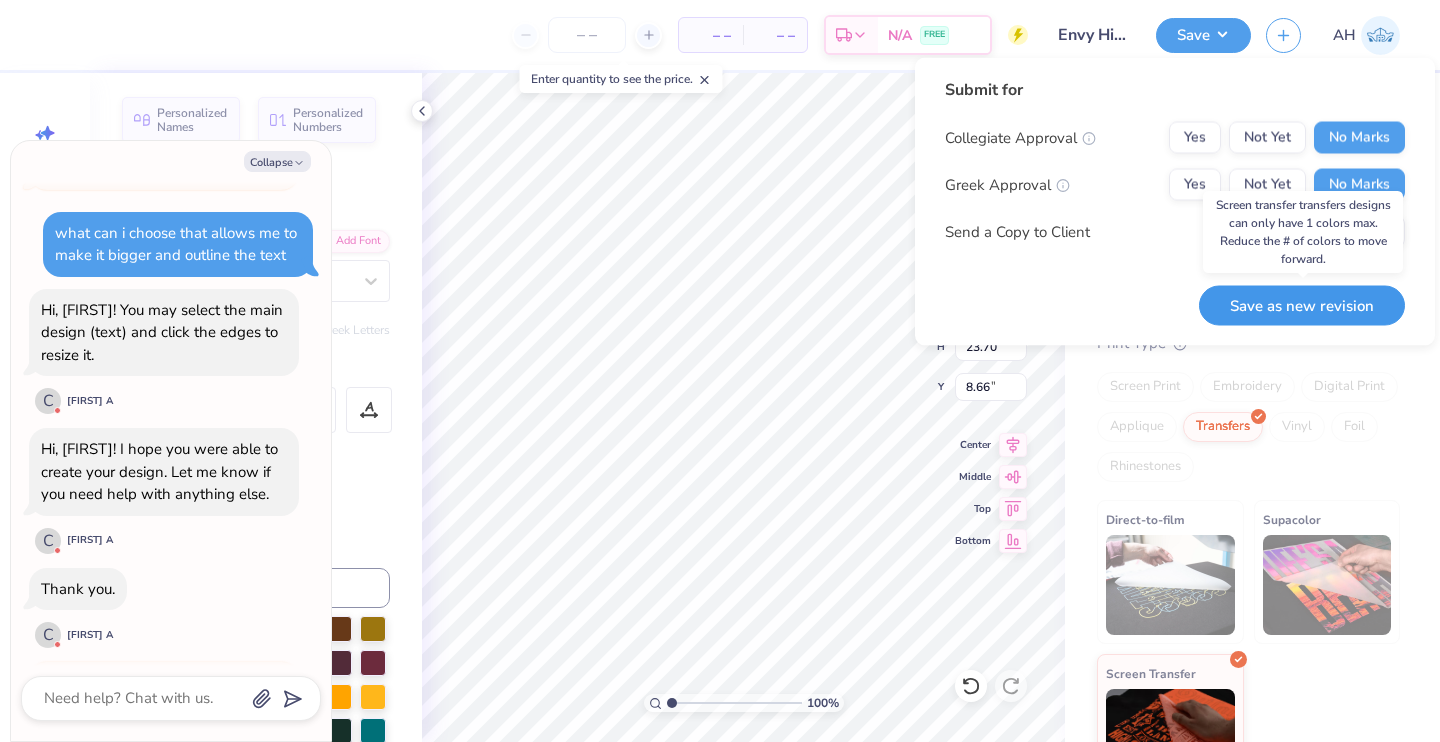 scroll, scrollTop: 1618, scrollLeft: 0, axis: vertical 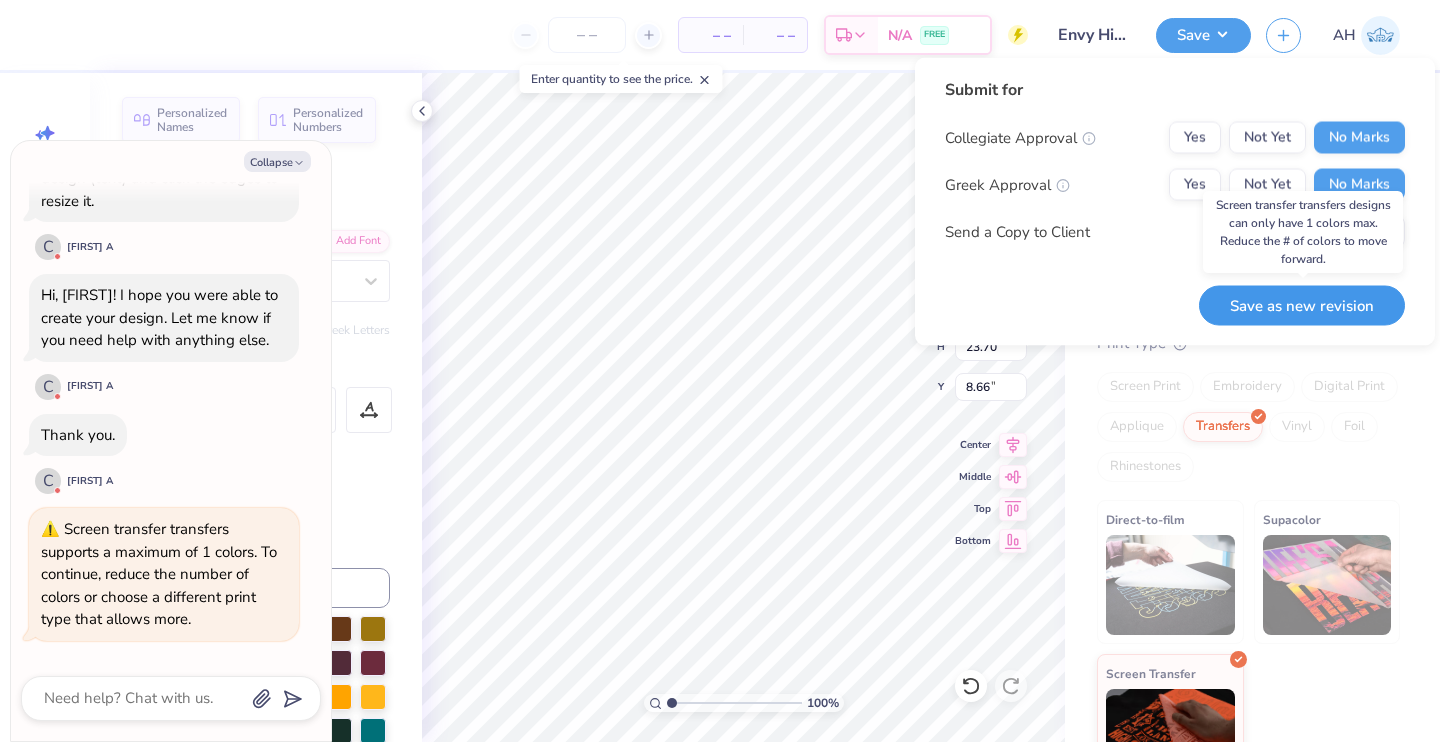 click on "Save as new revision" at bounding box center [1302, 305] 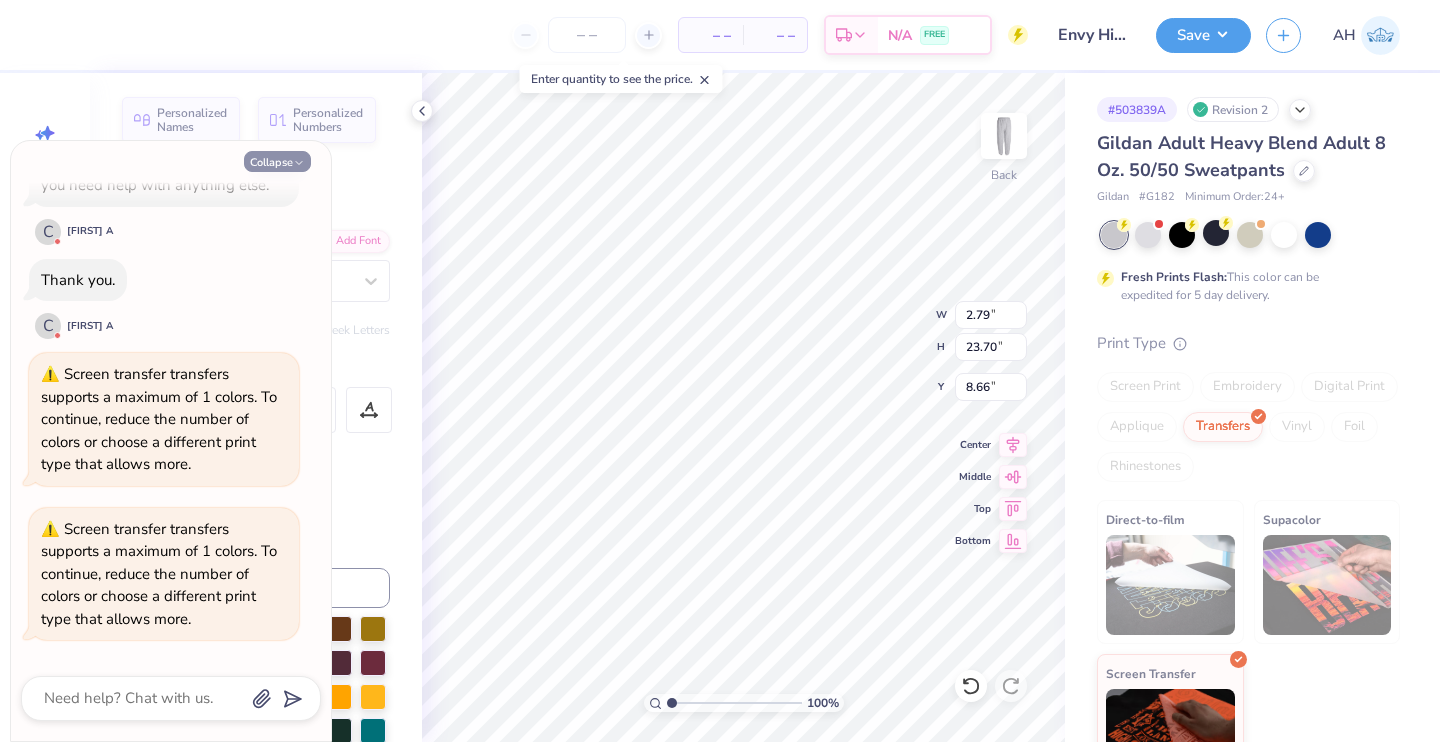 click on "Collapse" at bounding box center (277, 161) 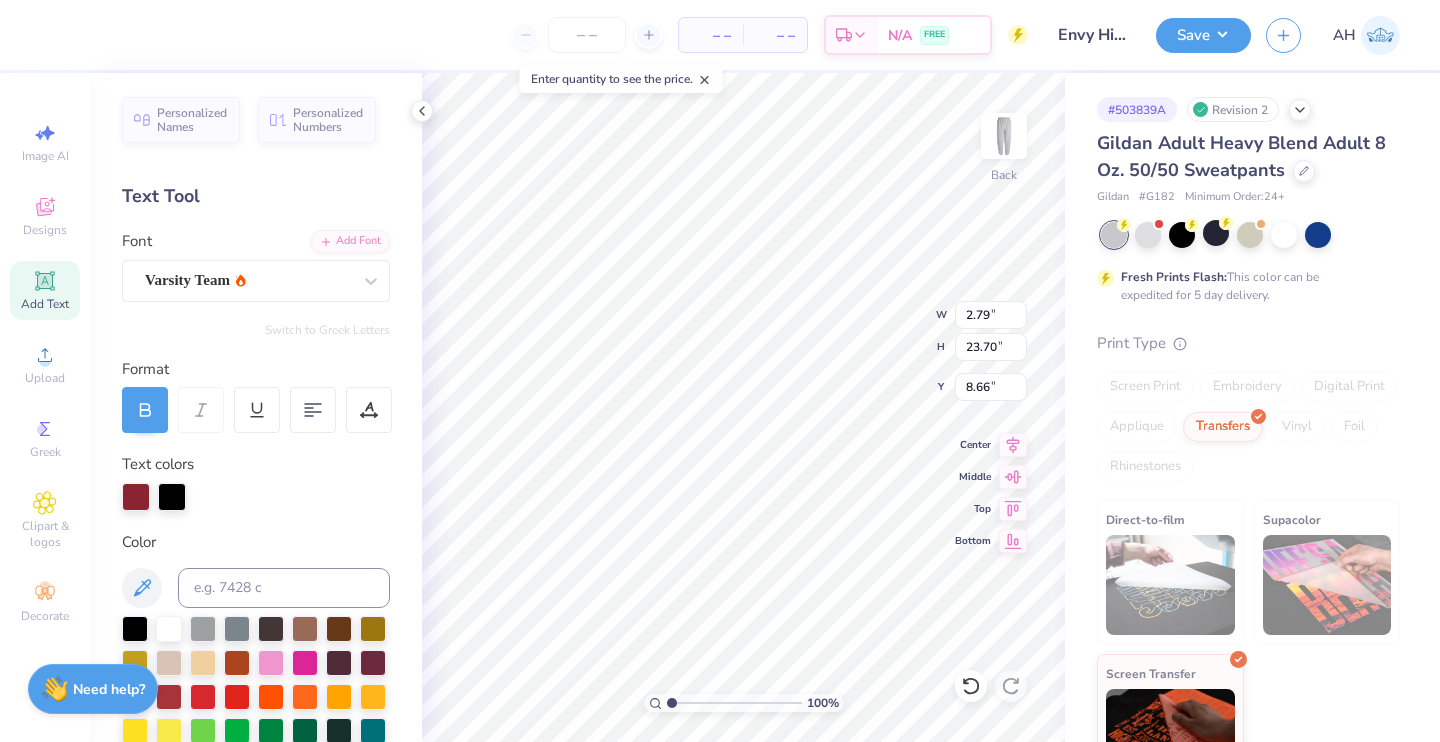 scroll, scrollTop: 16, scrollLeft: 2, axis: both 